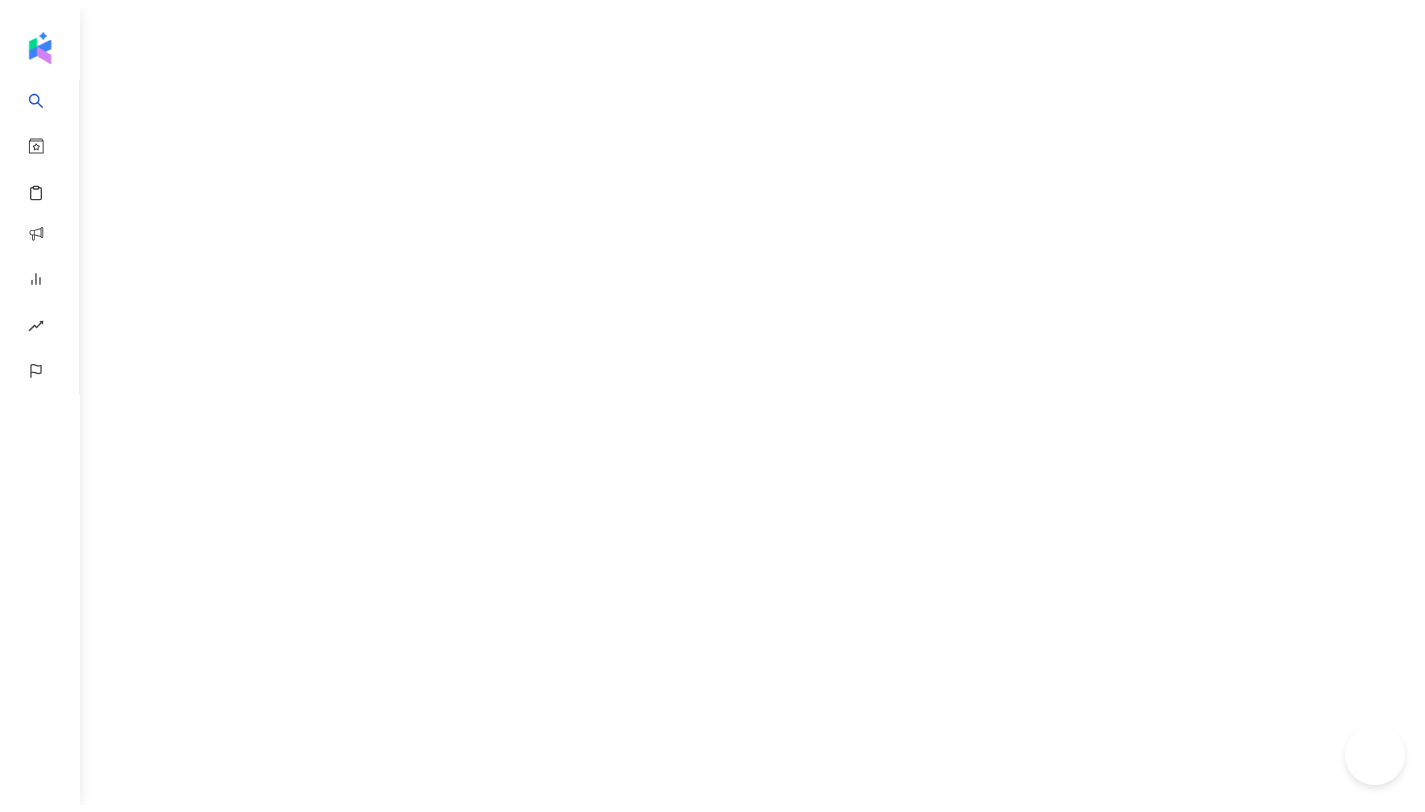 scroll, scrollTop: 0, scrollLeft: 0, axis: both 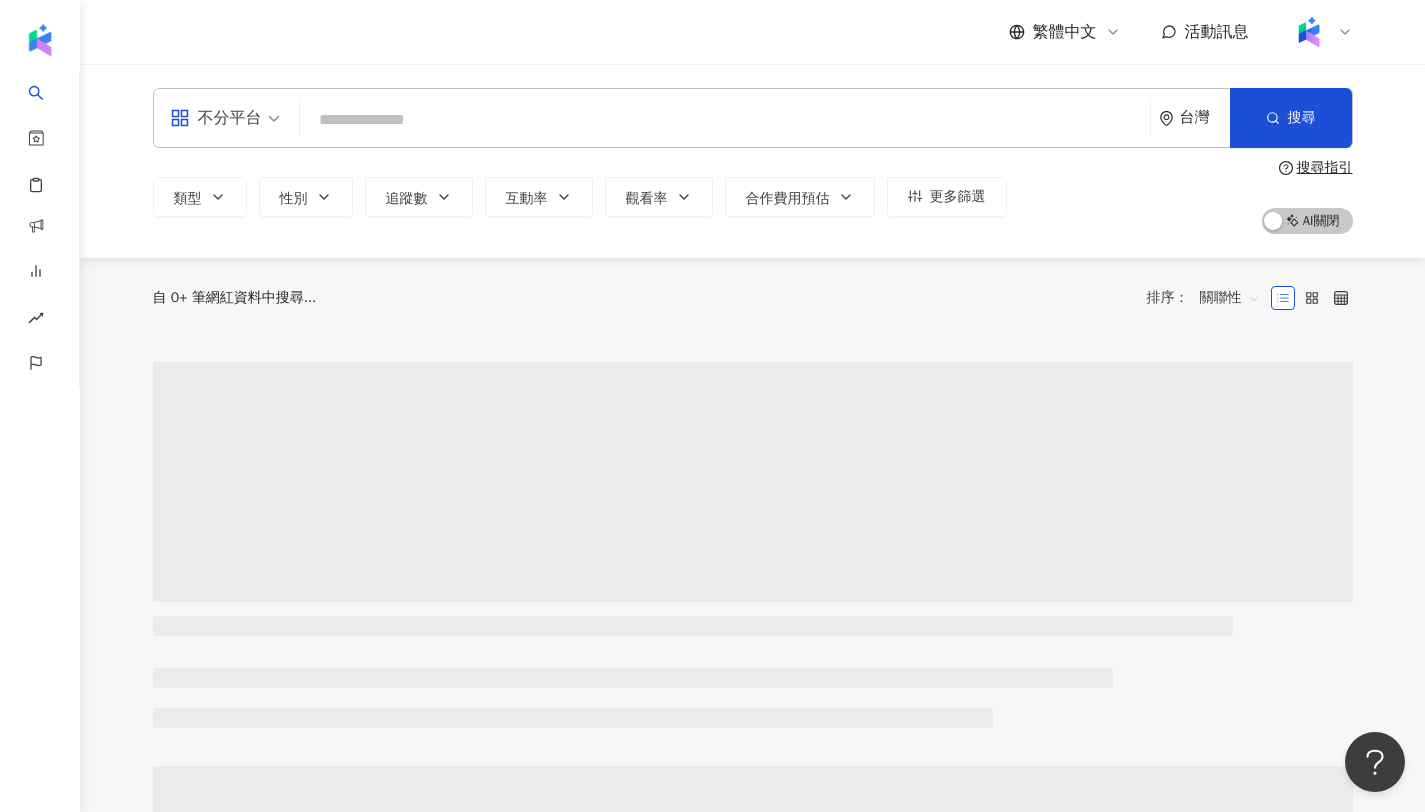 click on "不分平台" at bounding box center [216, 118] 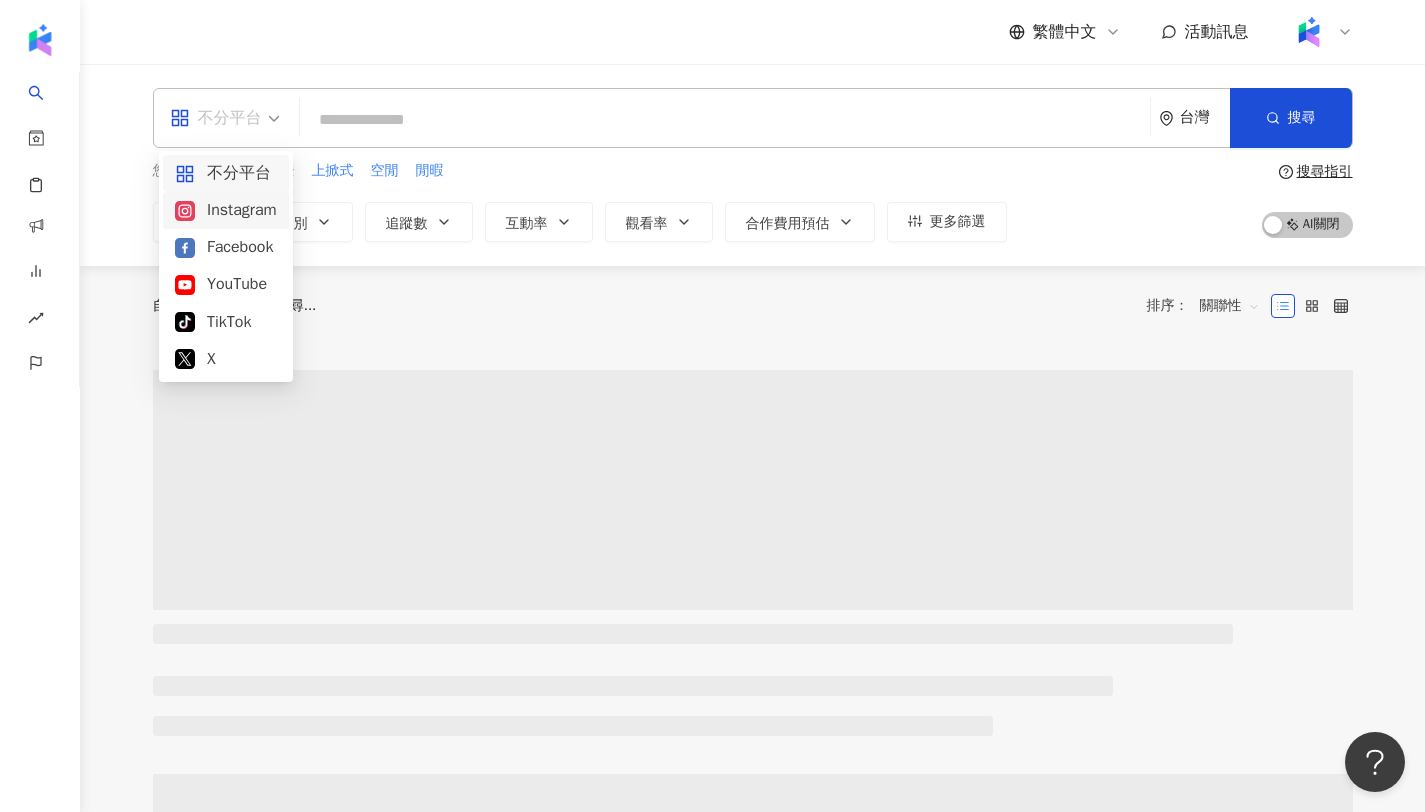 click on "Instagram" at bounding box center (226, 210) 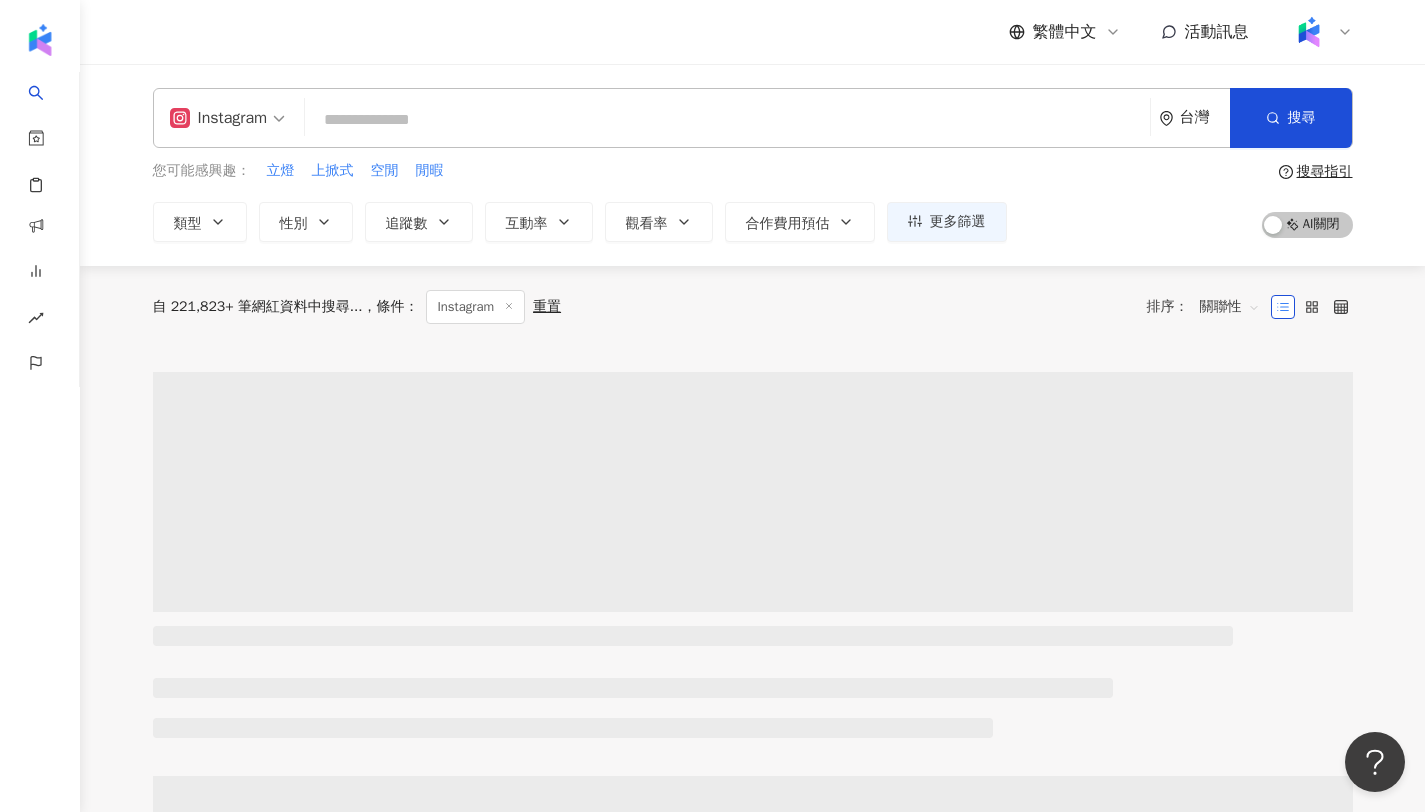 click at bounding box center (727, 120) 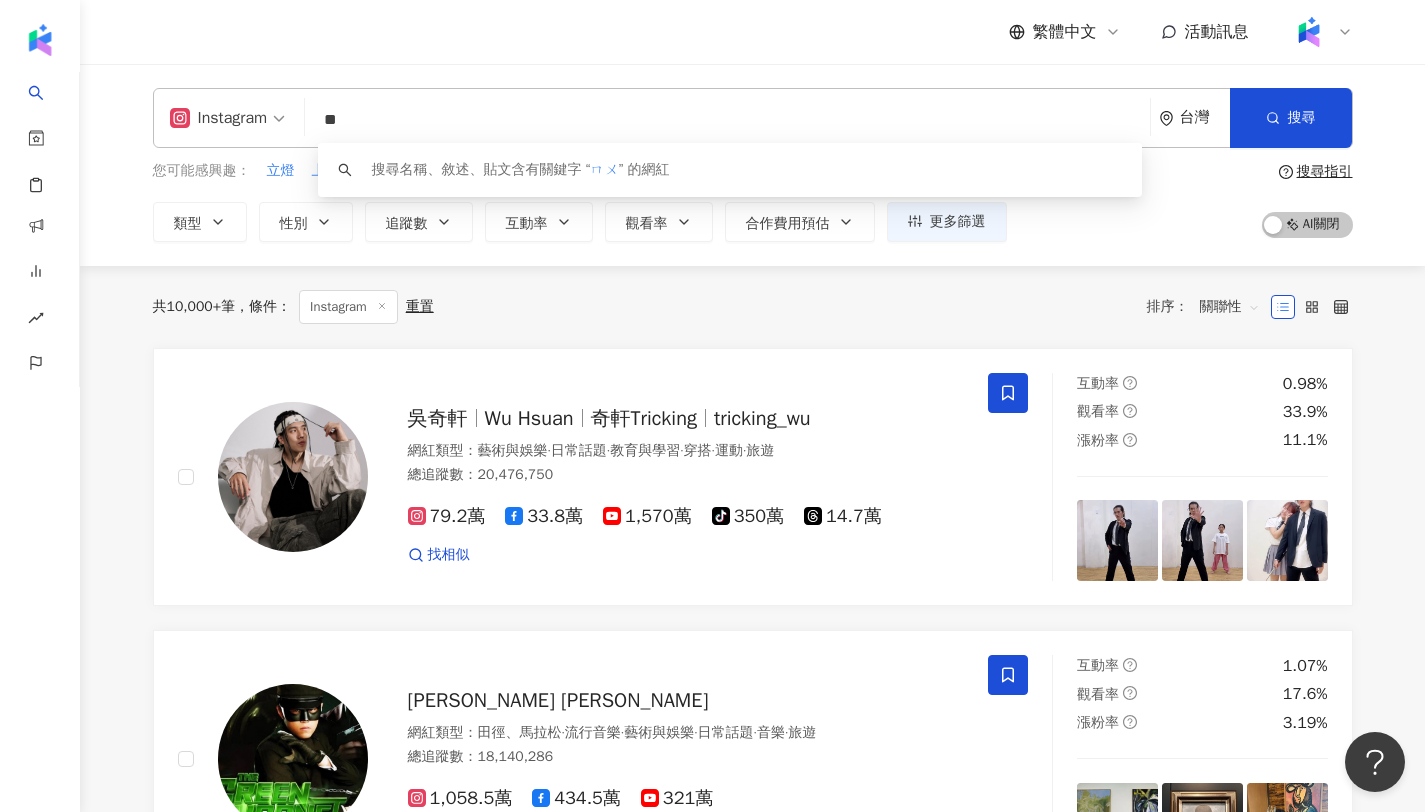 type on "*" 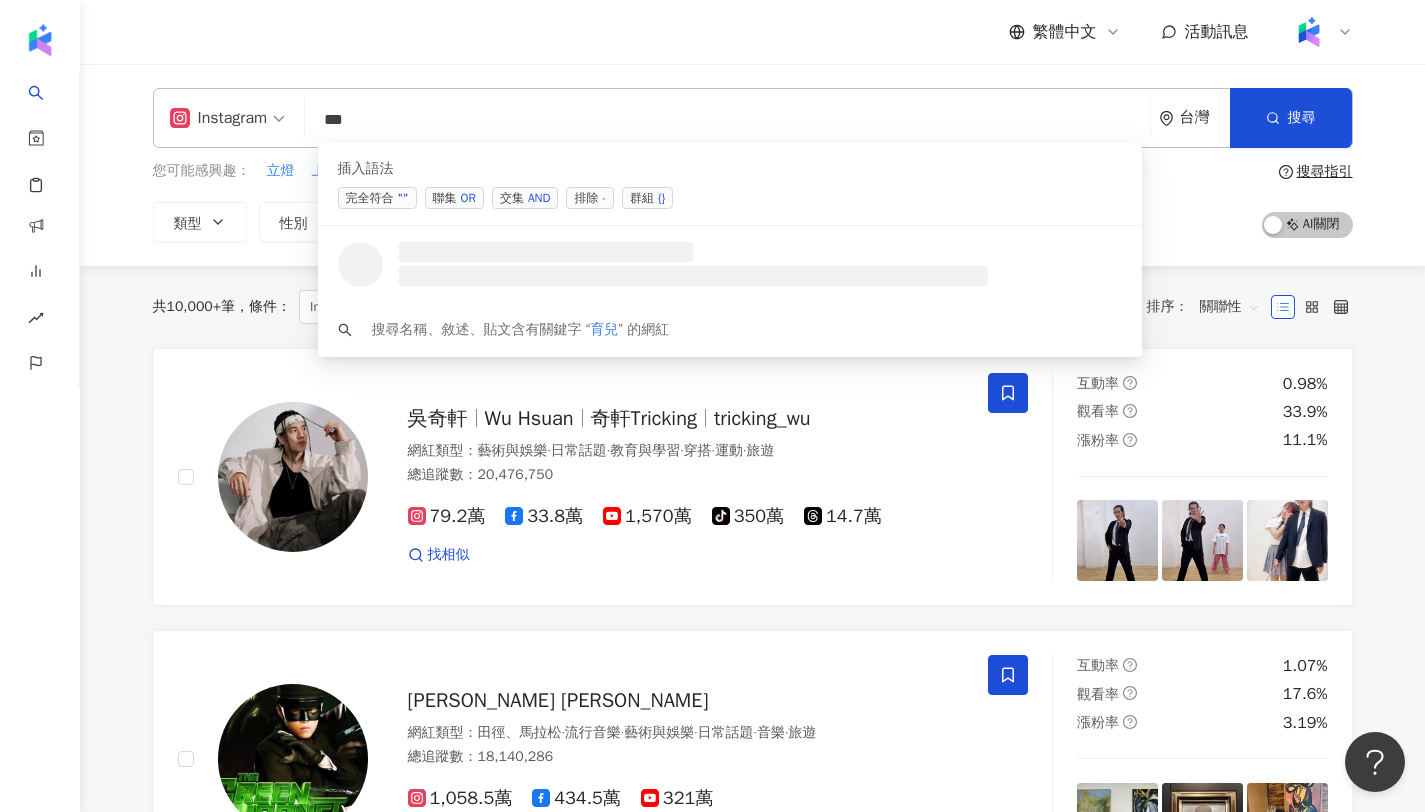 click on "聯集 OR" at bounding box center [454, 198] 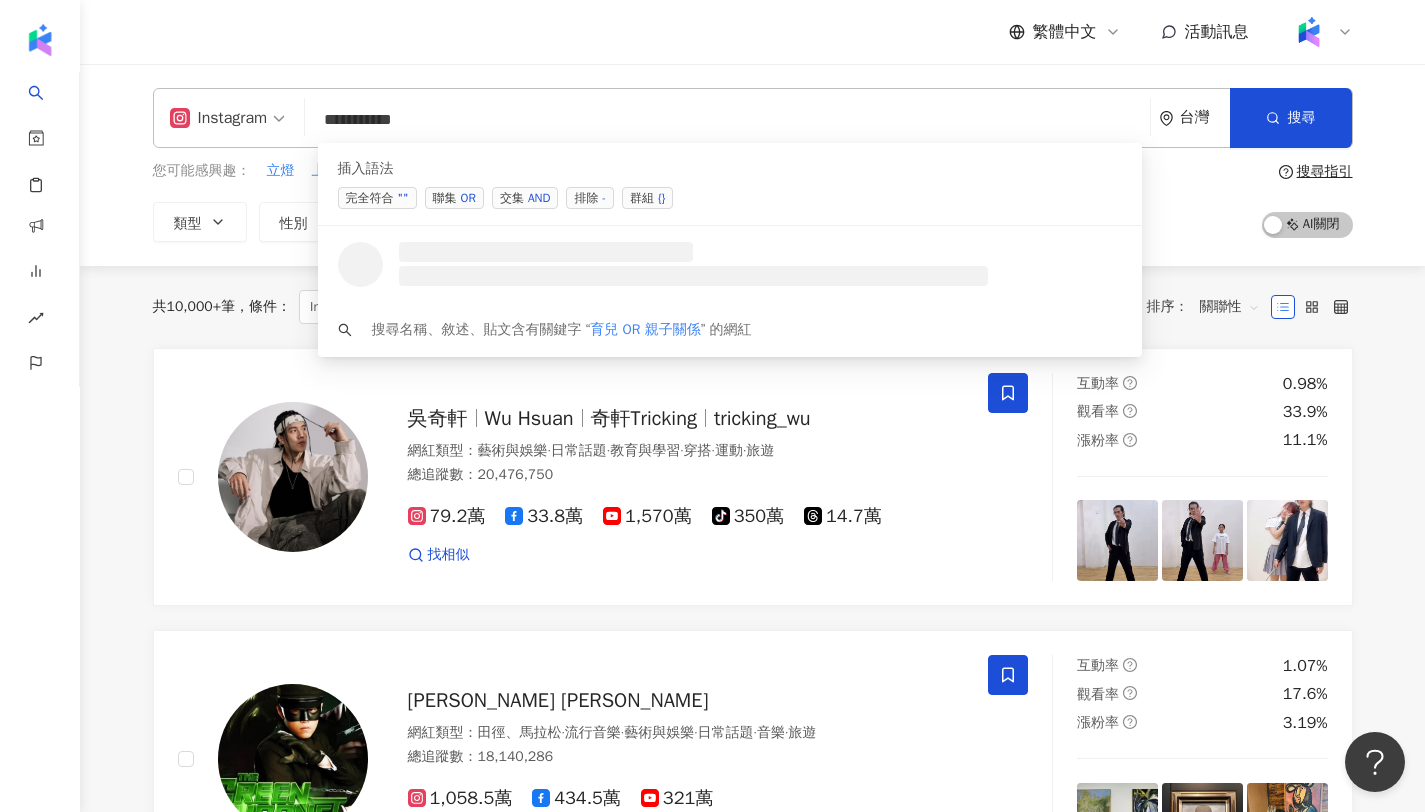 click on "聯集 OR" at bounding box center (454, 198) 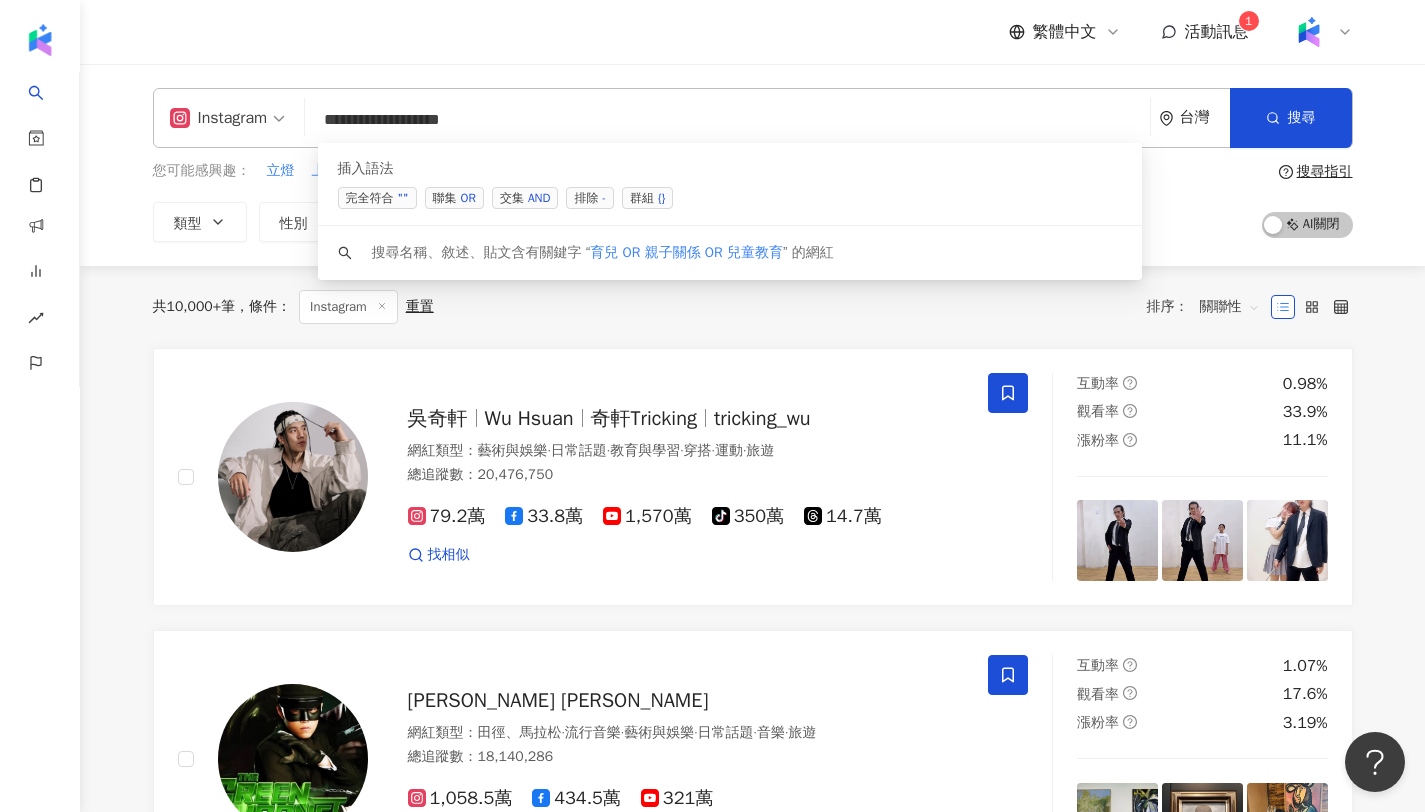 click on "聯集 OR" at bounding box center [454, 198] 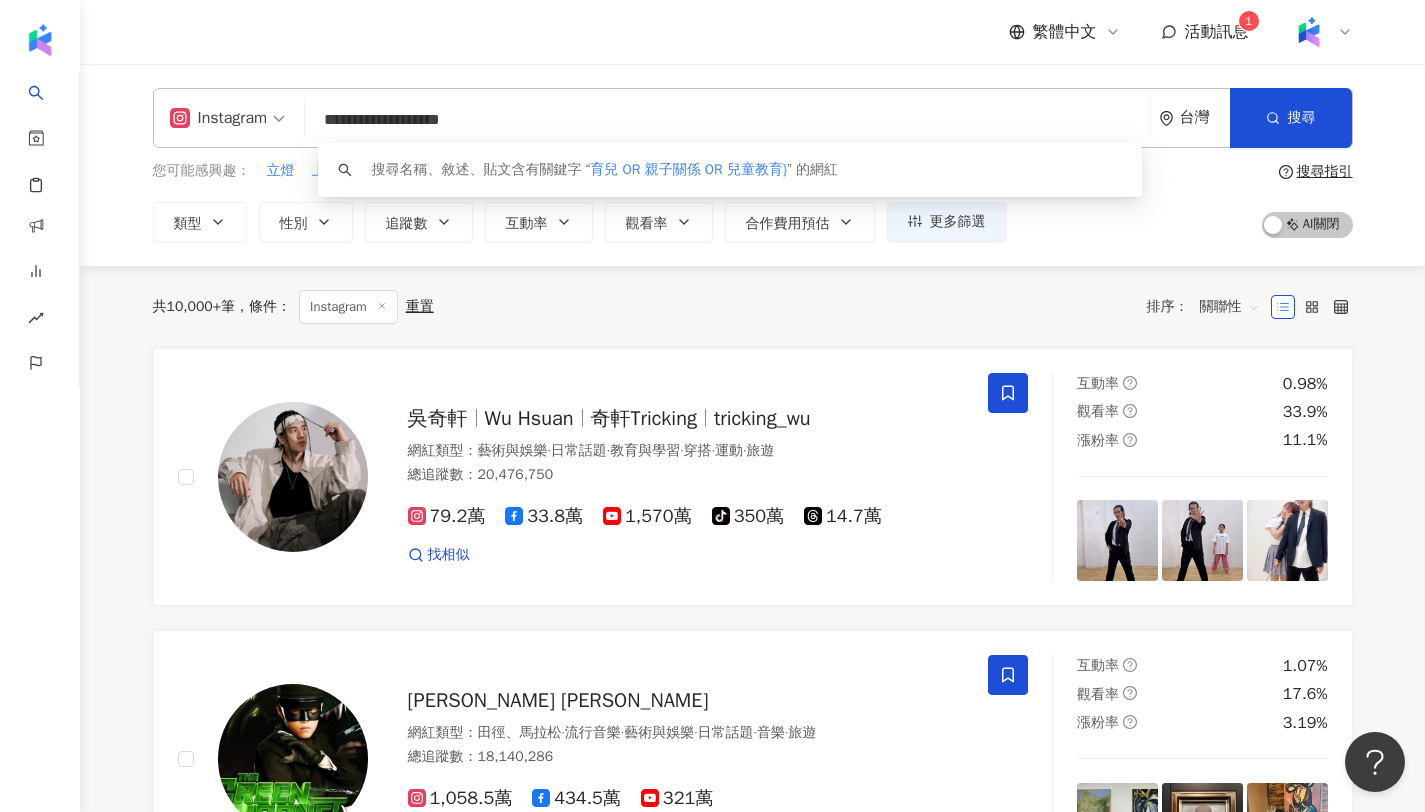 click on "**********" at bounding box center [727, 120] 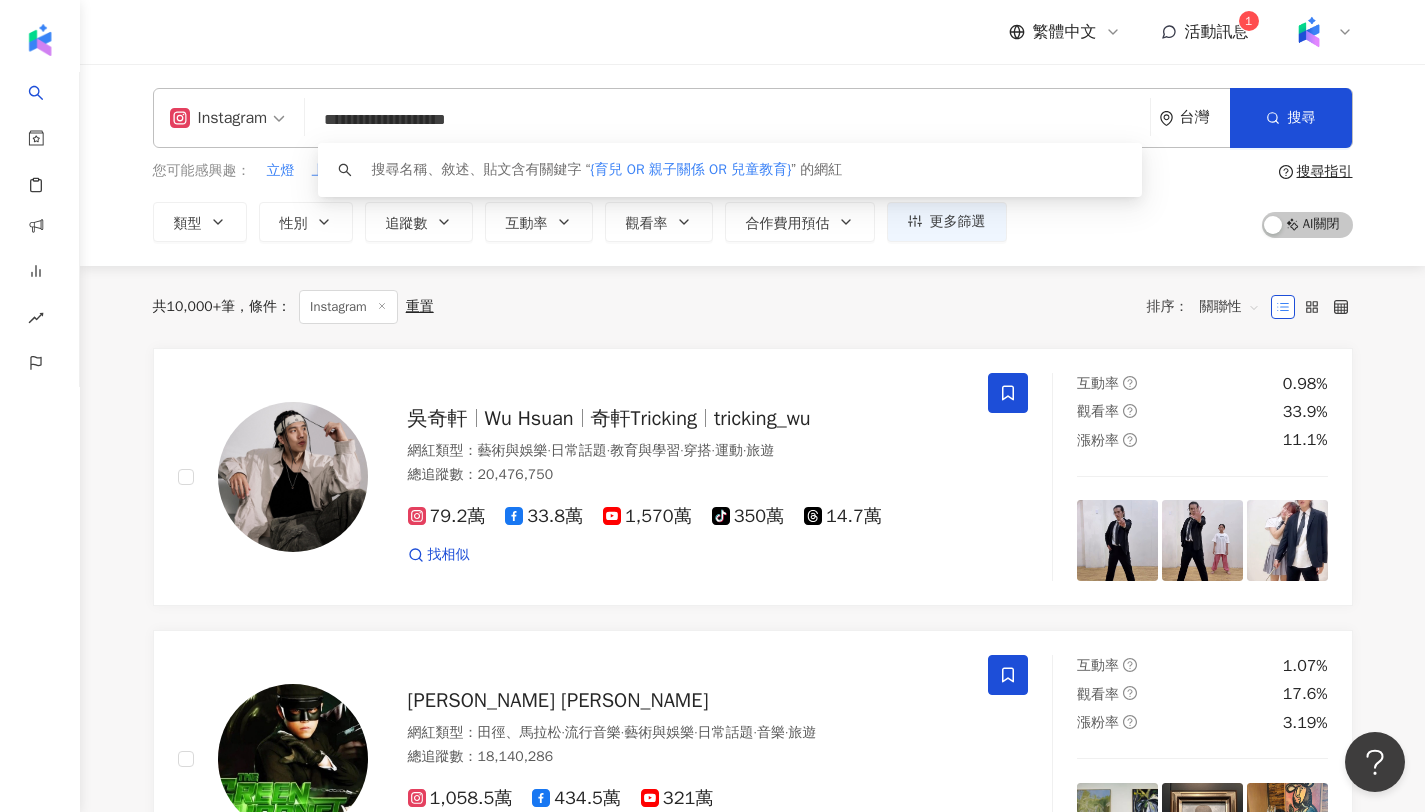 click on "**********" at bounding box center (727, 120) 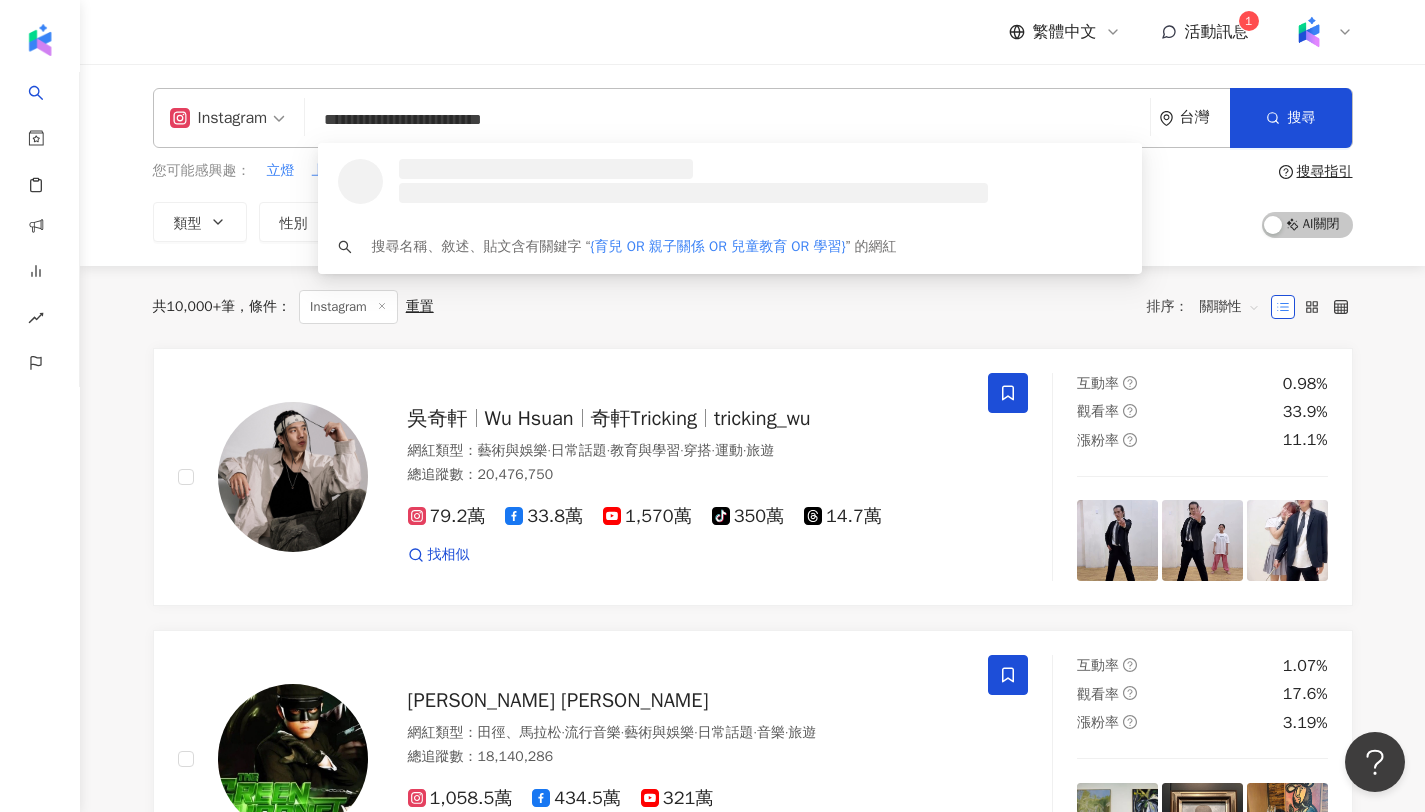 click on "**********" at bounding box center (727, 120) 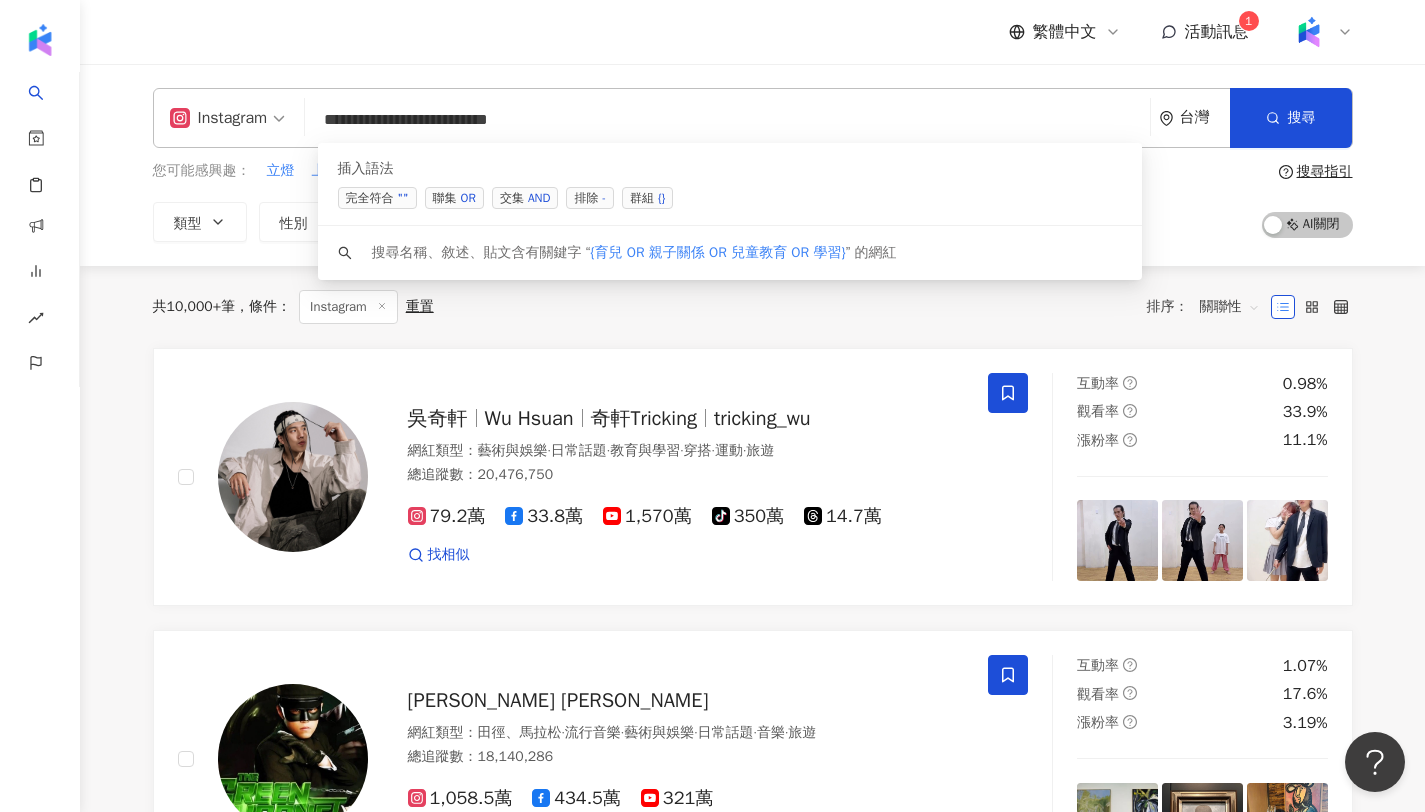 drag, startPoint x: 533, startPoint y: 194, endPoint x: 831, endPoint y: 134, distance: 303.98026 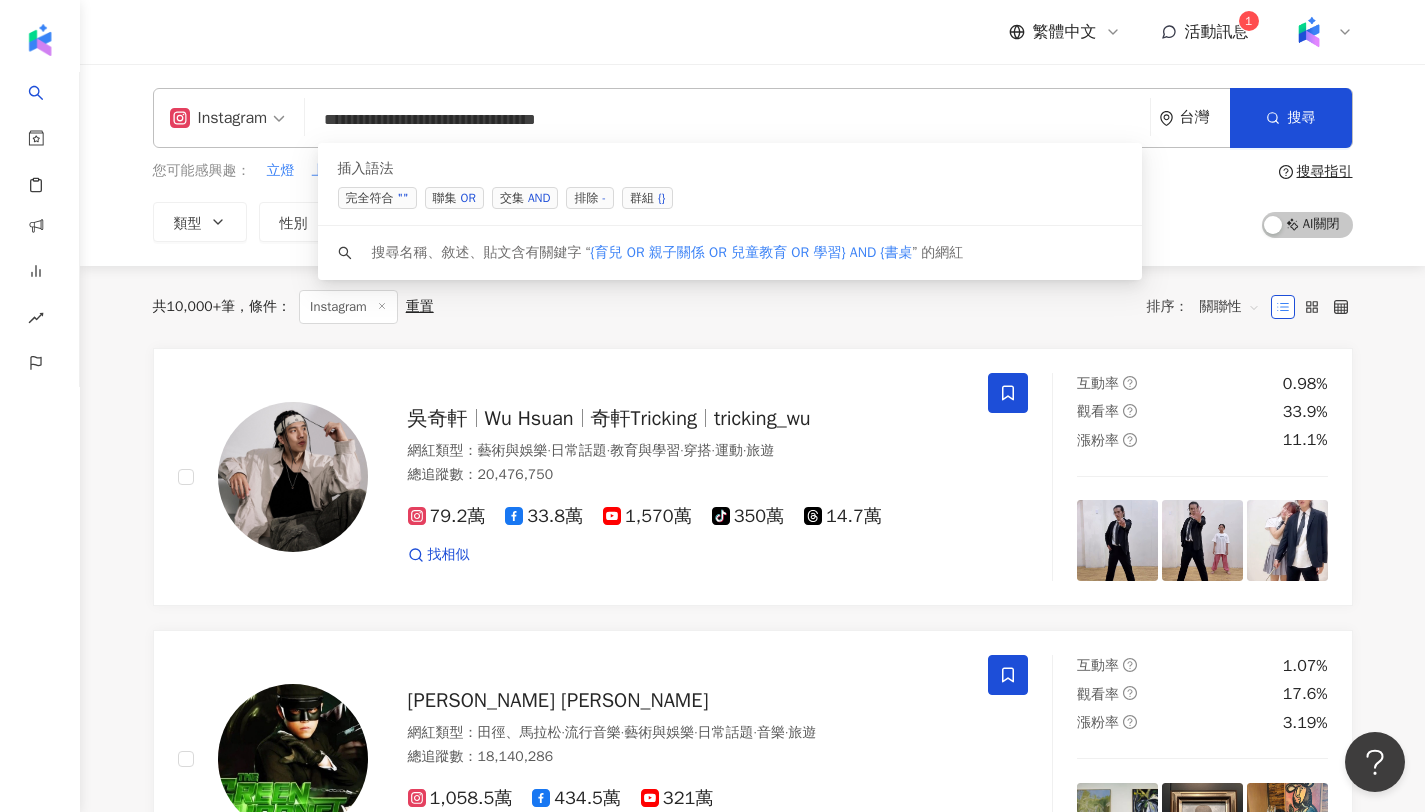 click on "聯集 OR" at bounding box center (454, 198) 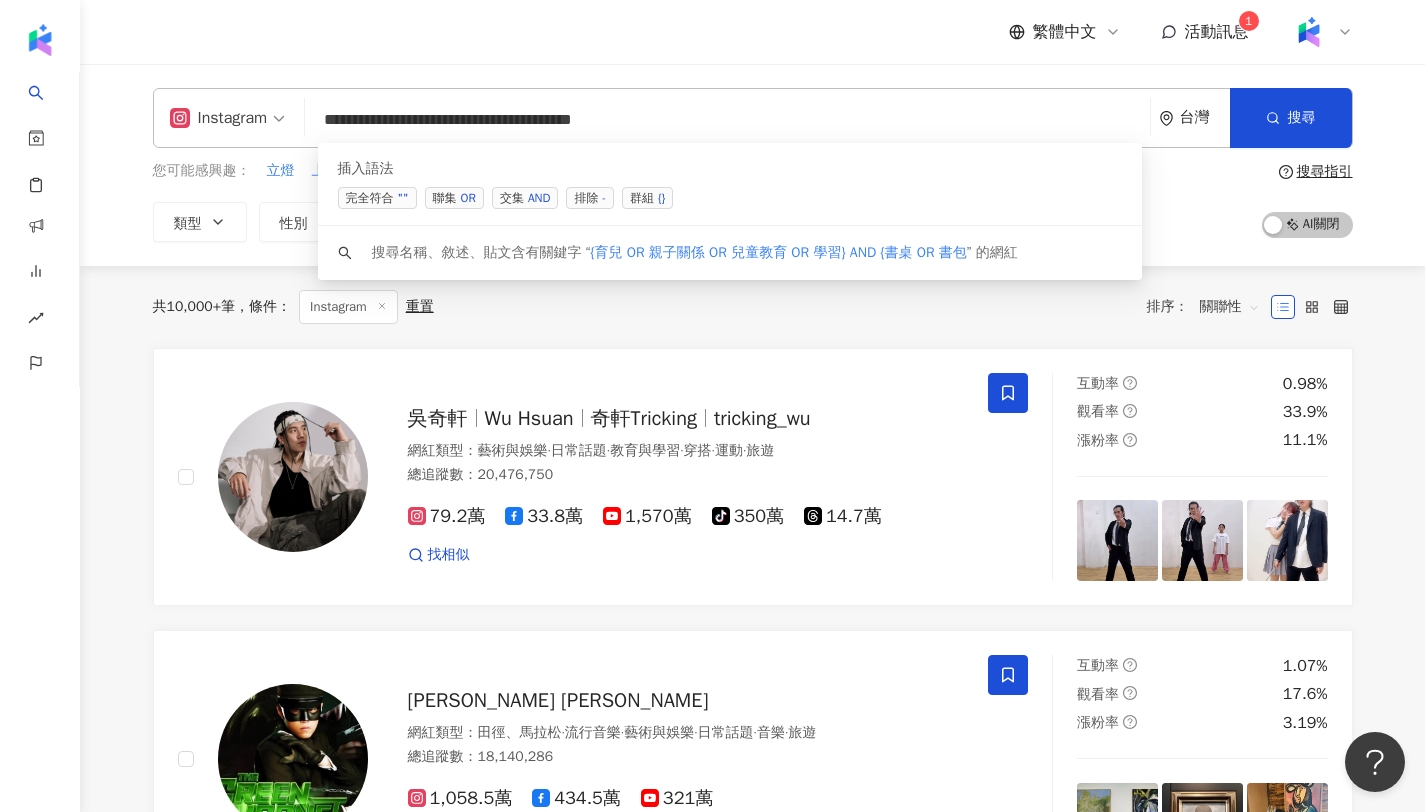 click on "OR" at bounding box center (468, 198) 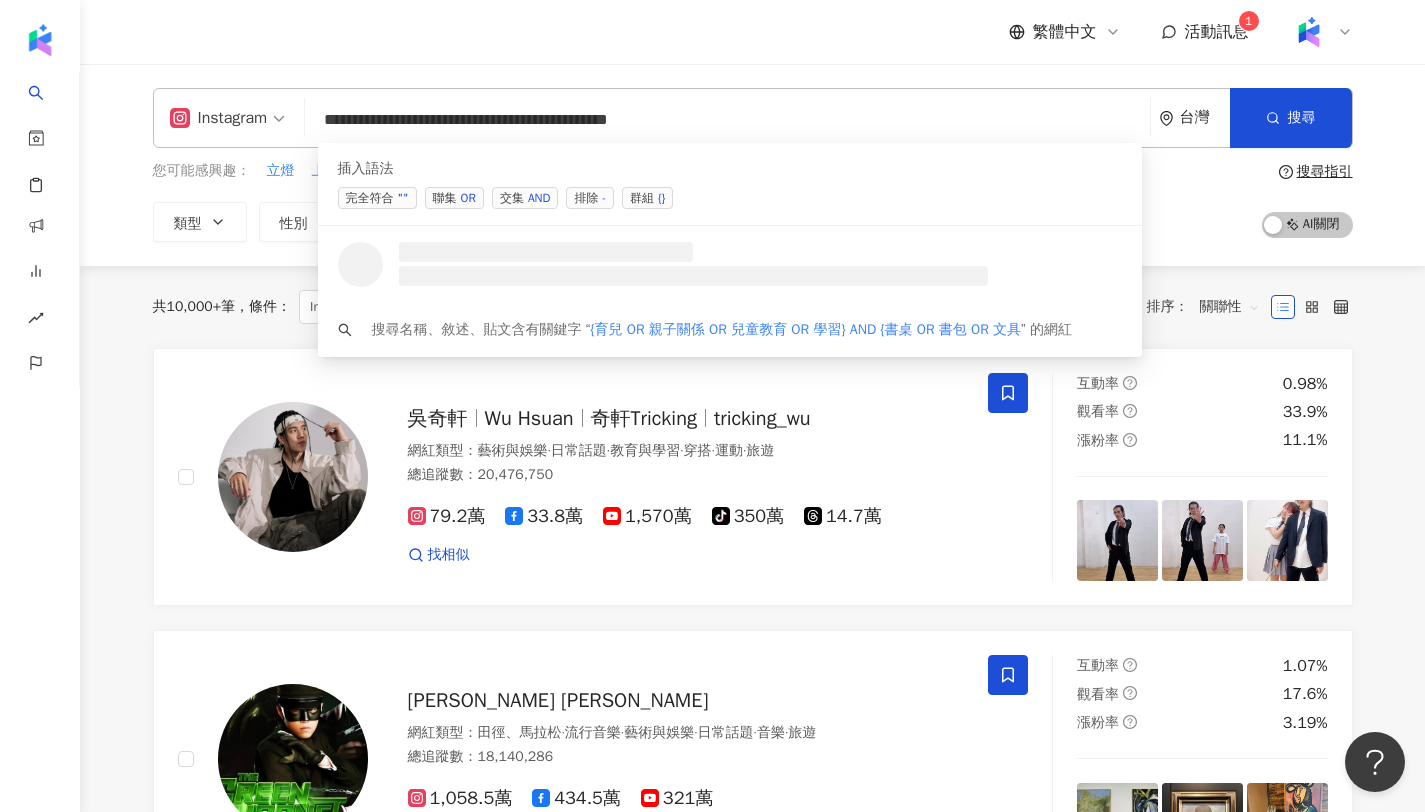 click on "OR" at bounding box center (468, 198) 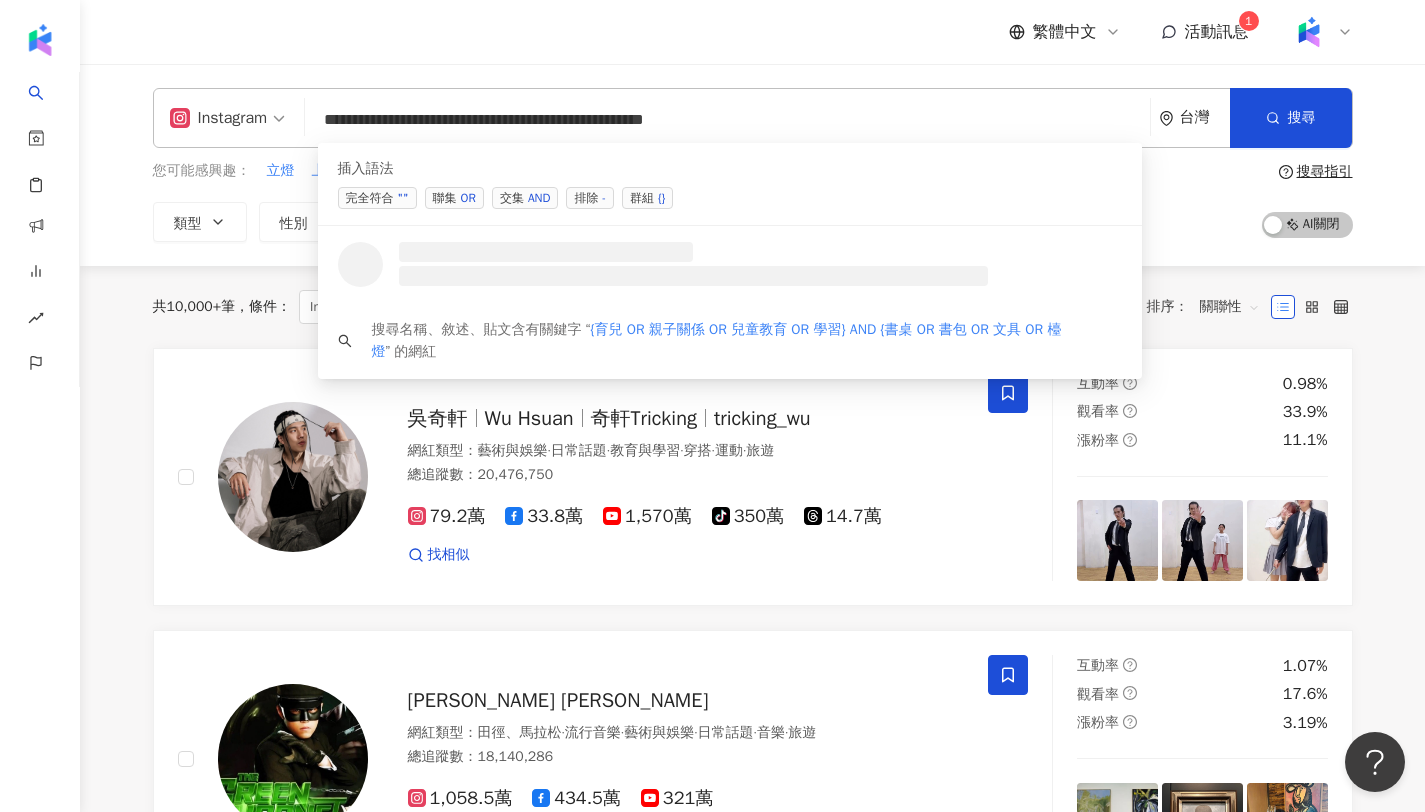 click on "OR" at bounding box center (468, 198) 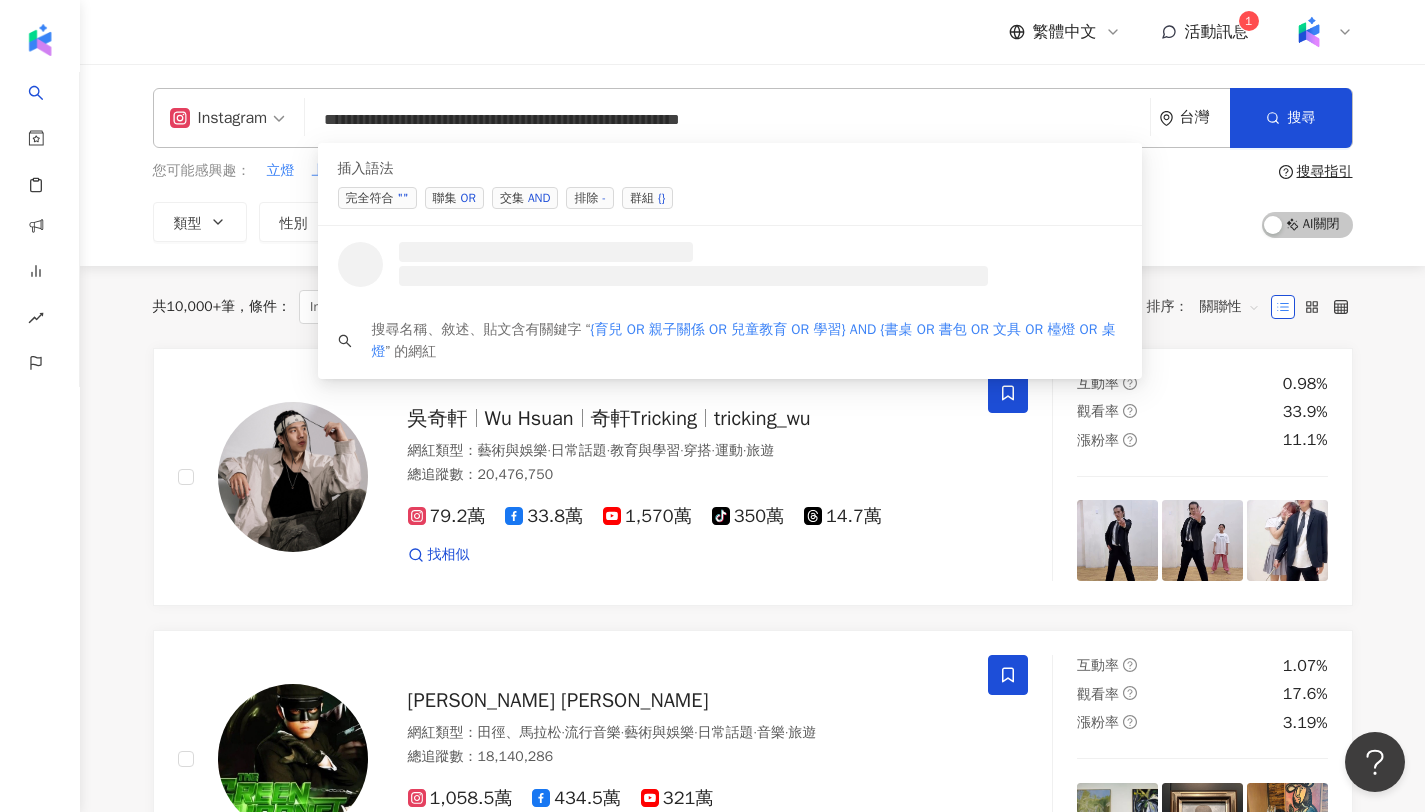 click on "聯集 OR" at bounding box center [454, 198] 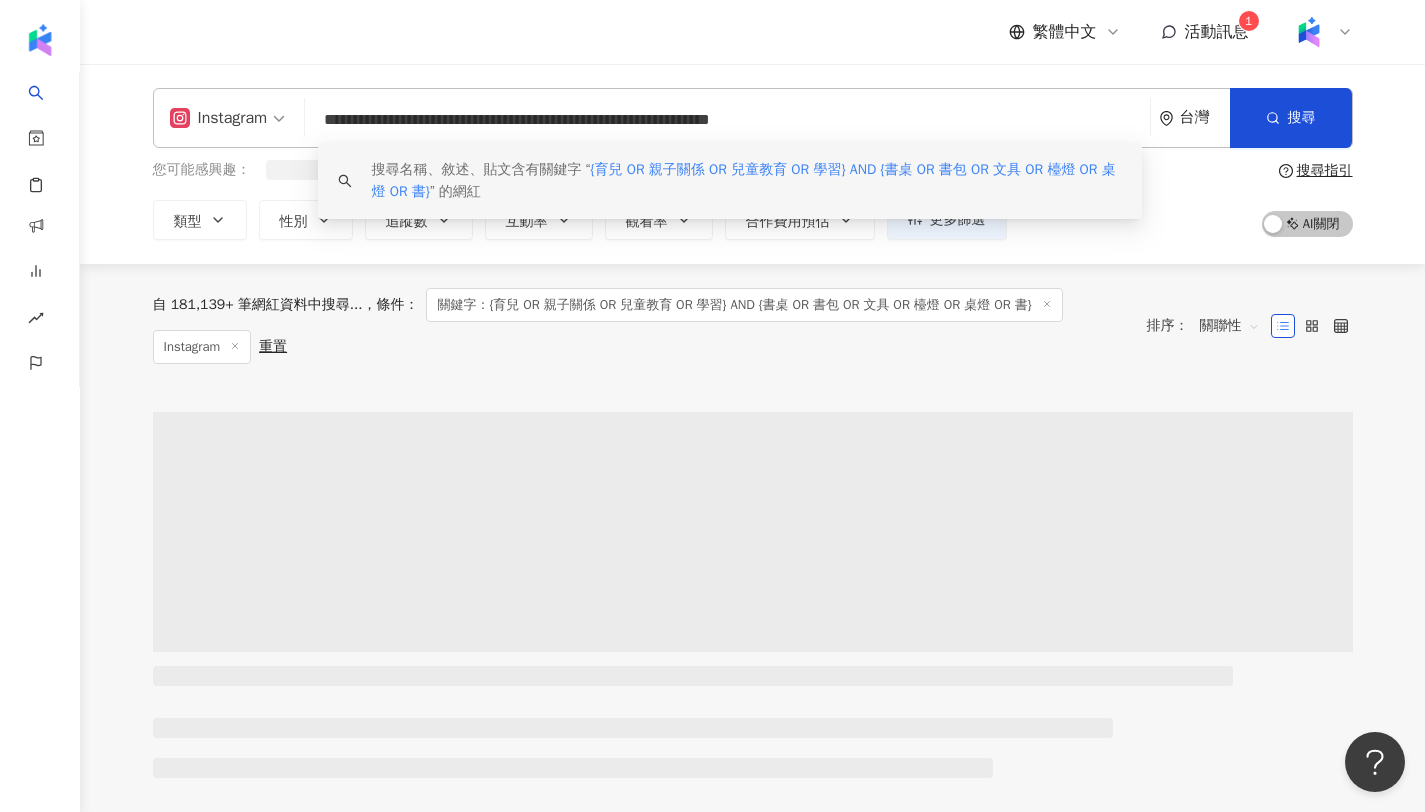type on "**********" 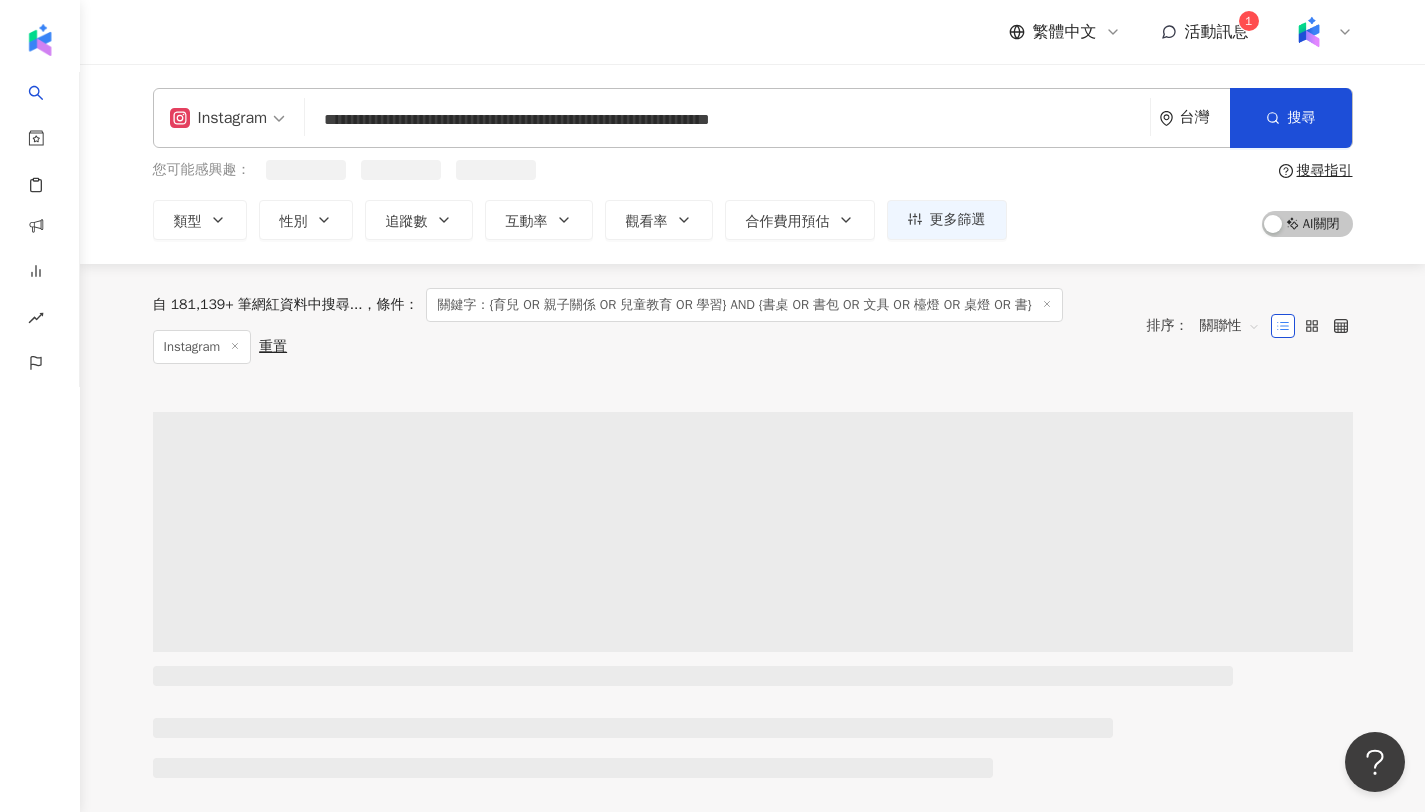 click on "繁體中文 活動訊息 1" at bounding box center (753, 32) 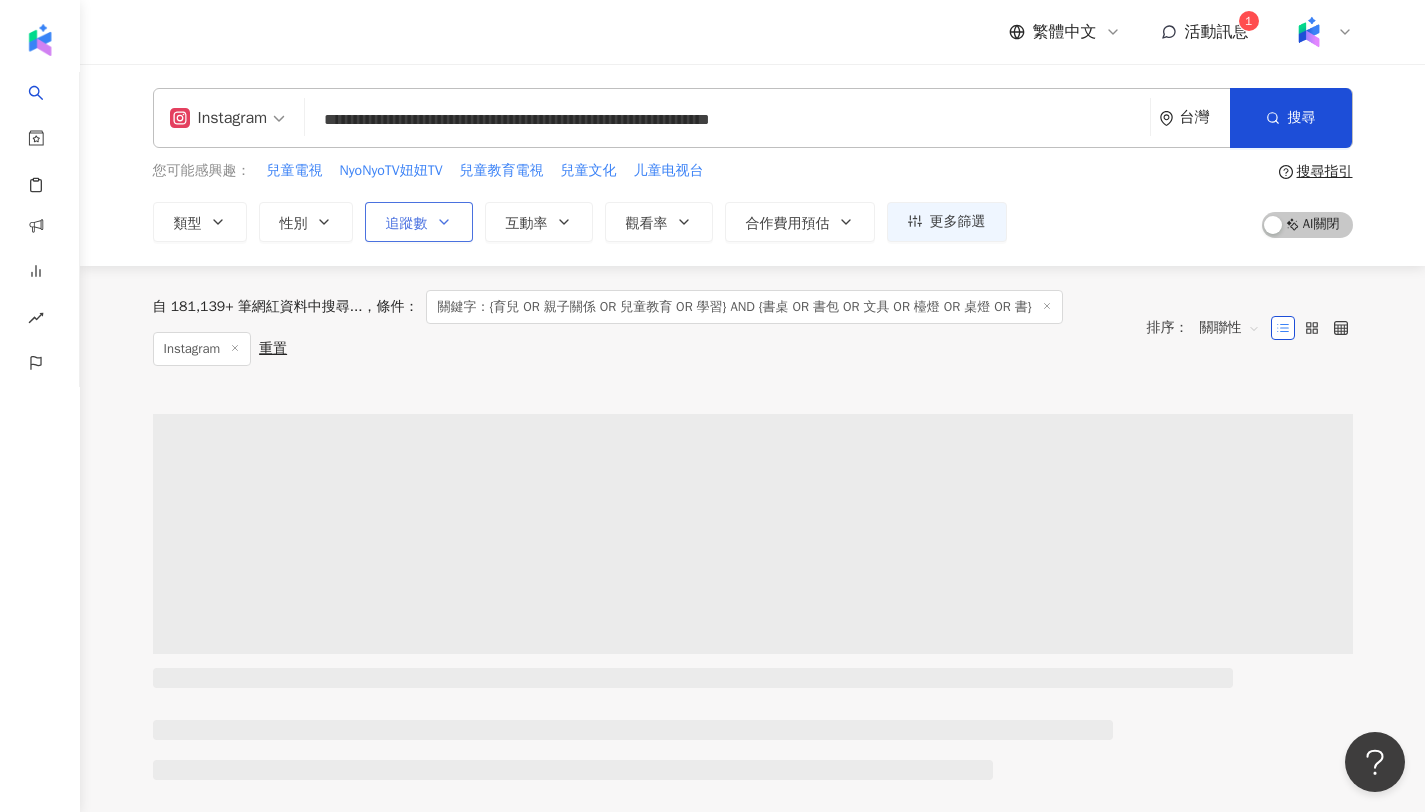 click on "追蹤數" at bounding box center [419, 222] 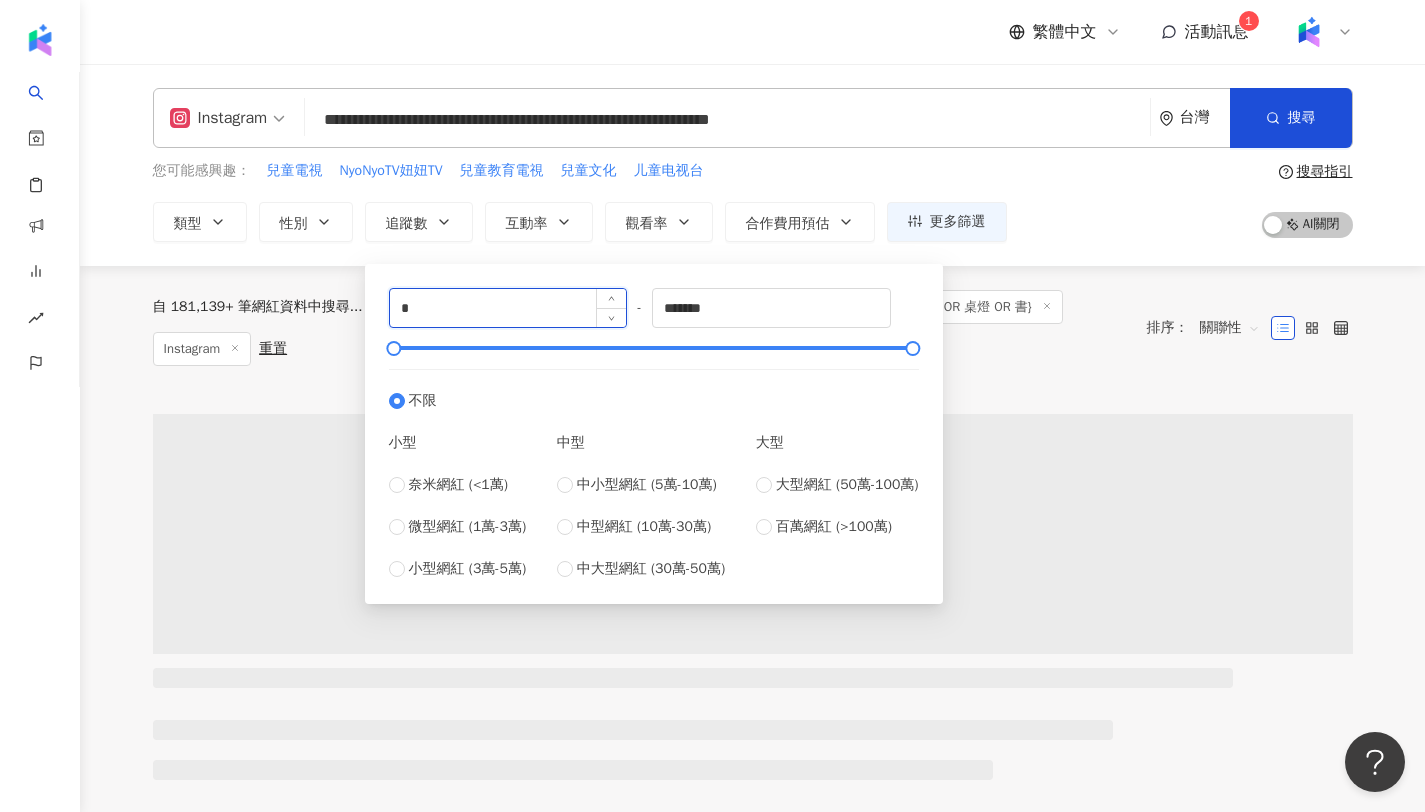 click on "*" at bounding box center (508, 308) 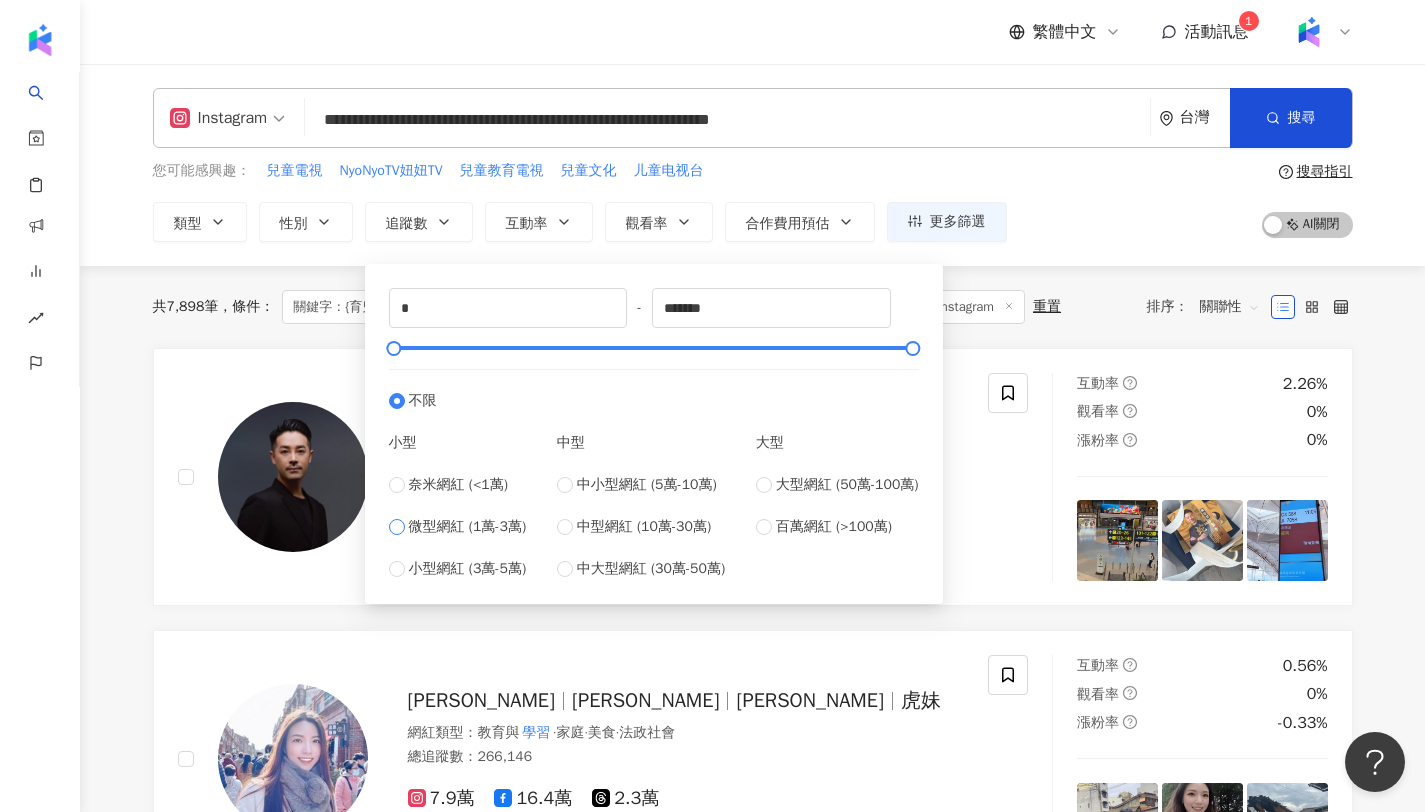 click on "微型網紅 (1萬-3萬)" at bounding box center (468, 527) 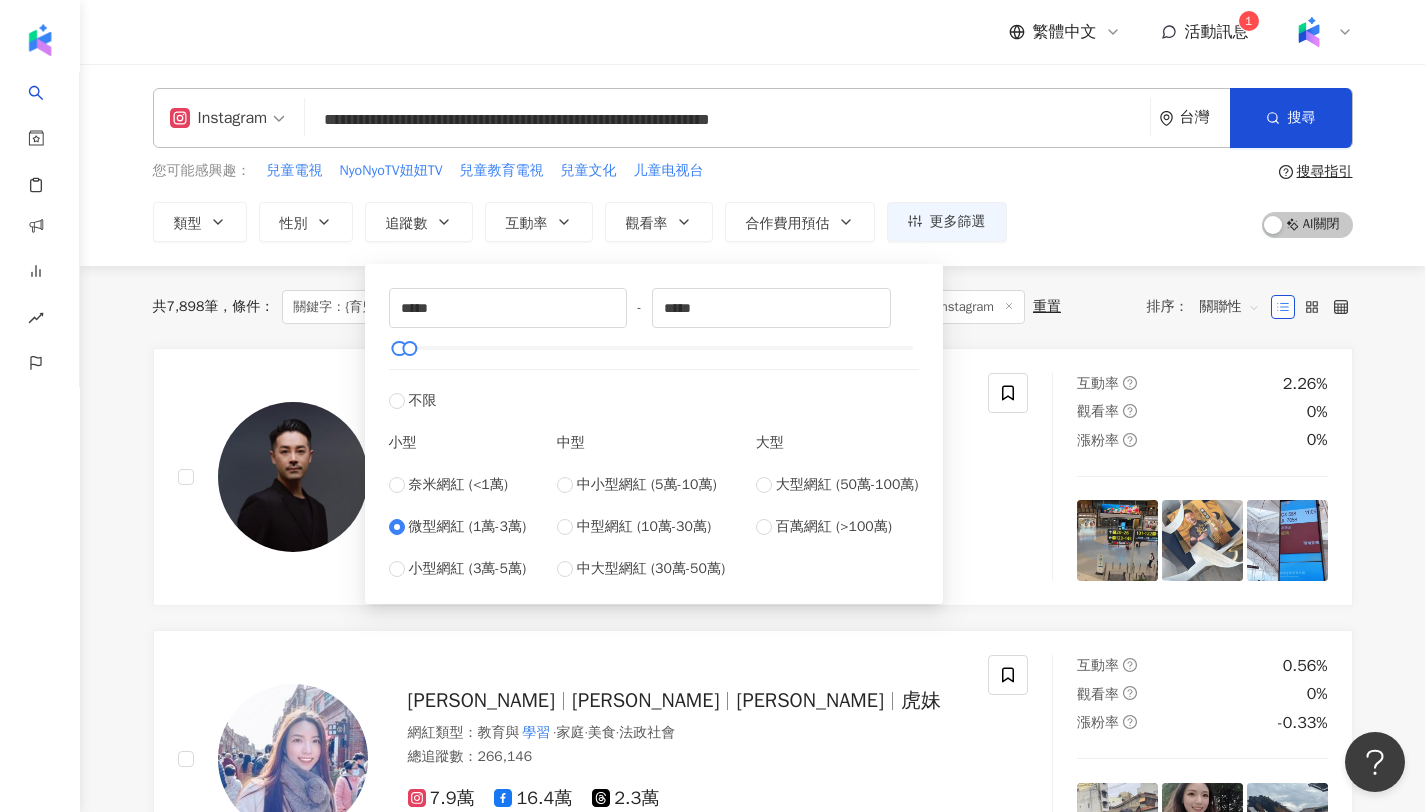 click on "共  7,898  筆 條件 ： 關鍵字：{育兒 OR 親子關係 OR 兒童教育 OR 學習} AND {書桌 OR 書包 OR 文具 OR 檯燈 OR 桌燈 OR 書} Instagram 重置 排序： 關聯性" at bounding box center [753, 307] 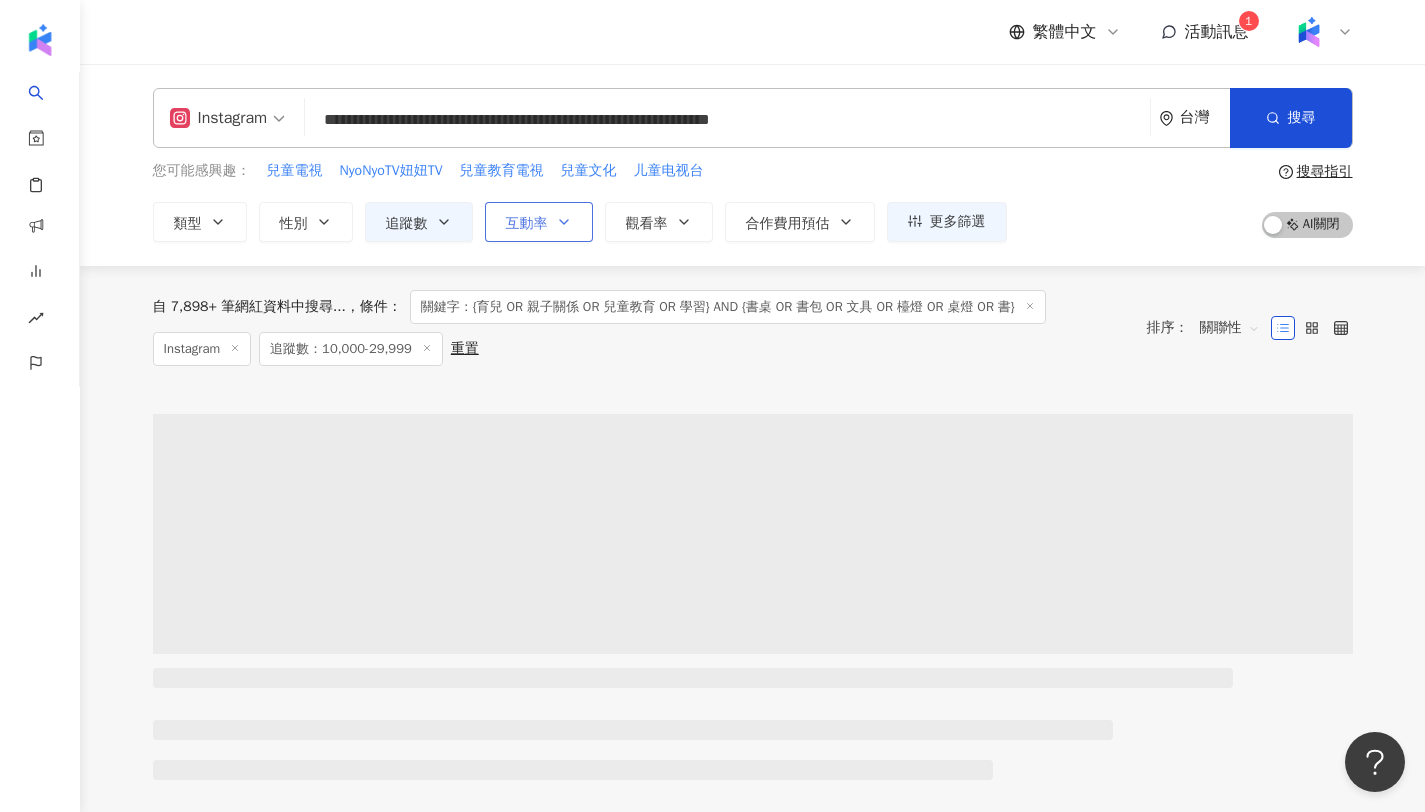 click on "互動率" at bounding box center (539, 222) 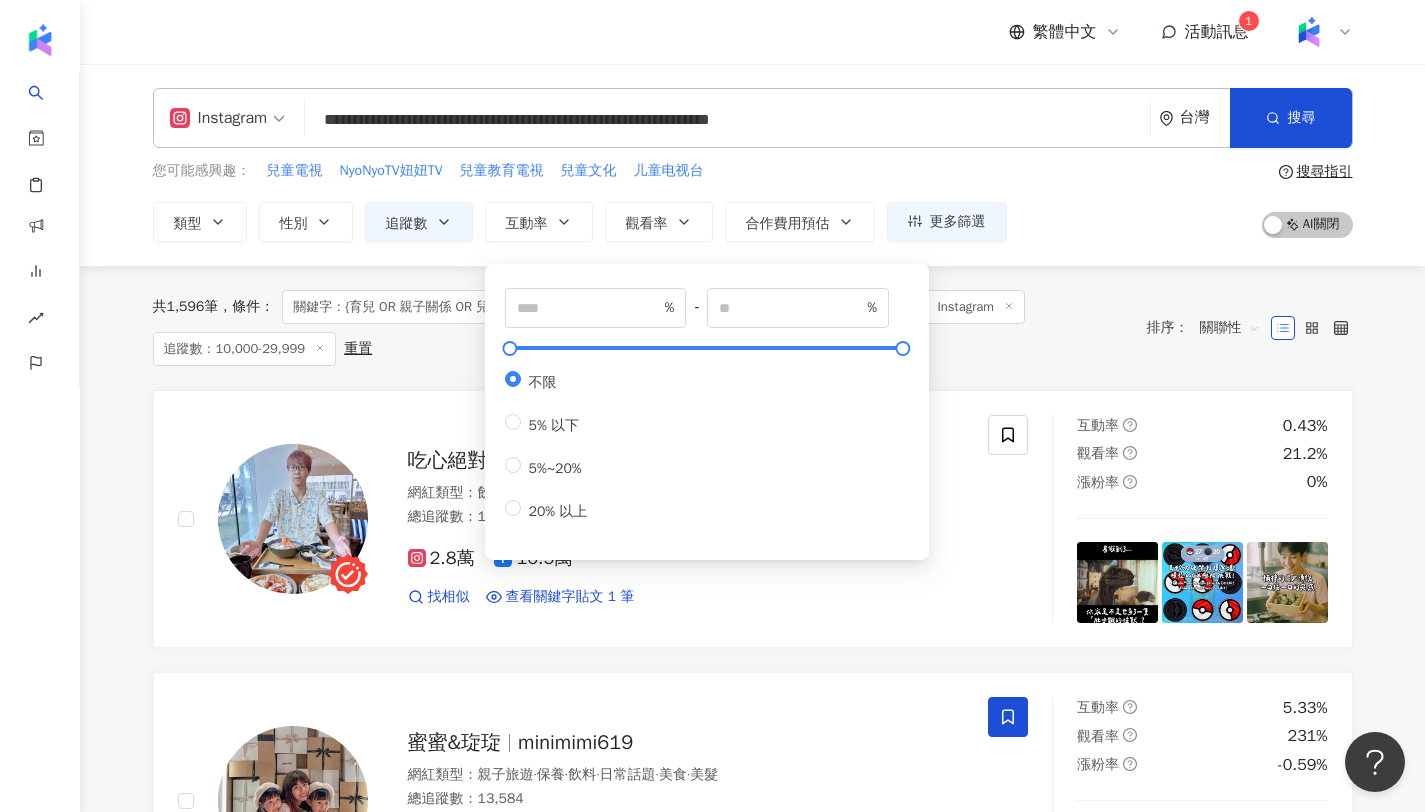 click on "您可能感興趣： 兒童電視  NyoNyoTV妞妞TV  兒童教育電視  兒童文化  儿童电视台  類型 性別 追蹤數 互動率 觀看率 合作費用預估  更多篩選 *****  -  ***** 不限 小型 奈米網紅 (<1萬) 微型網紅 (1萬-3萬) 小型網紅 (3萬-5萬) 中型 中小型網紅 (5萬-10萬) 中型網紅 (10萬-30萬) 中大型網紅 (30萬-50萬) 大型 大型網紅 (50萬-100萬) 百萬網紅 (>100萬) %  -  % 不限 5% 以下 5%~20% 20% 以上 搜尋指引 AI  開啟 AI  關閉" at bounding box center (753, 201) 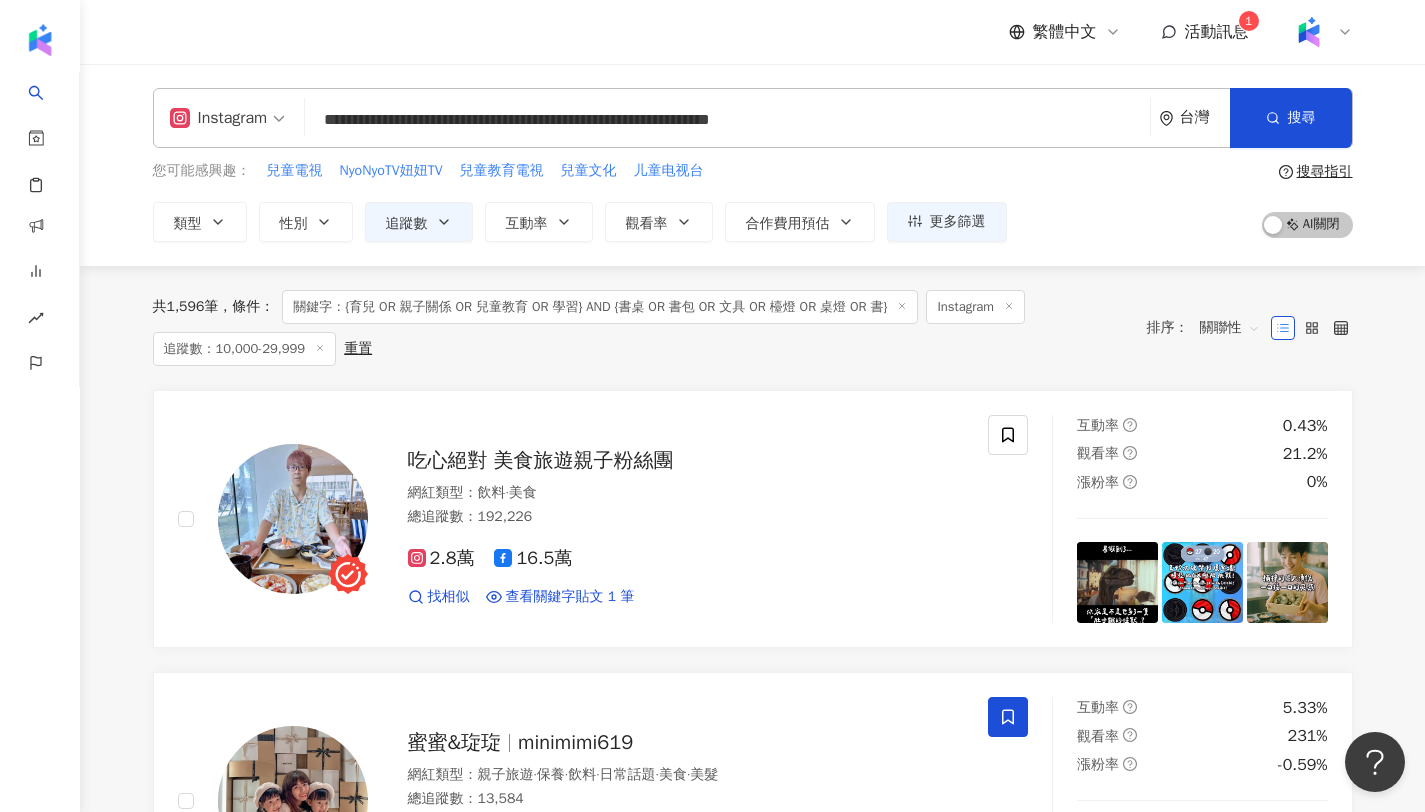 scroll, scrollTop: 305, scrollLeft: 0, axis: vertical 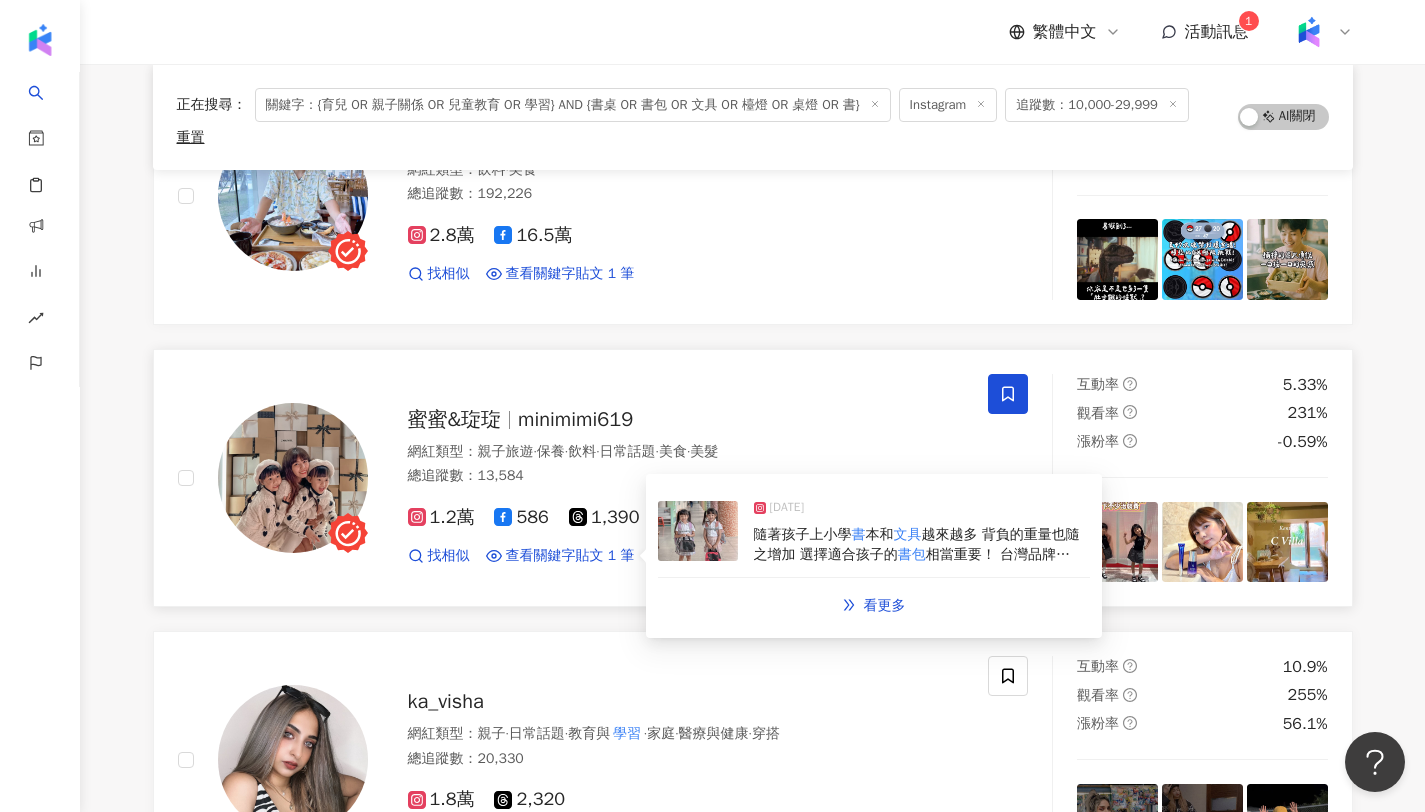 click on "文具" at bounding box center [908, 534] 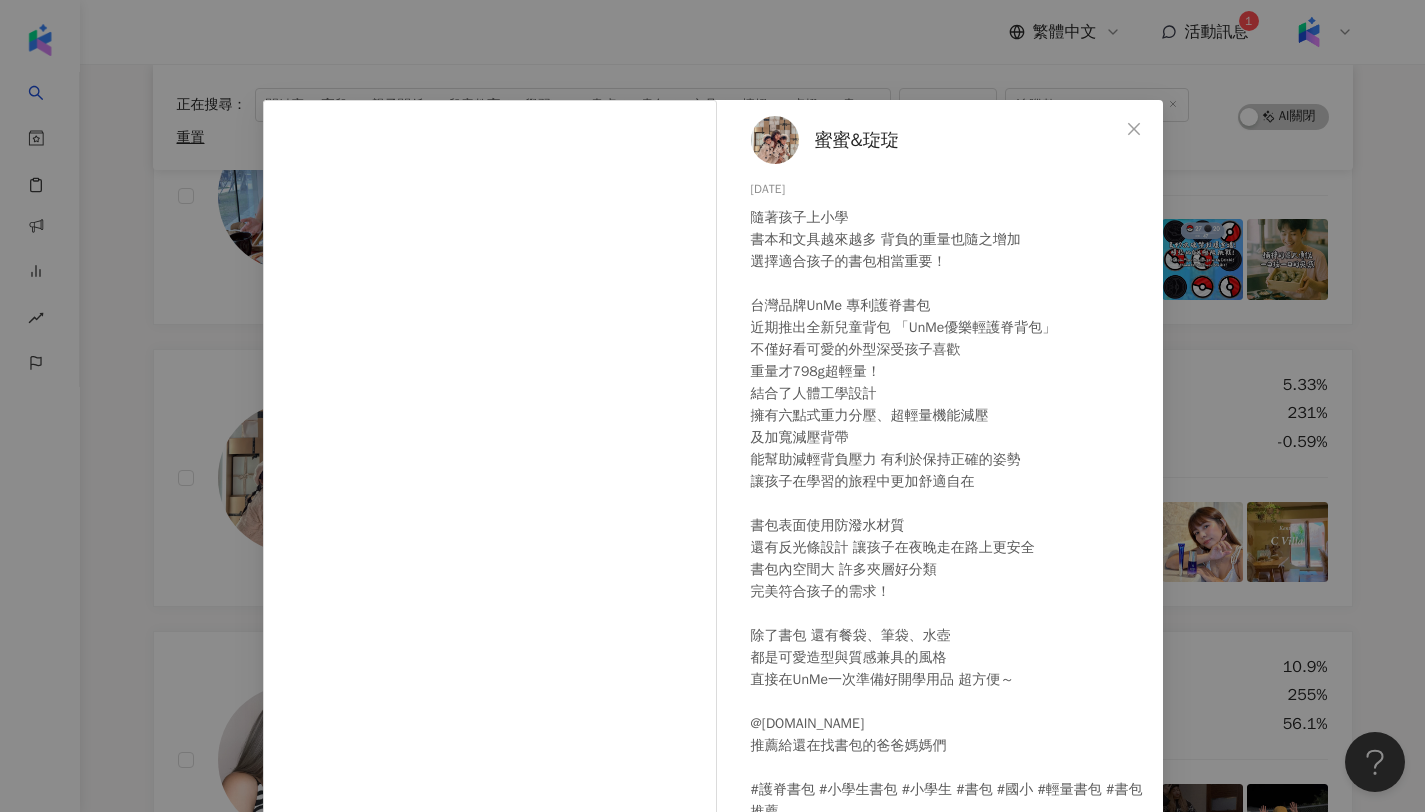 scroll, scrollTop: 37, scrollLeft: 0, axis: vertical 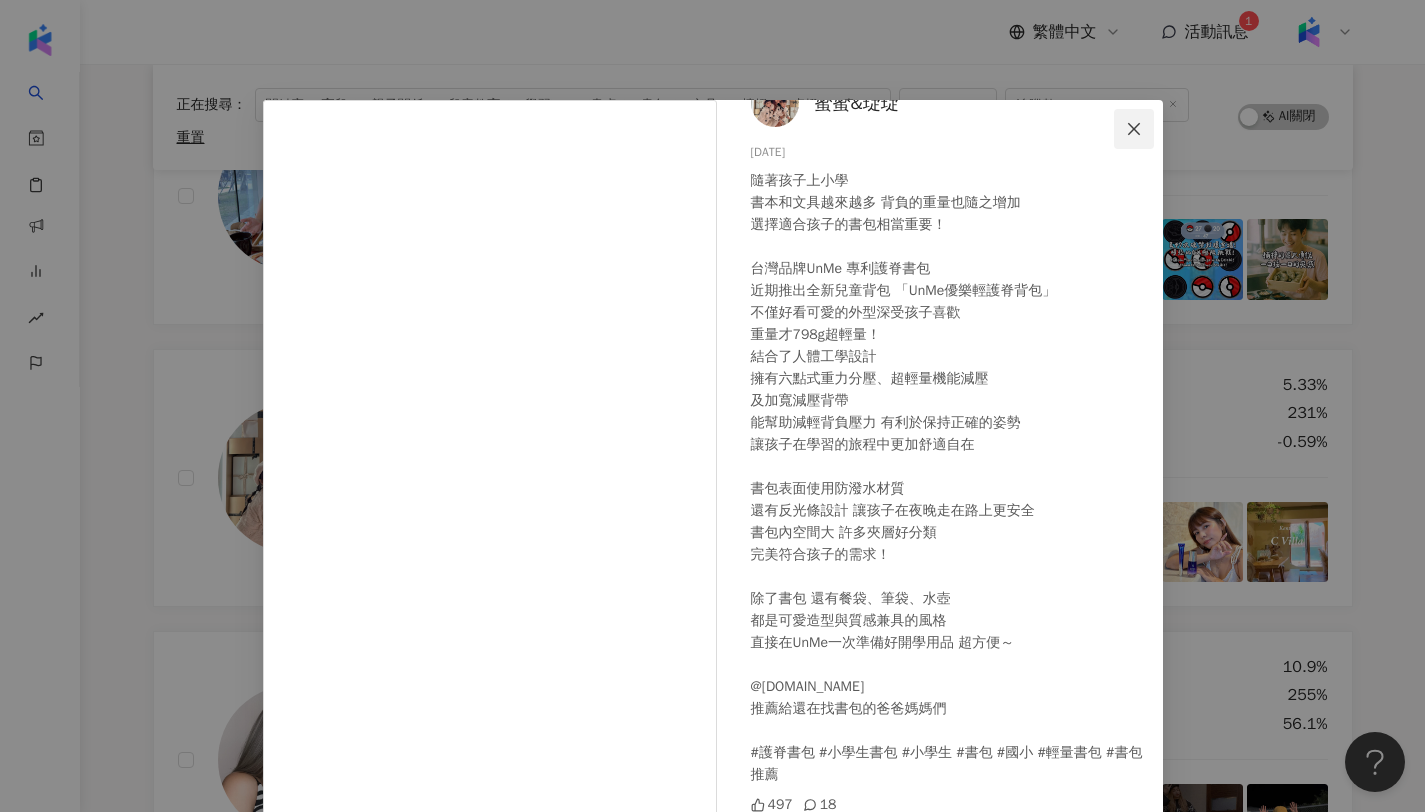 click 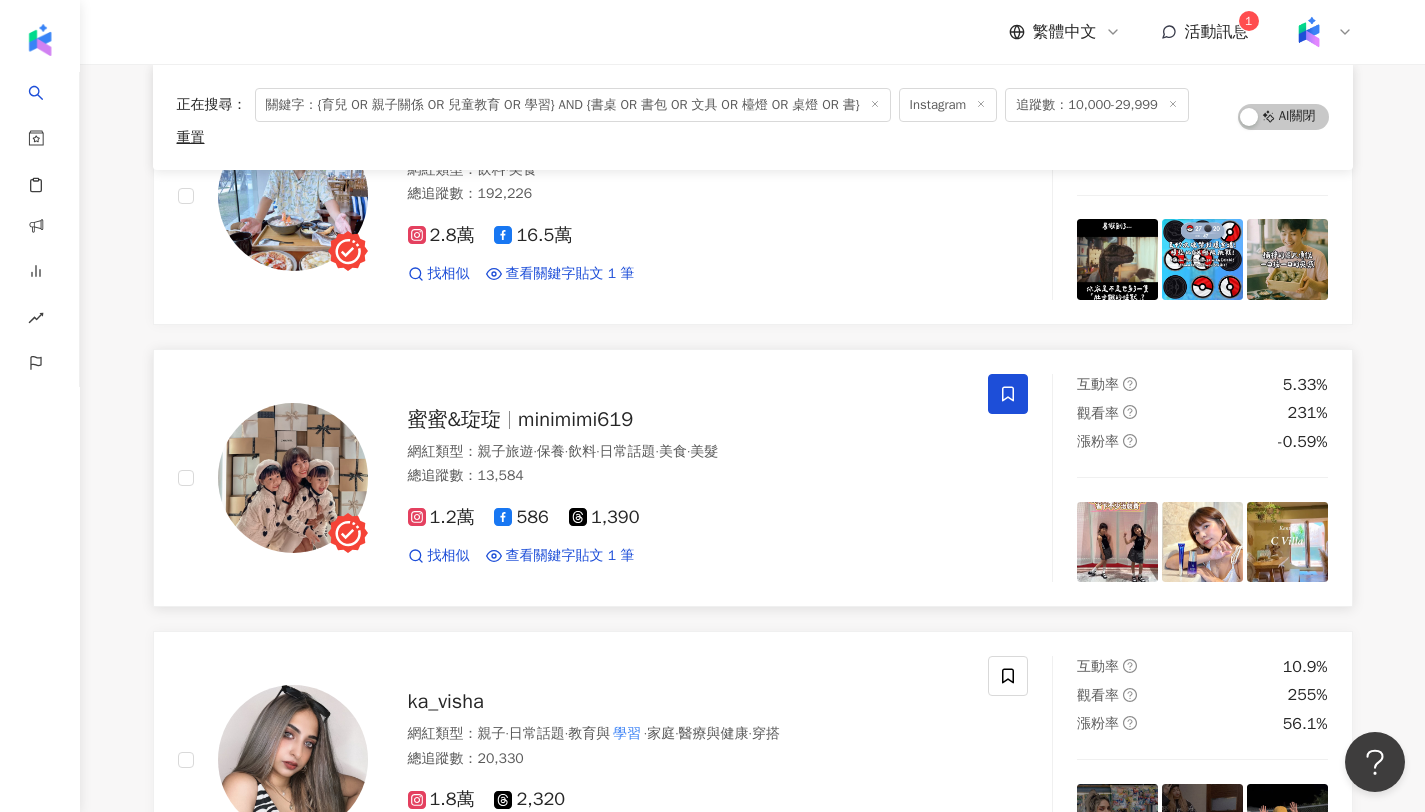 click on "minimimi619" at bounding box center (575, 419) 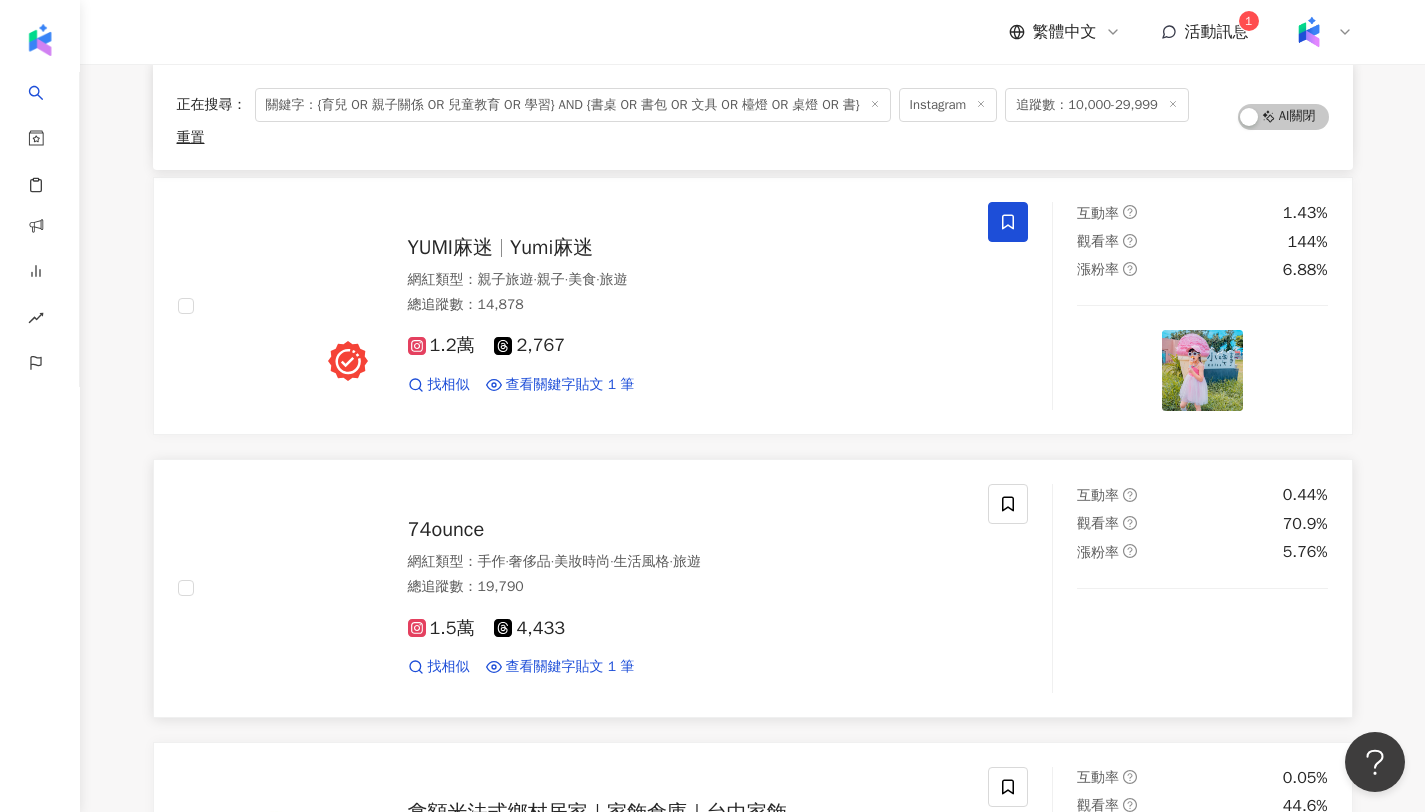 scroll, scrollTop: 2118, scrollLeft: 0, axis: vertical 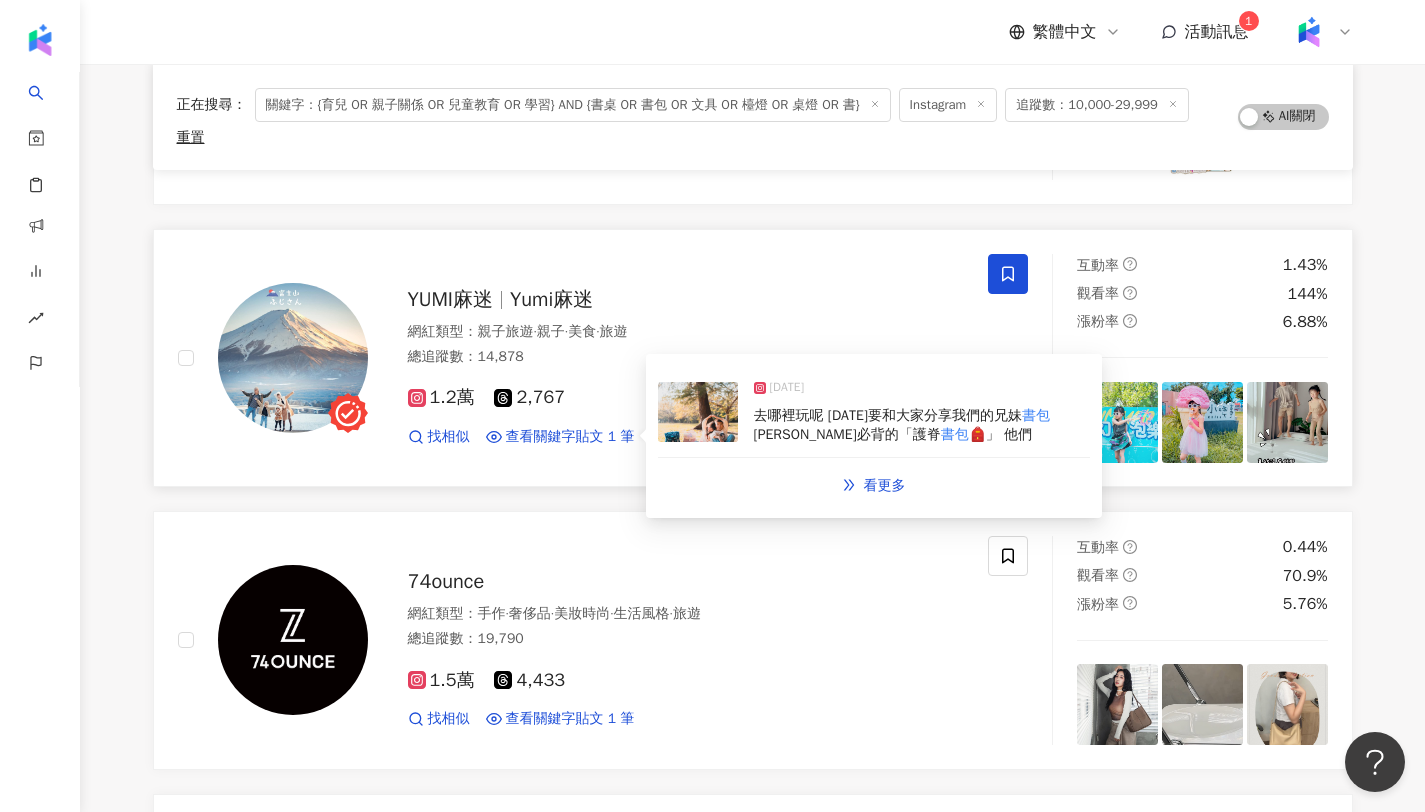 click on "去哪裡玩呢
今天要和大家分享我們的兄妹 書包
國小生必背的「護脊 書包 🎒」
他們" at bounding box center (922, 425) 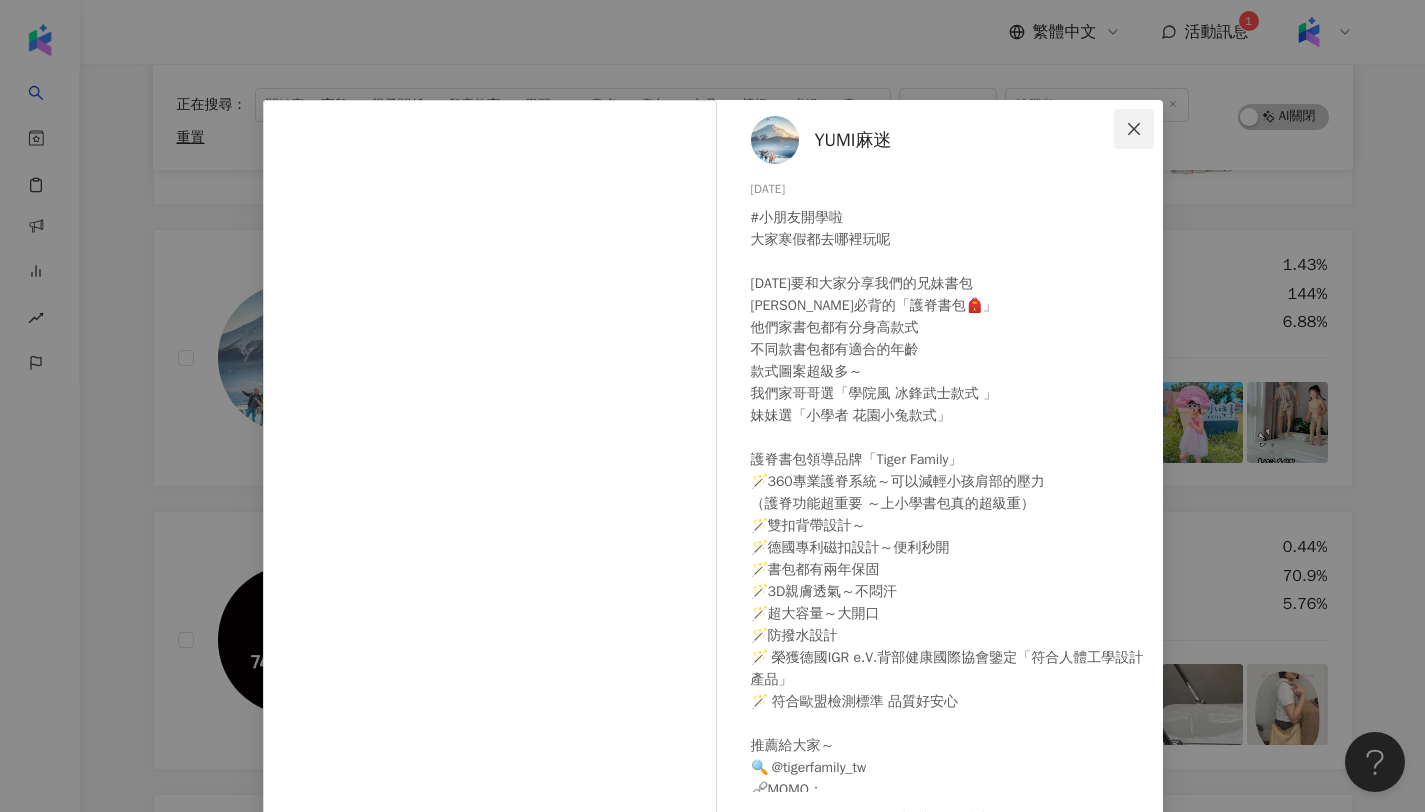 click 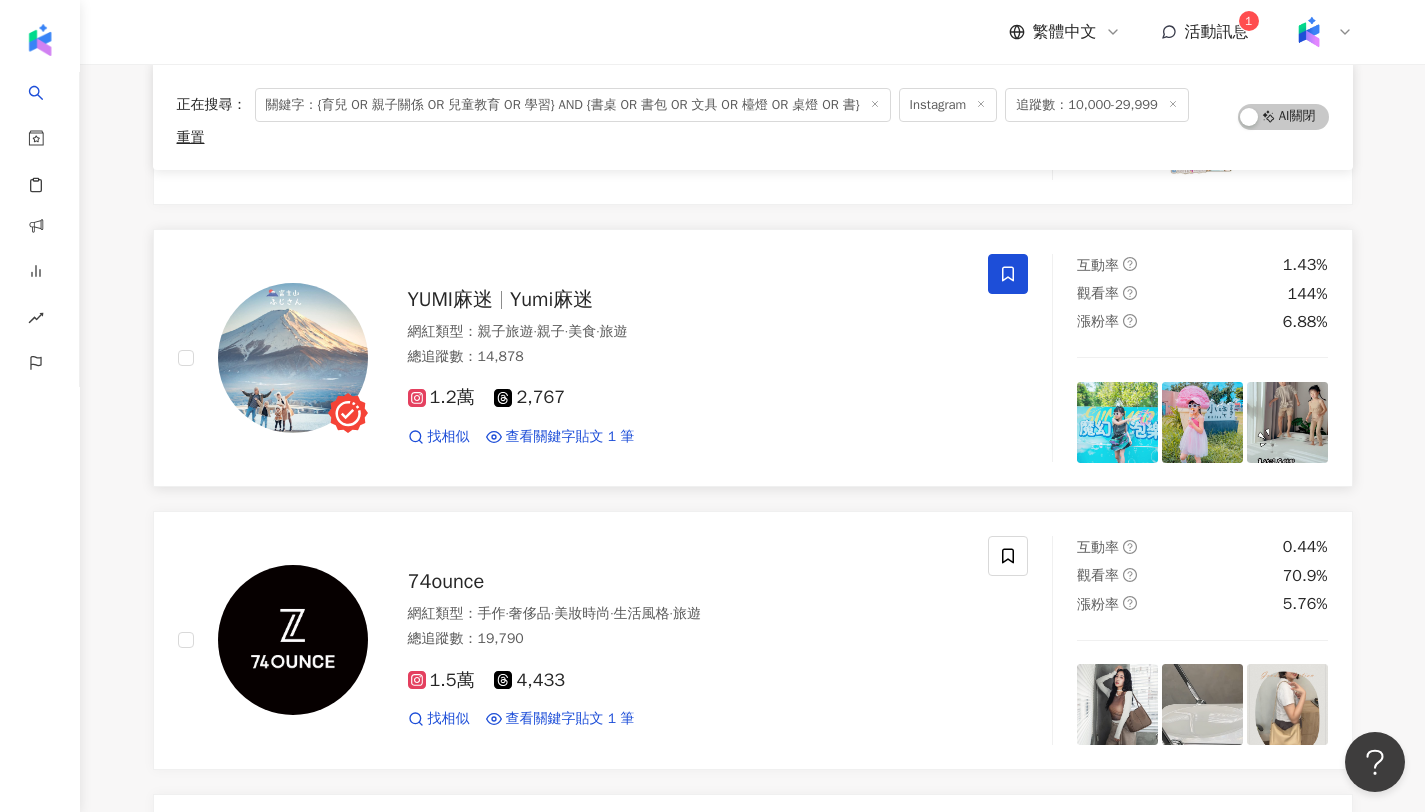 click on "Yumi麻迷" at bounding box center [551, 299] 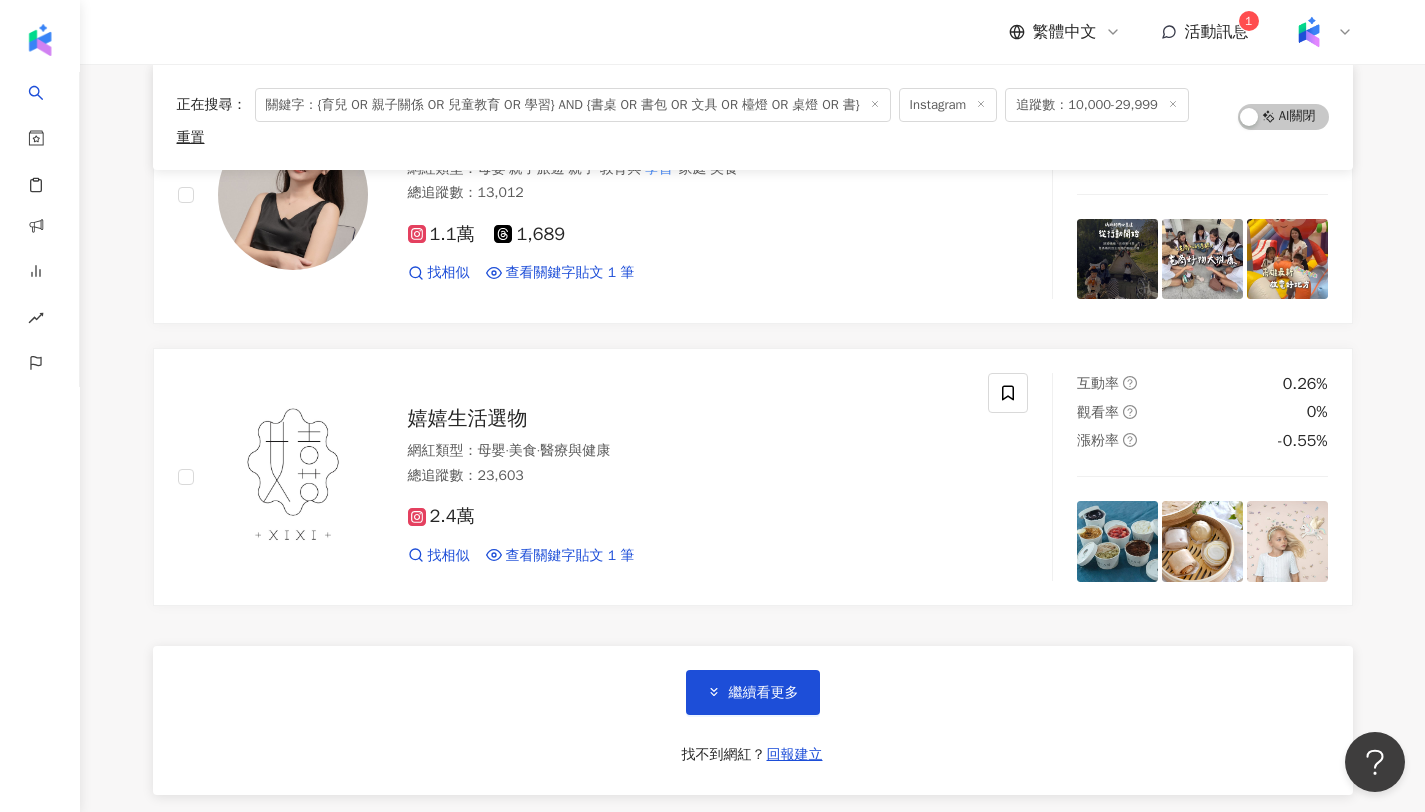 scroll, scrollTop: 3396, scrollLeft: 0, axis: vertical 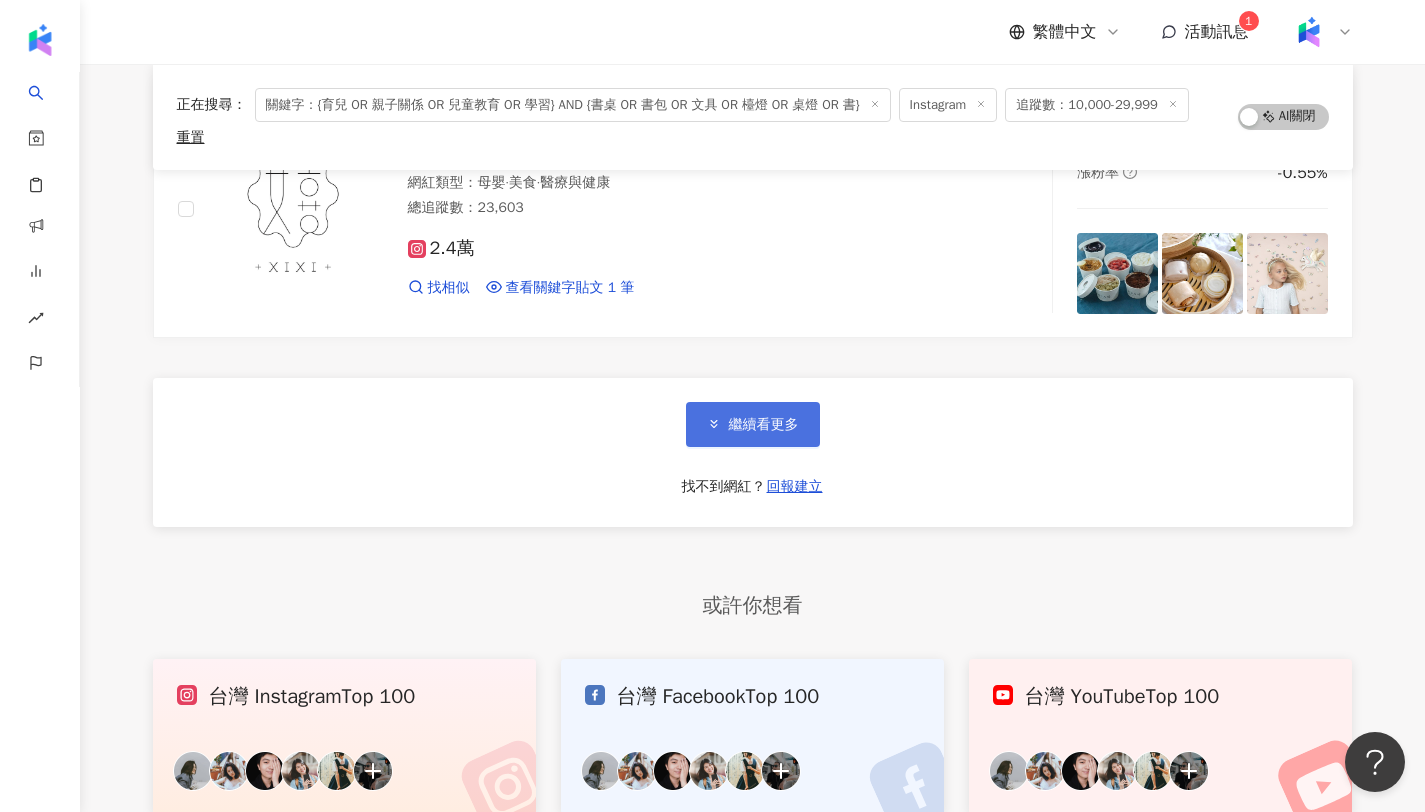 click on "繼續看更多" at bounding box center [753, 424] 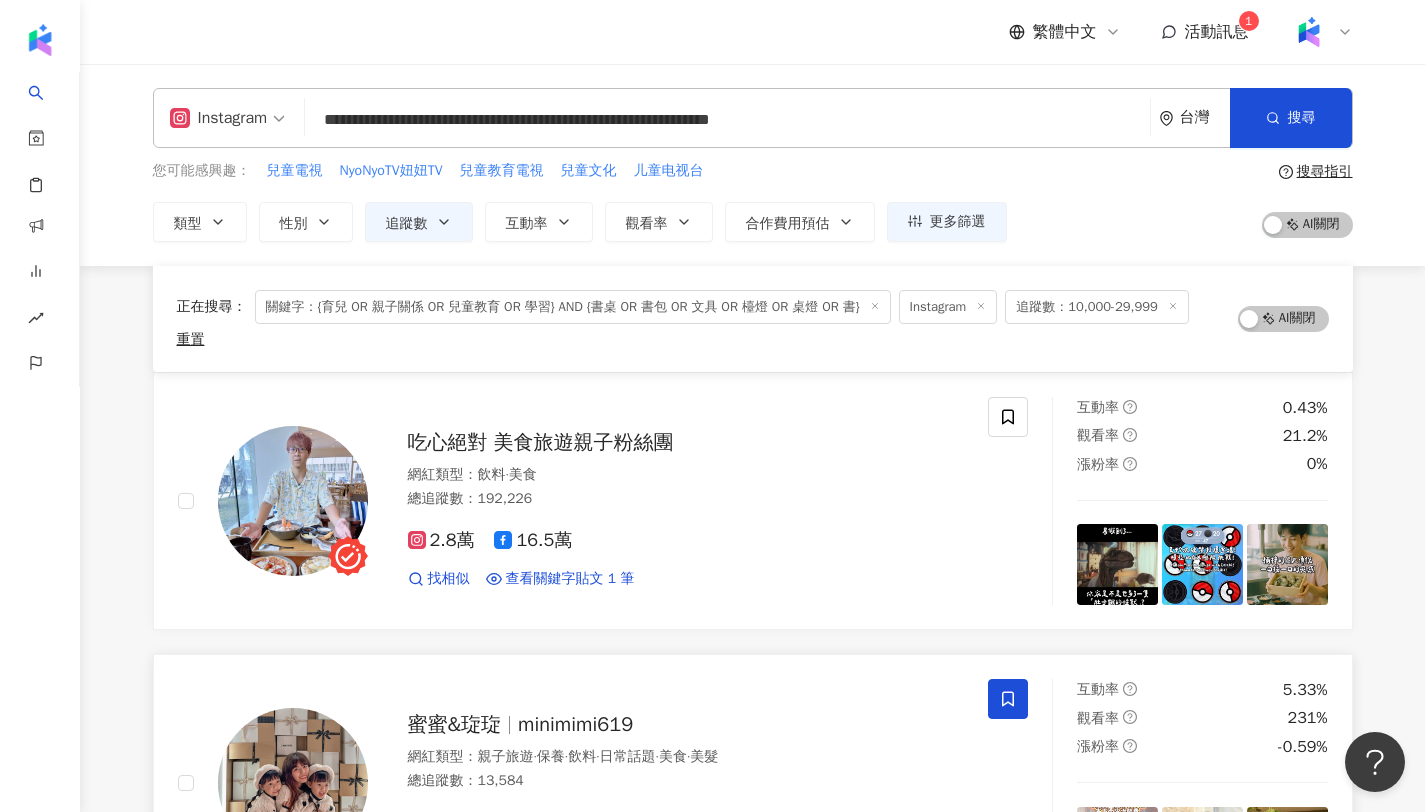 scroll, scrollTop: 411, scrollLeft: 0, axis: vertical 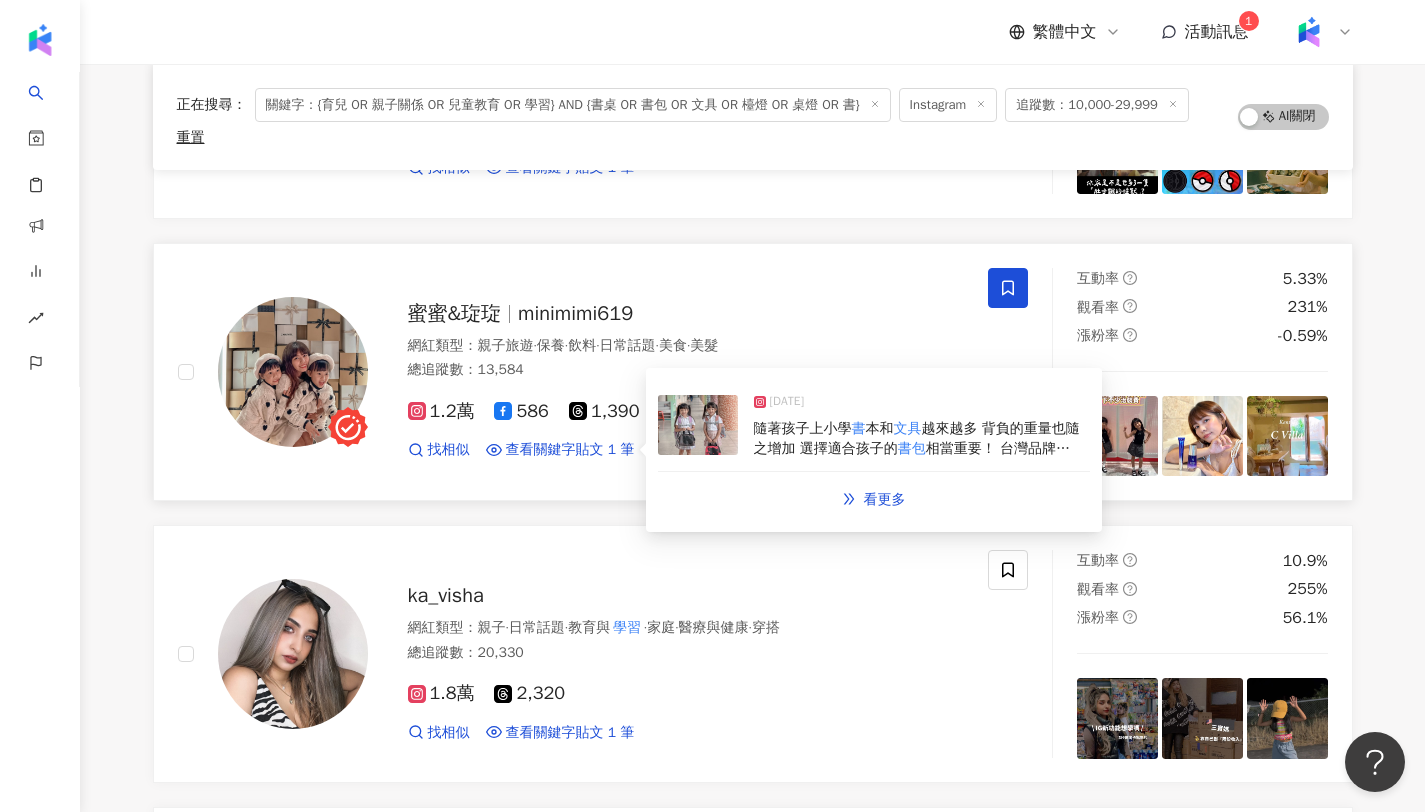 click on "越來越多 背負的重量也隨之增加
選擇適合孩子的" at bounding box center [917, 438] 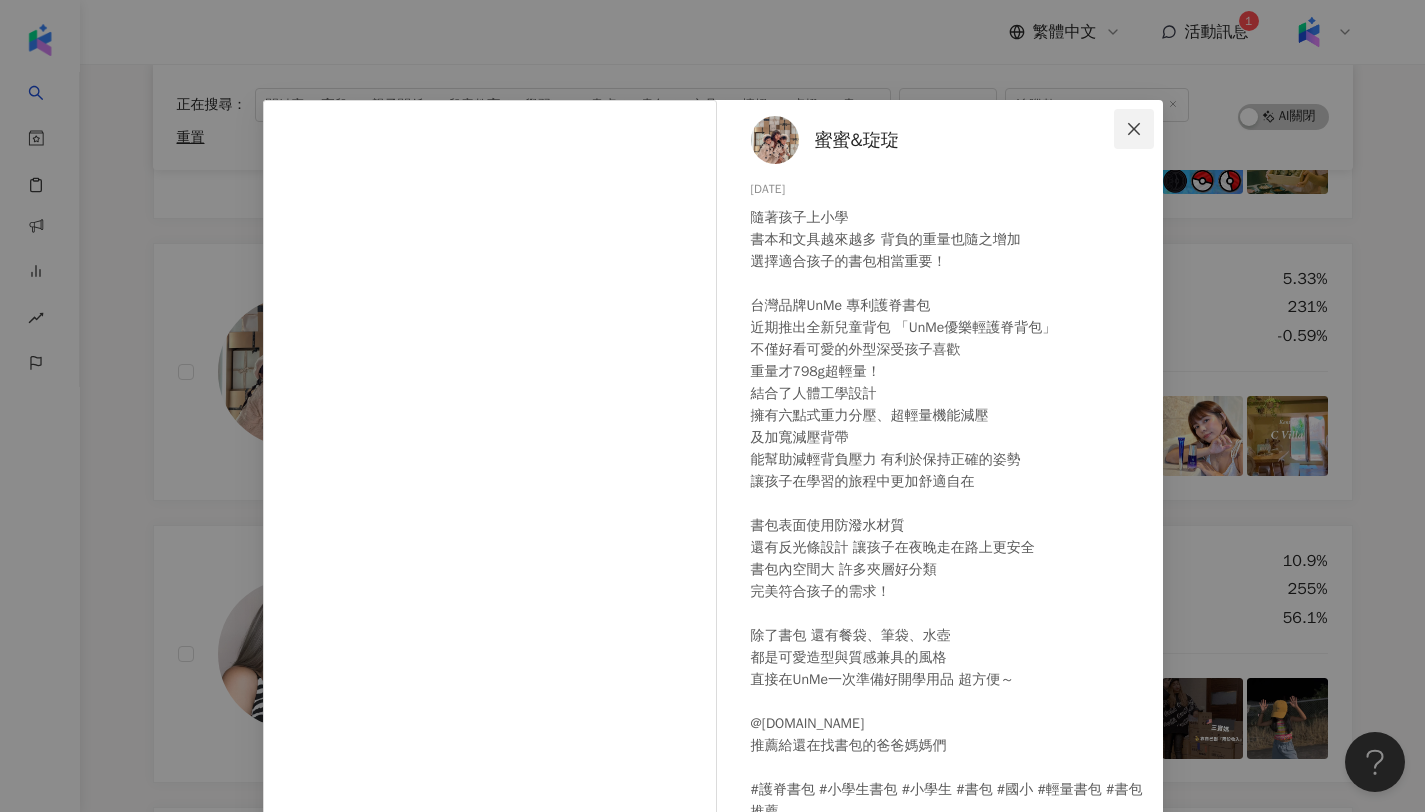 click at bounding box center (1134, 129) 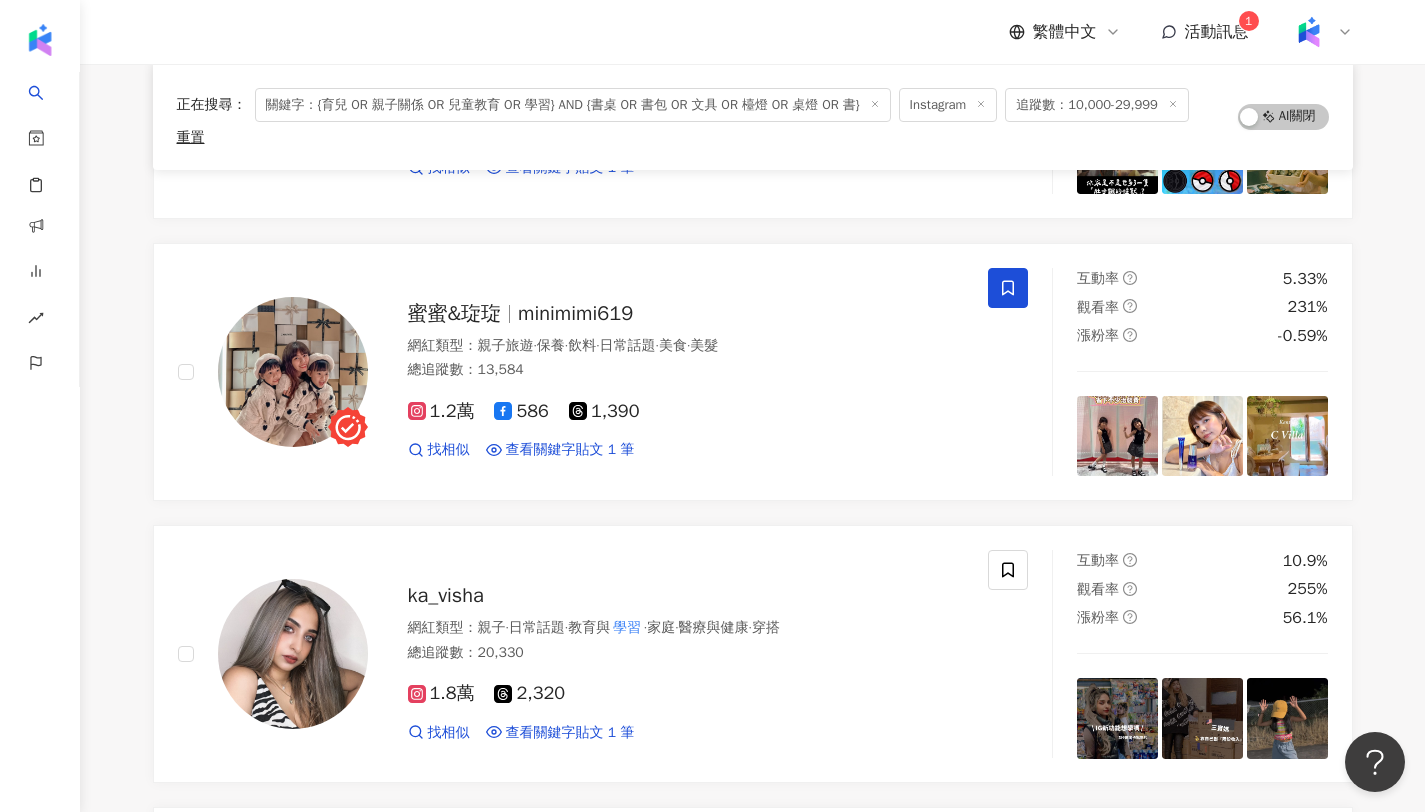 click on "活動訊息" at bounding box center (1217, 32) 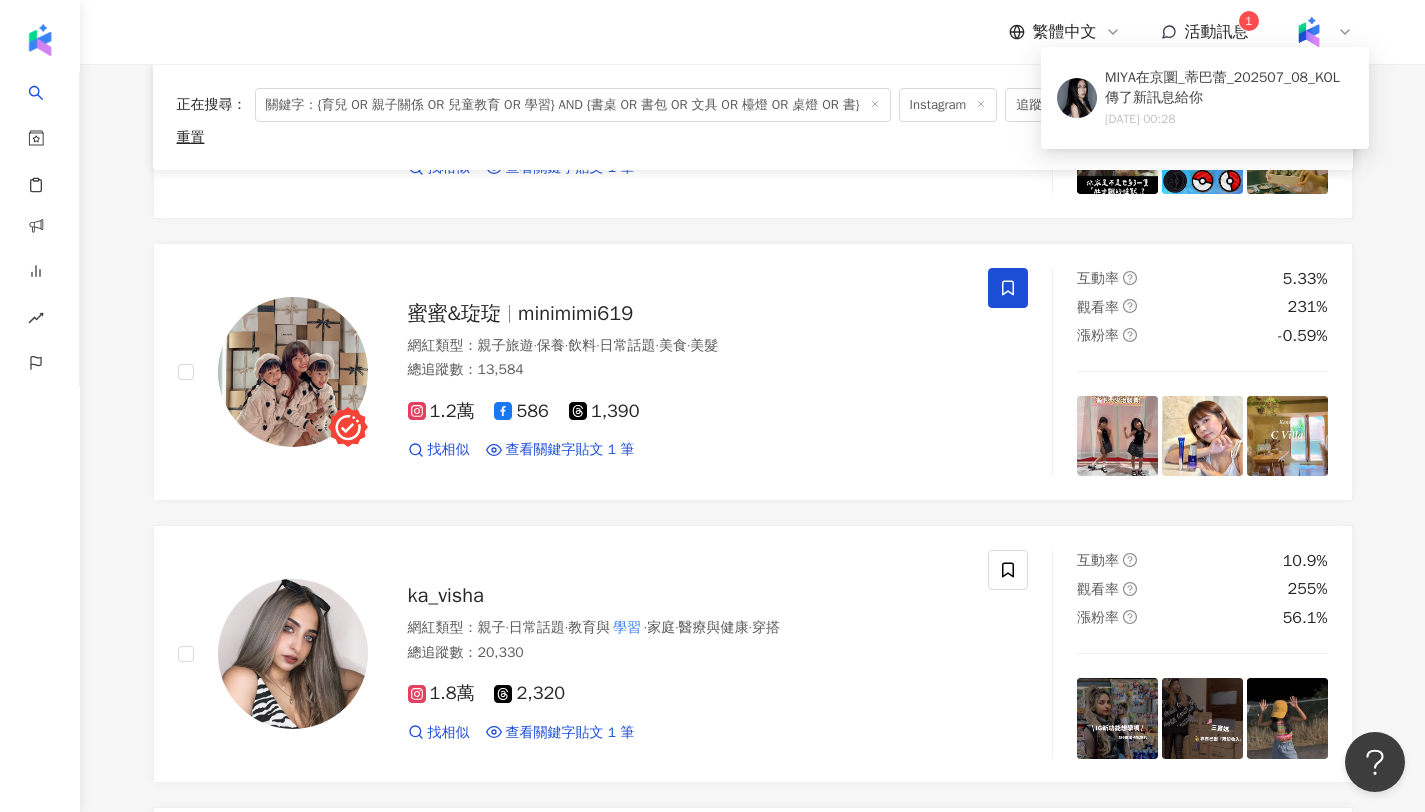 click on "**********" at bounding box center (752, 3419) 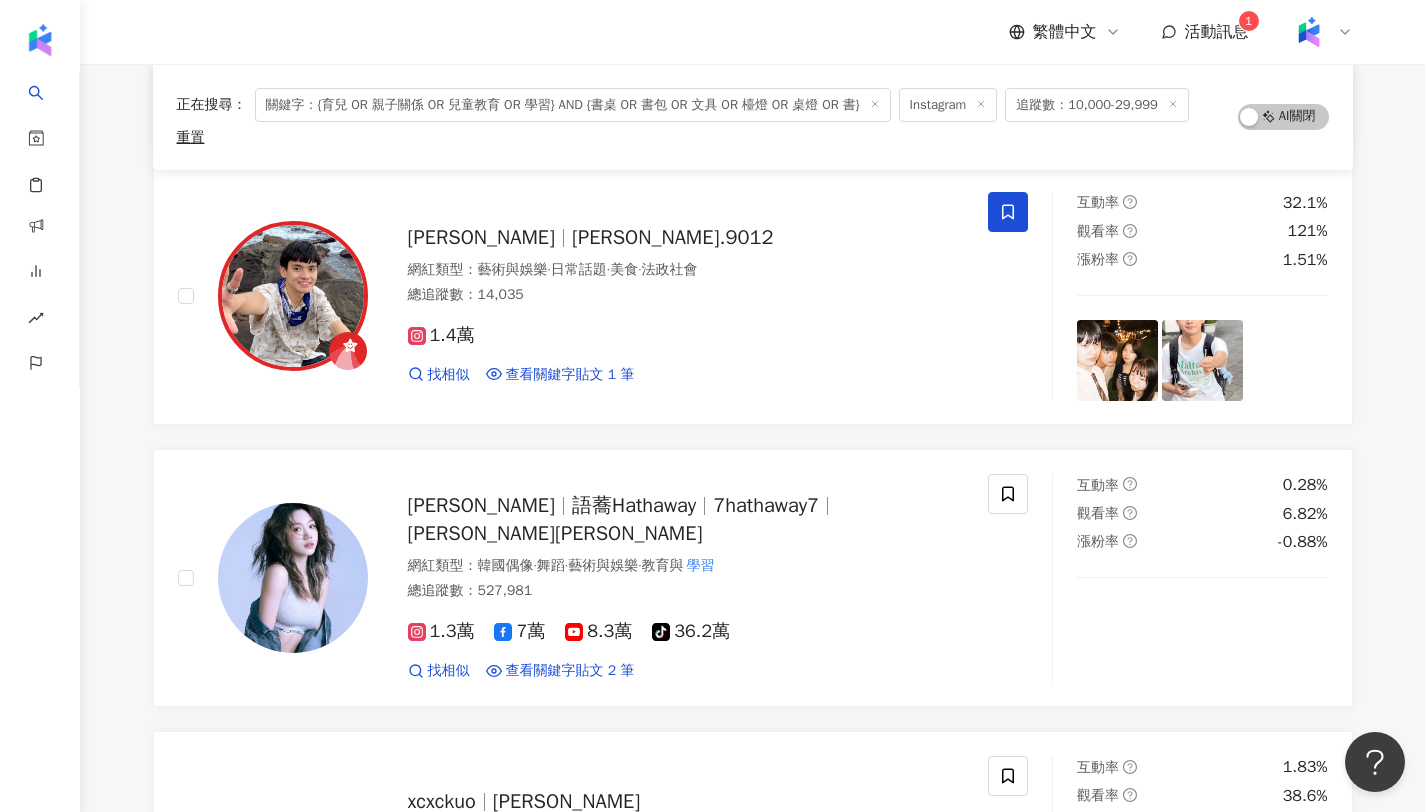 scroll, scrollTop: 6816, scrollLeft: 0, axis: vertical 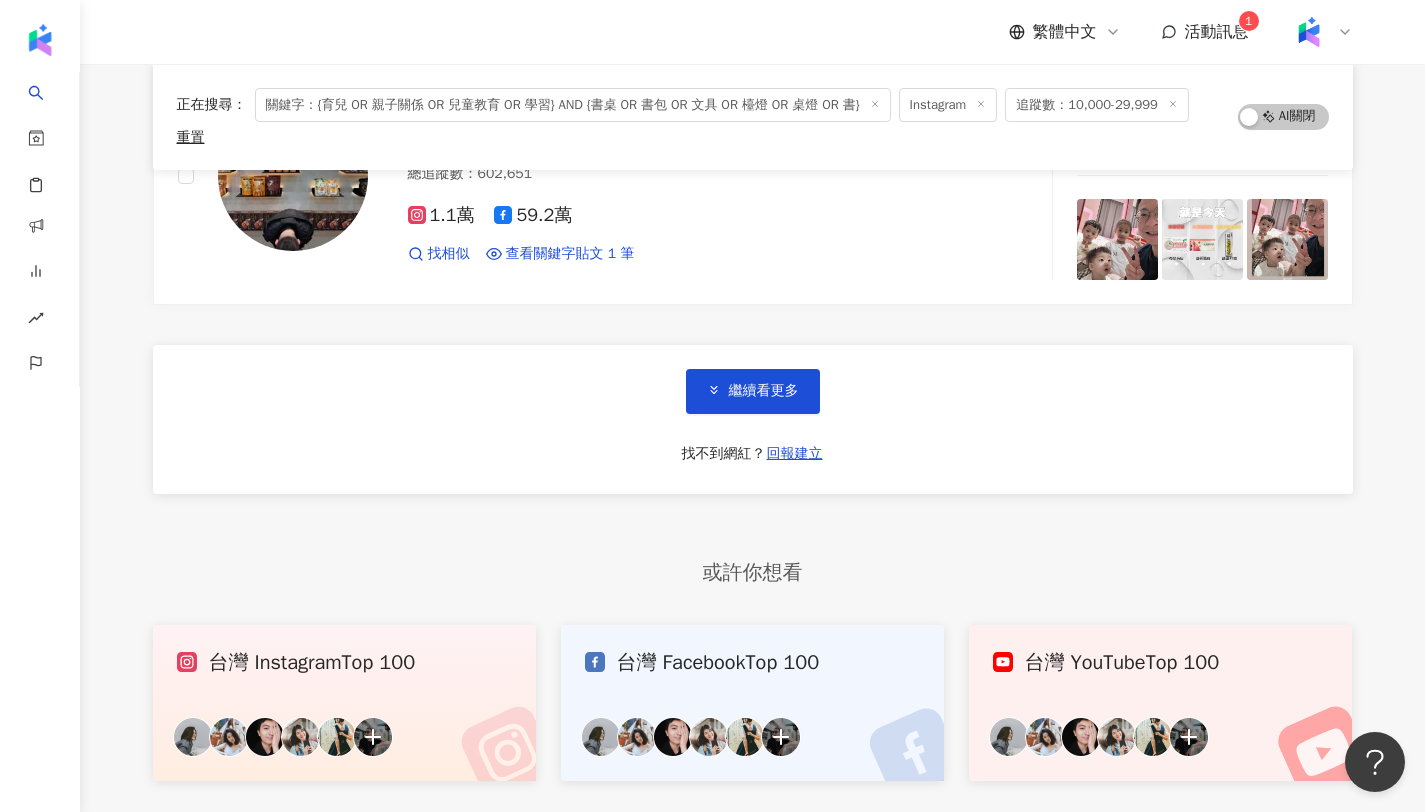 drag, startPoint x: 801, startPoint y: 392, endPoint x: 867, endPoint y: 371, distance: 69.260376 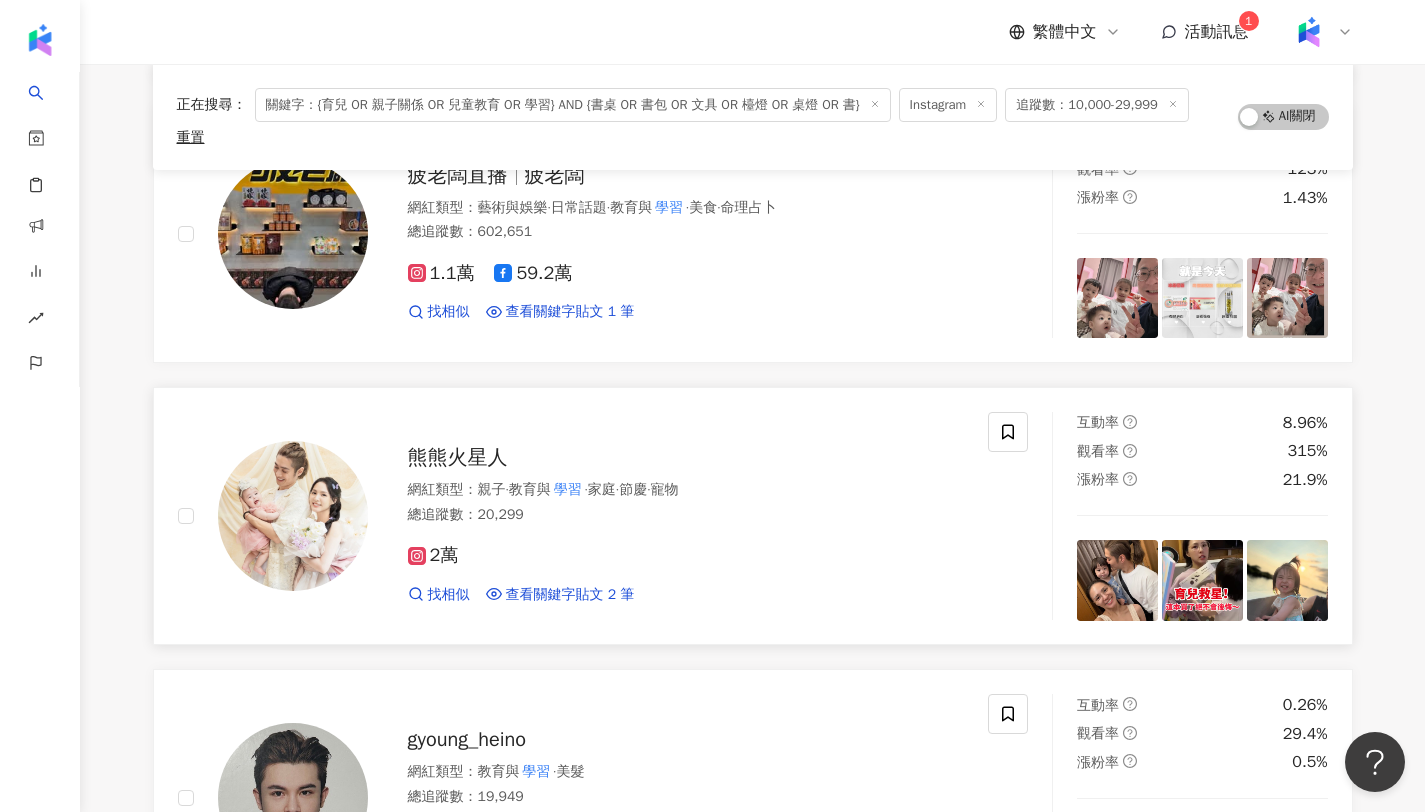 scroll, scrollTop: 7097, scrollLeft: 0, axis: vertical 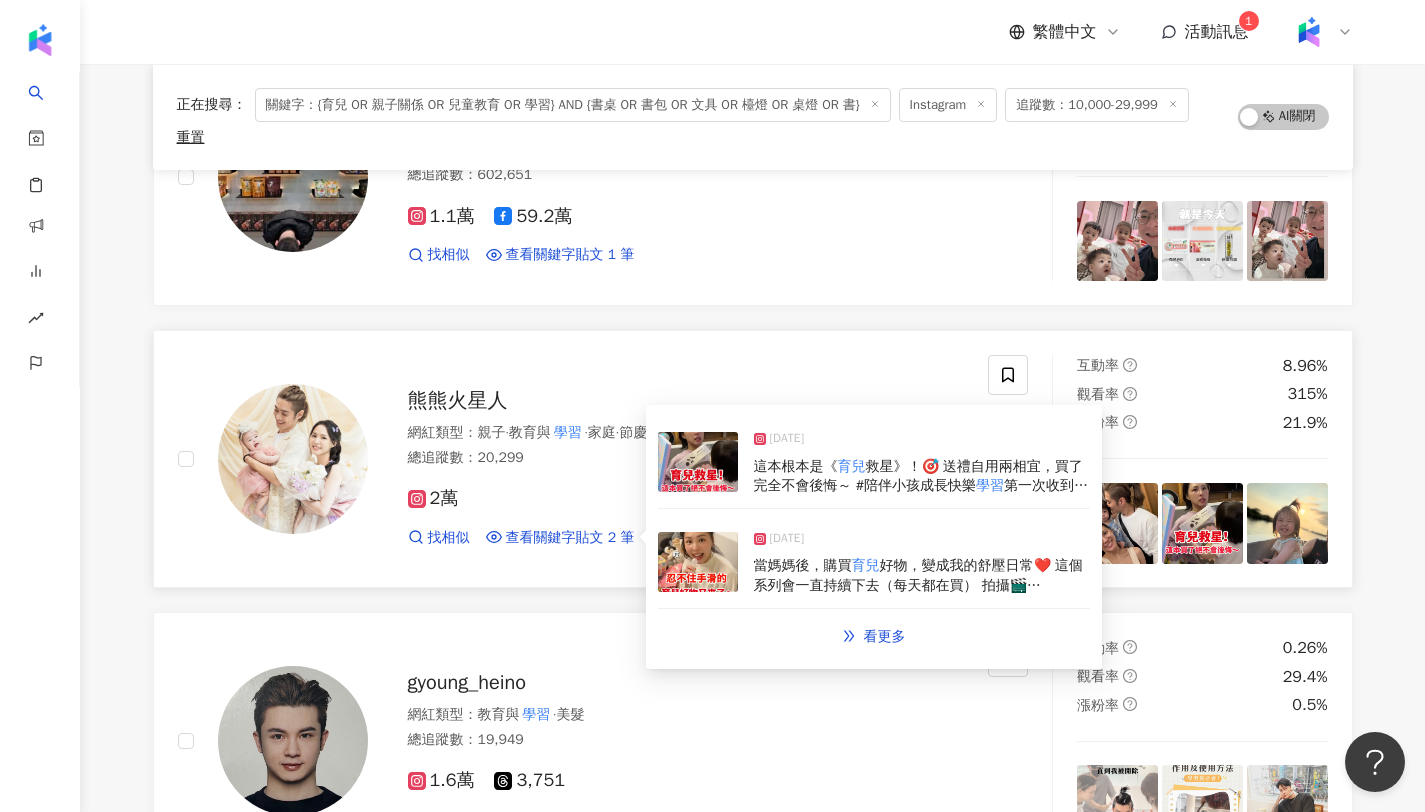 click on "學習" at bounding box center (990, 485) 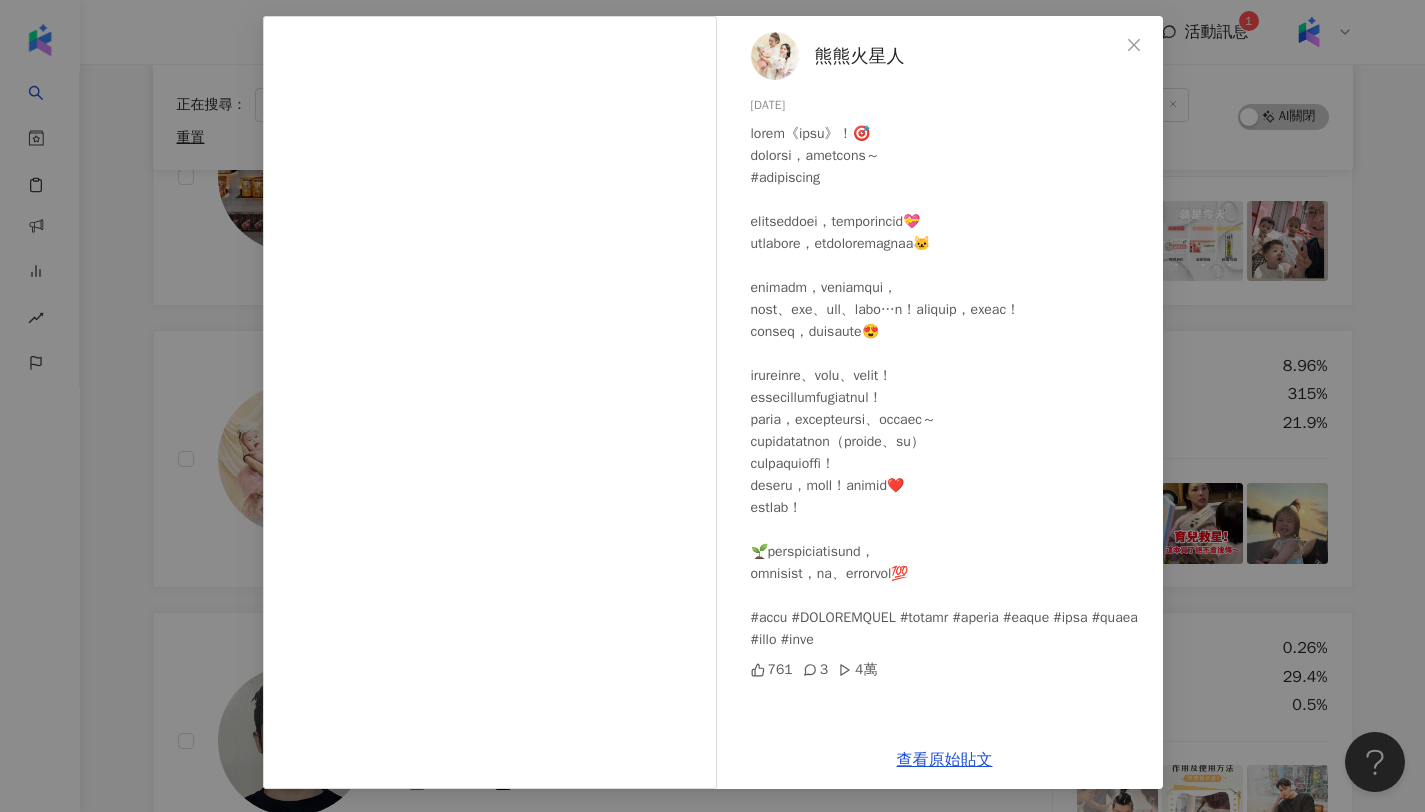 scroll, scrollTop: 85, scrollLeft: 0, axis: vertical 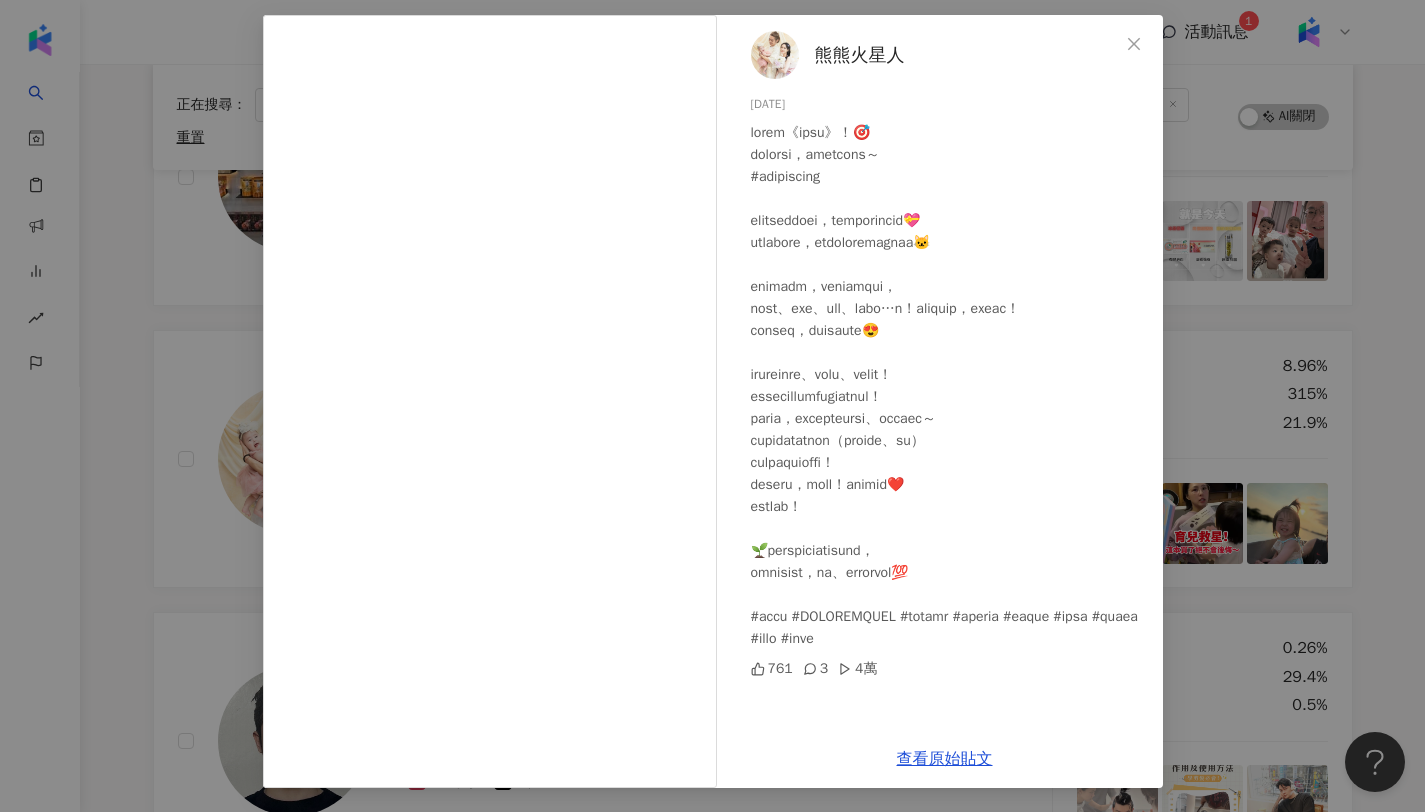 click on "熊熊火星人 2025/7/14 761 3 4萬 查看原始貼文" at bounding box center [712, 406] 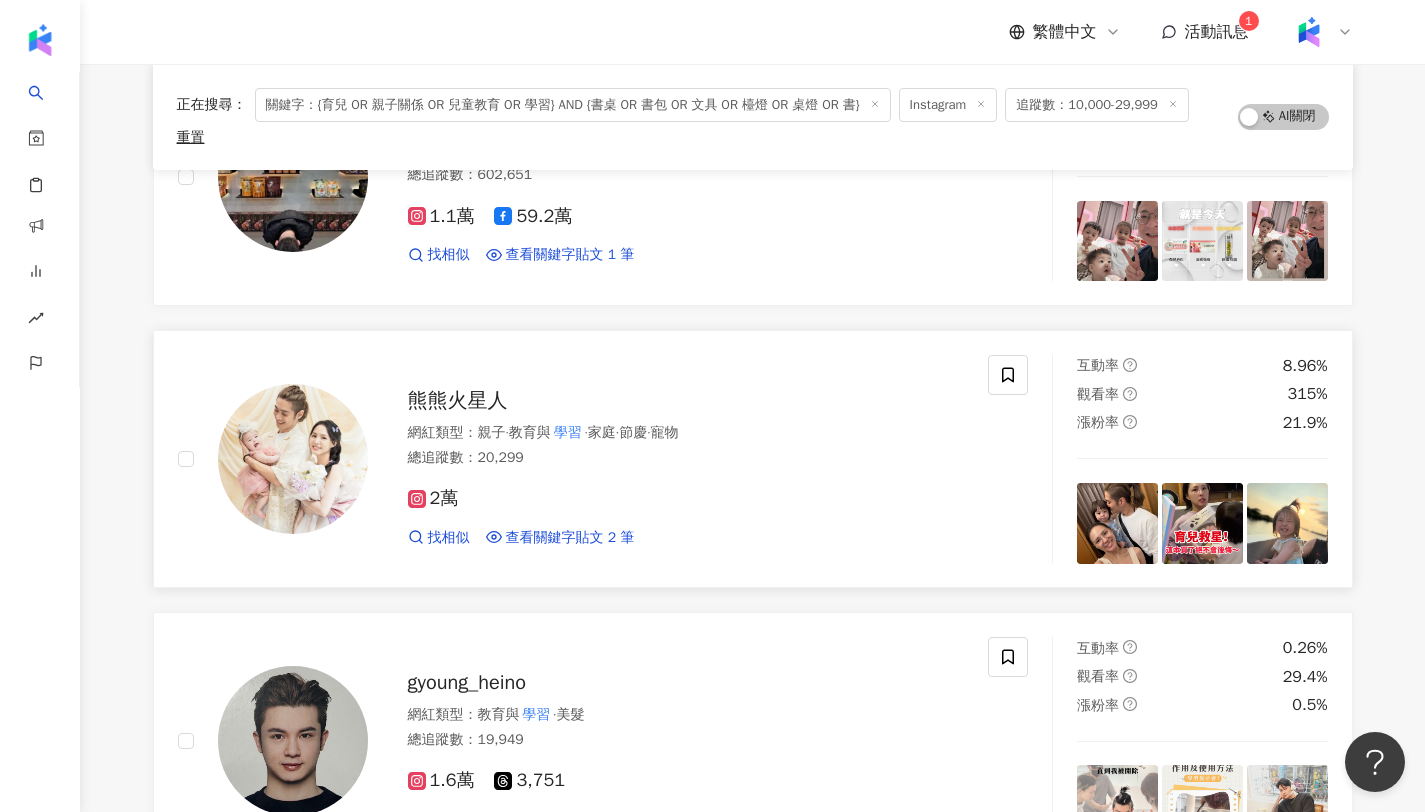 click on "熊熊火星人" at bounding box center (458, 400) 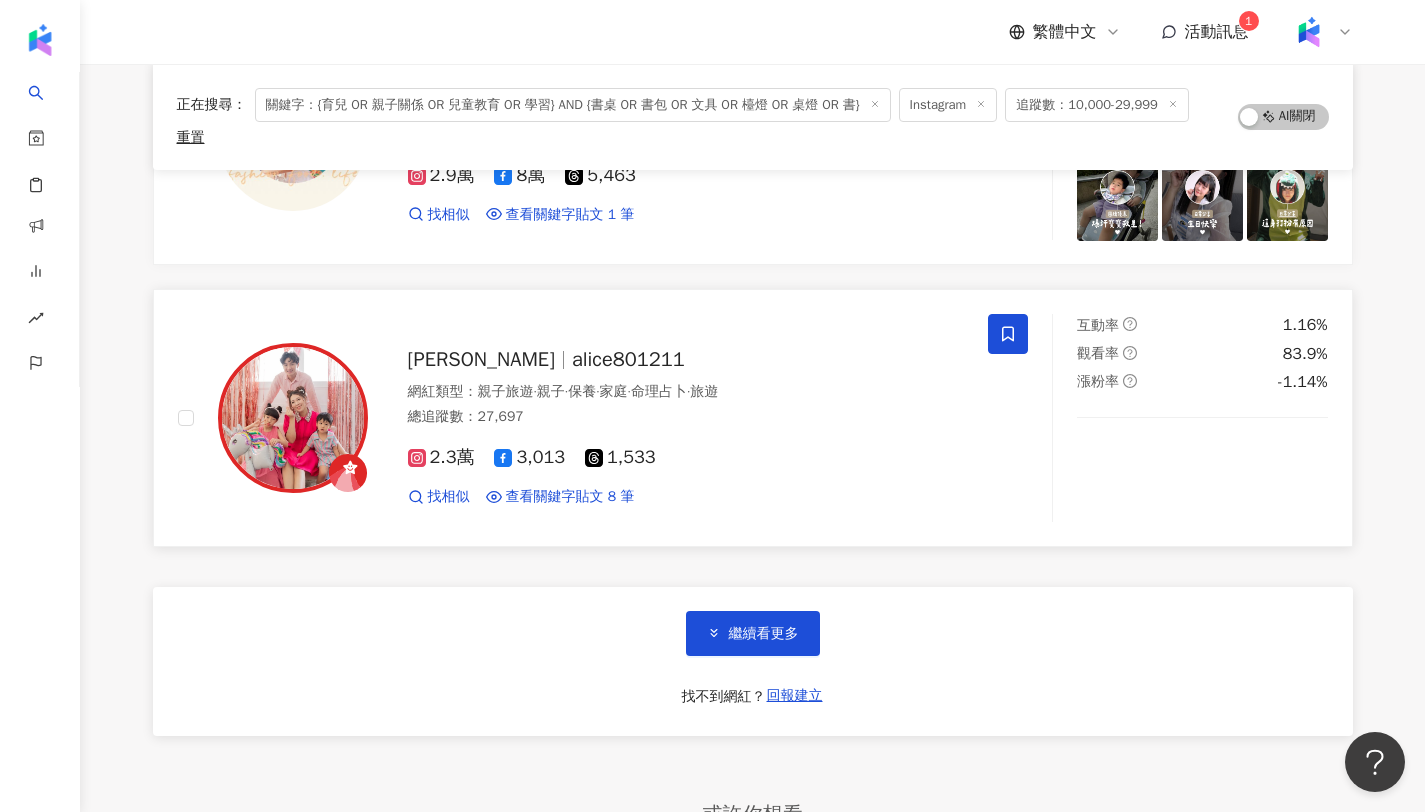 scroll, scrollTop: 9965, scrollLeft: 0, axis: vertical 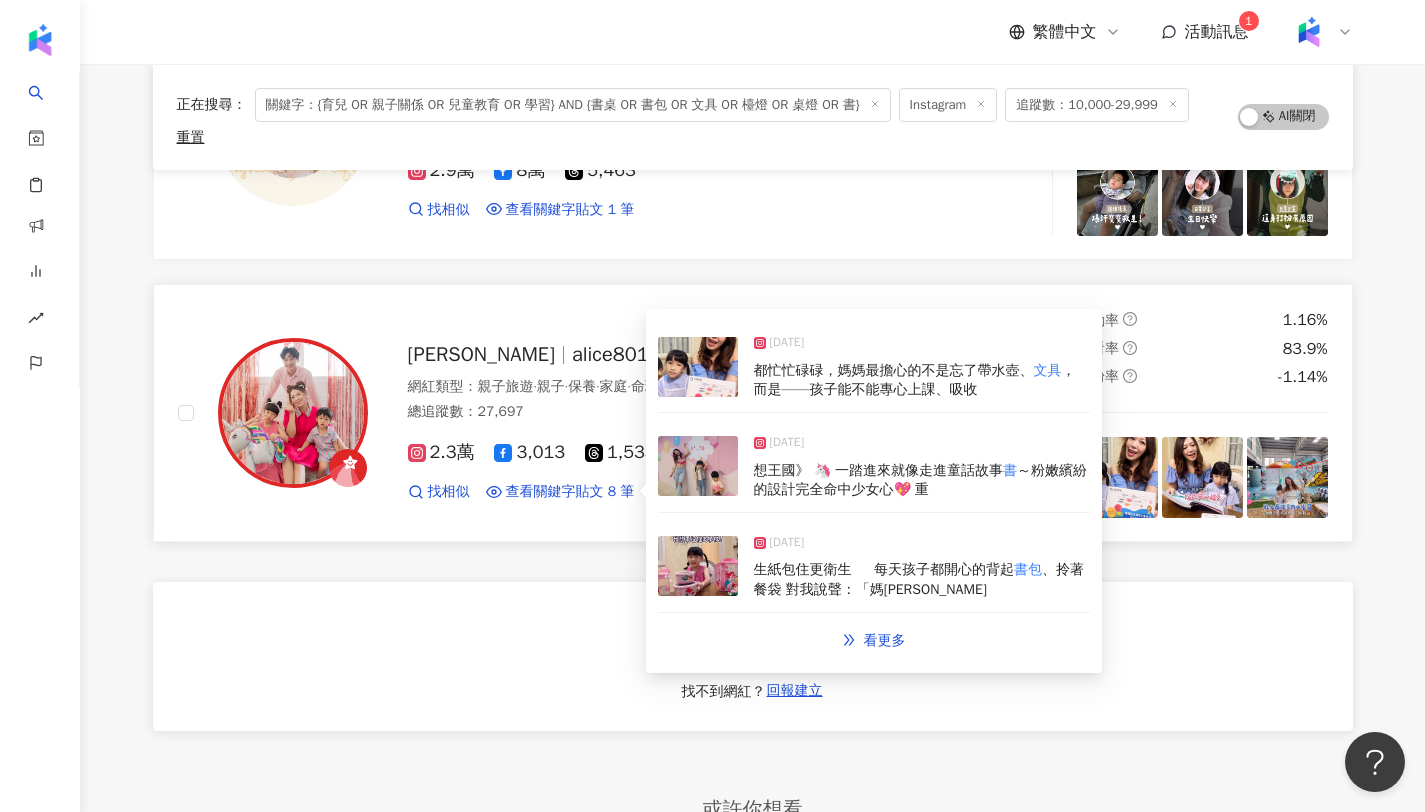 click on "都忙忙碌碌，媽媽最擔心的不是忘了帶水壺、" at bounding box center (894, 370) 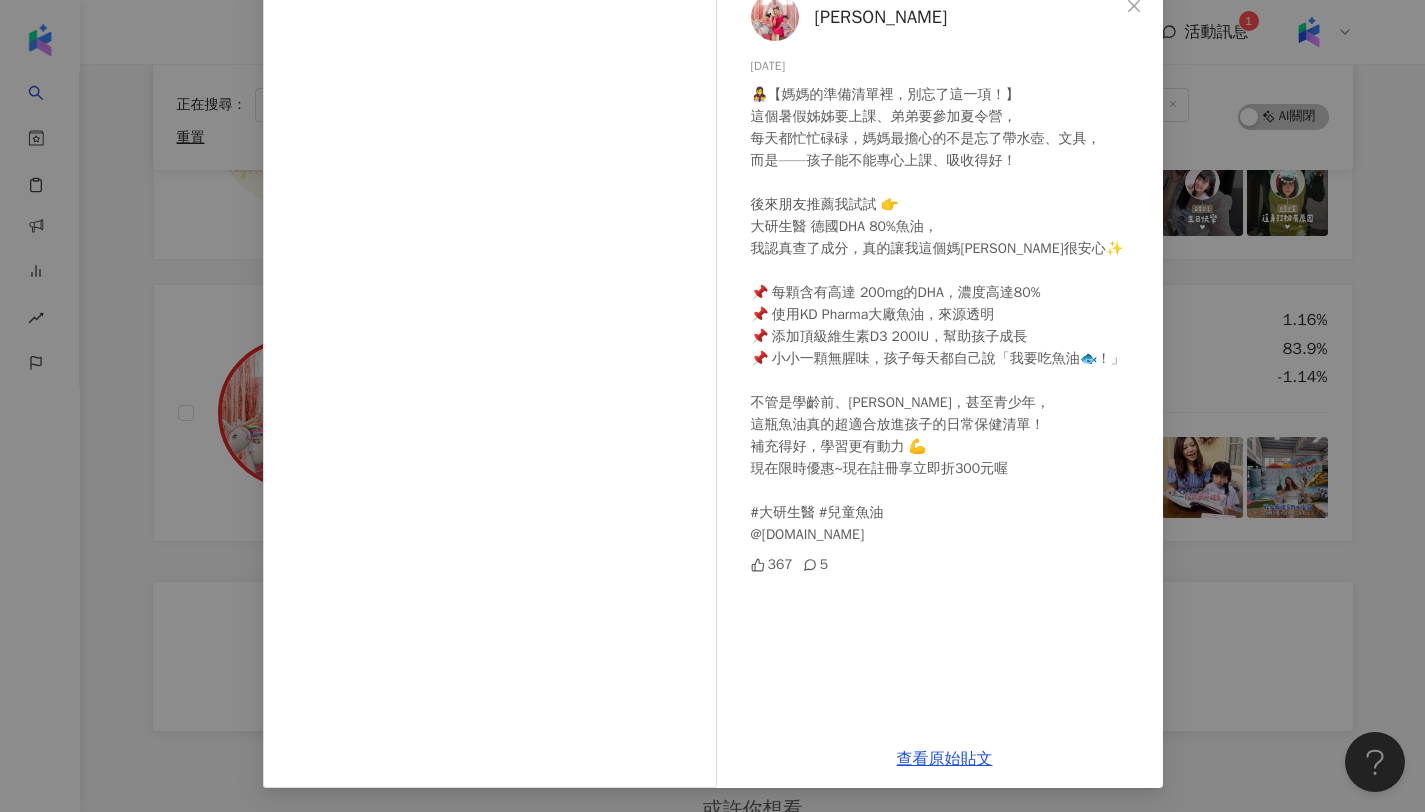 scroll, scrollTop: 0, scrollLeft: 0, axis: both 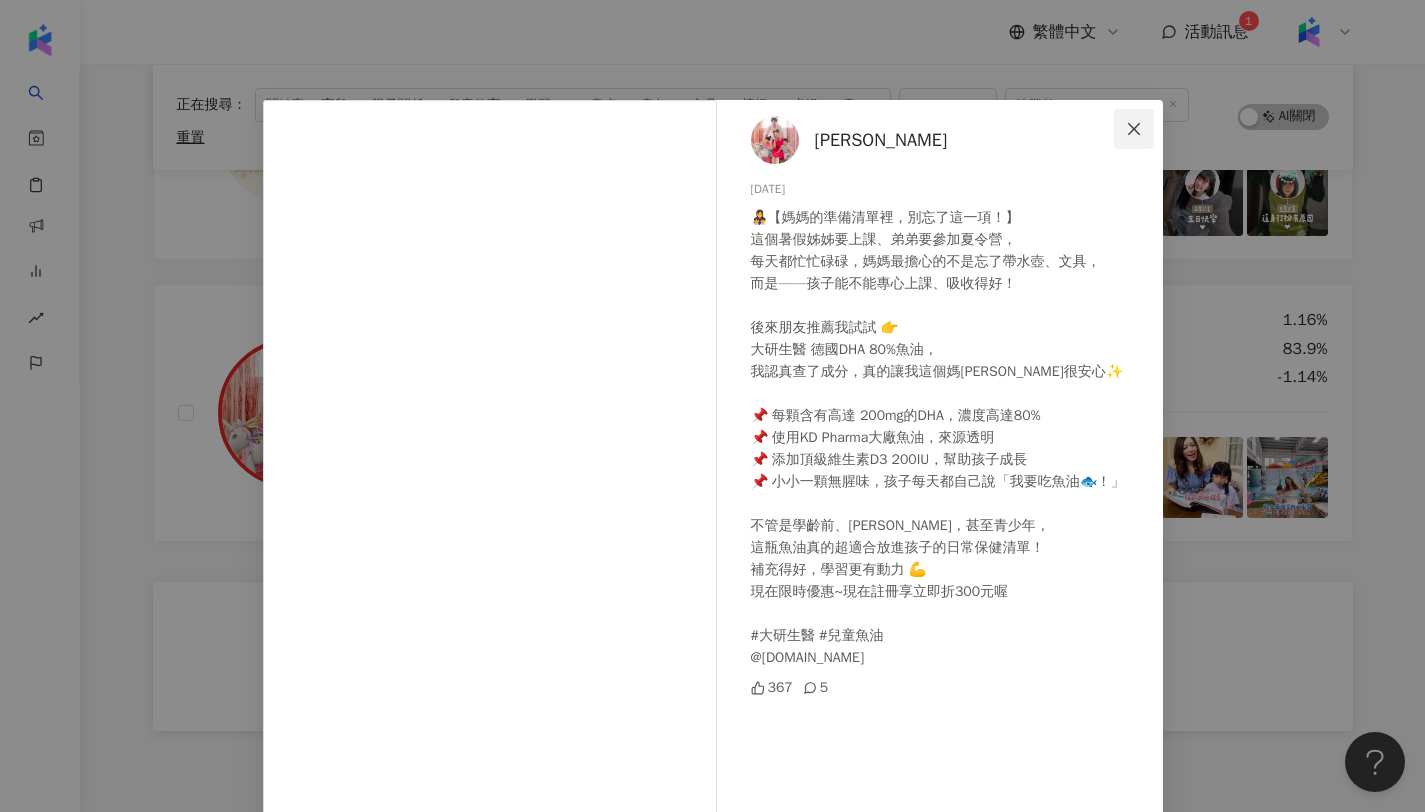 click 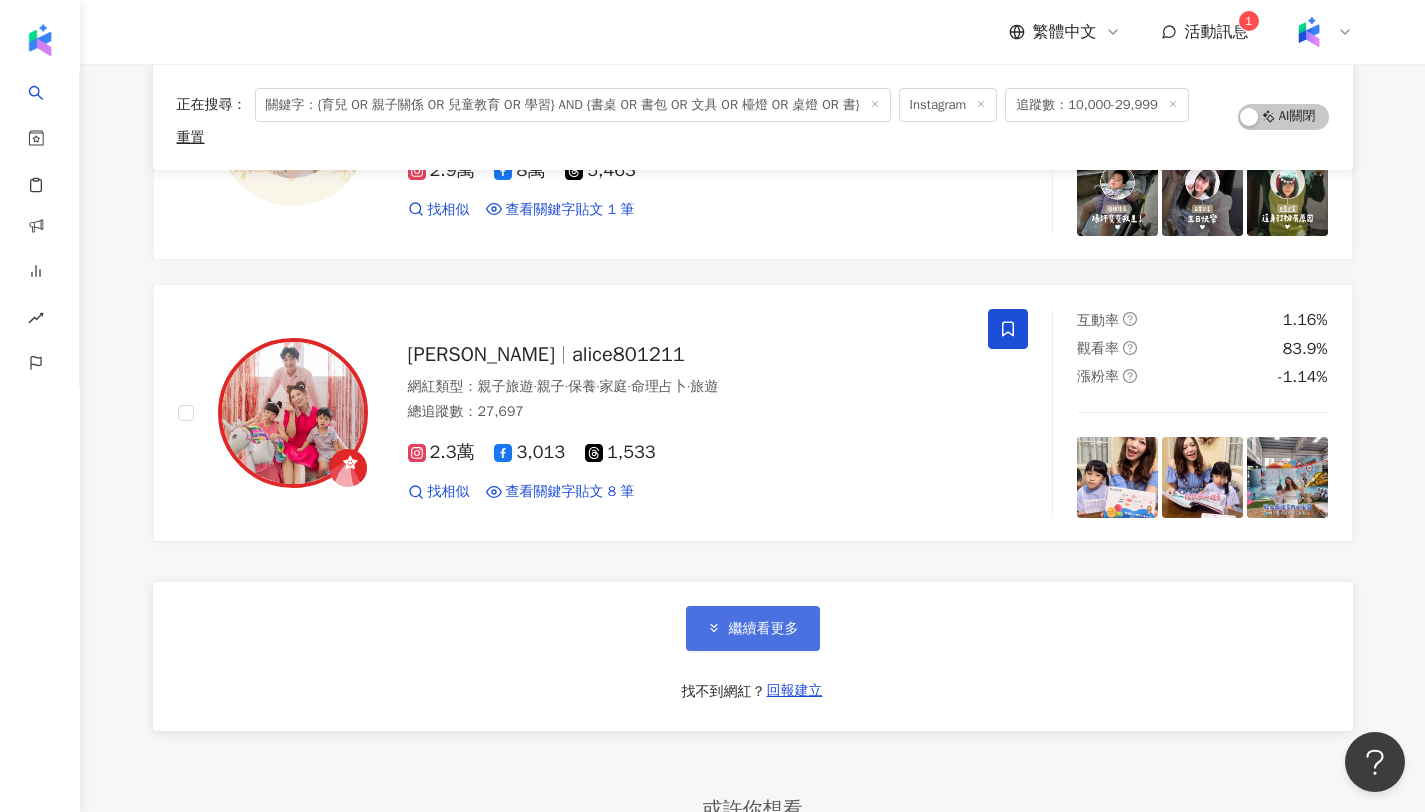 click on "繼續看更多" at bounding box center (753, 628) 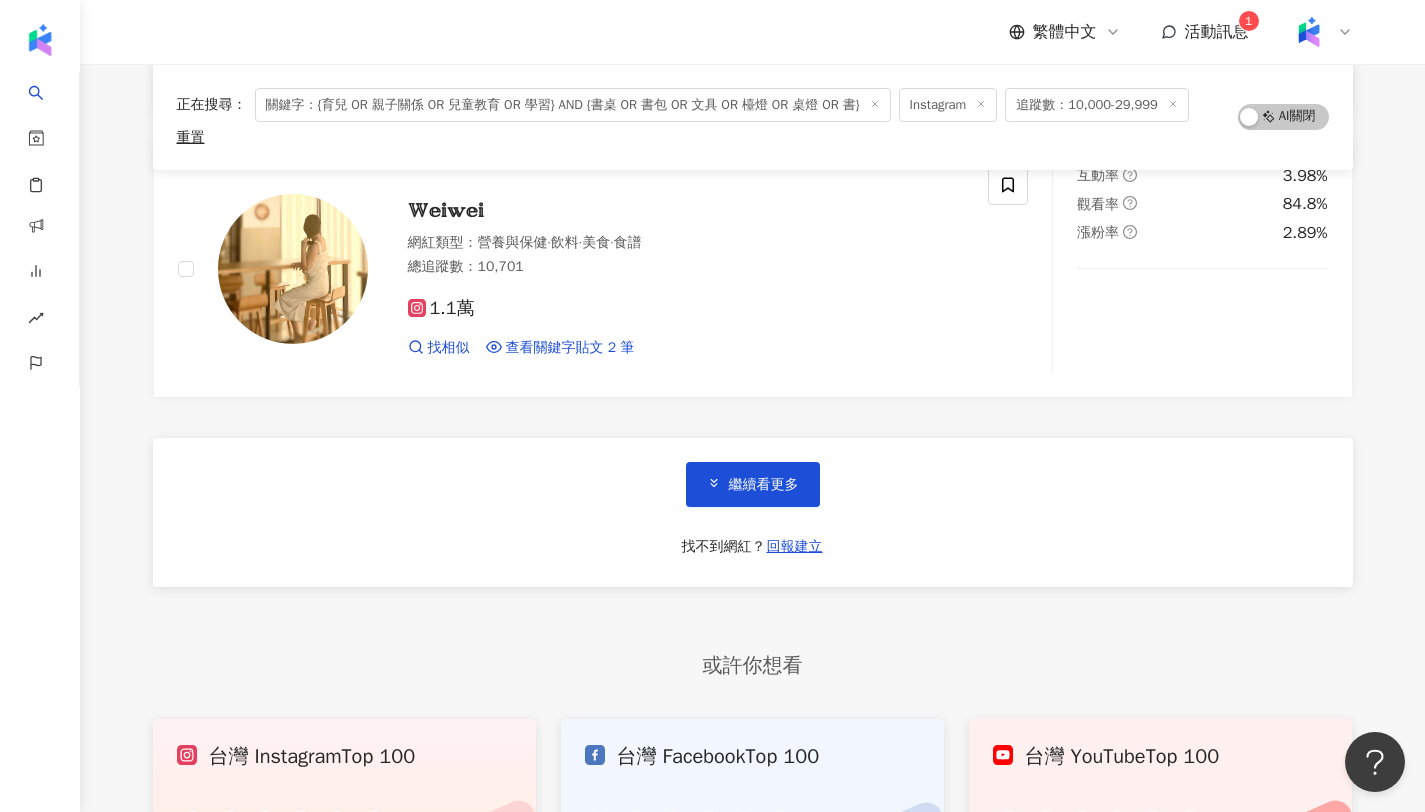 scroll, scrollTop: 13552, scrollLeft: 0, axis: vertical 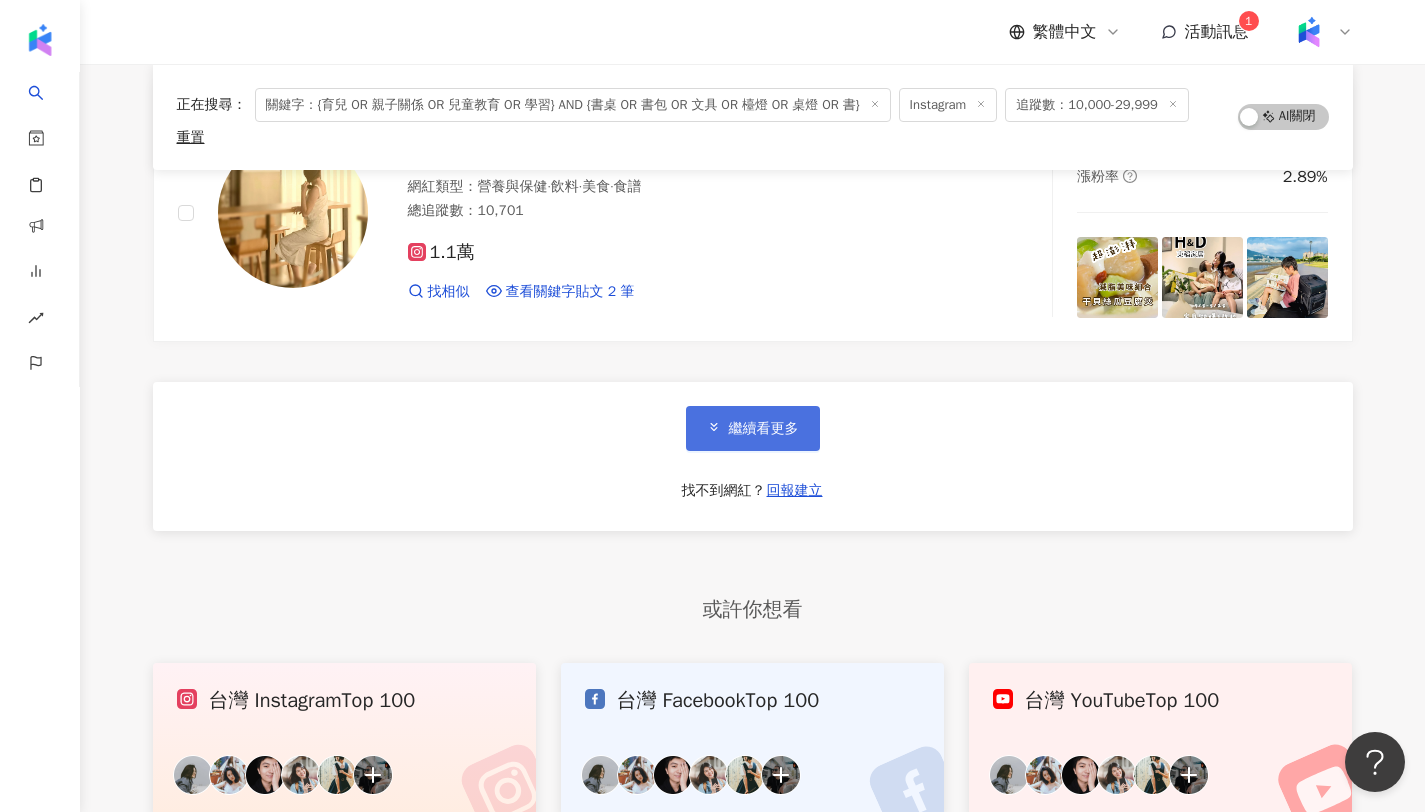 click on "繼續看更多" at bounding box center (753, 428) 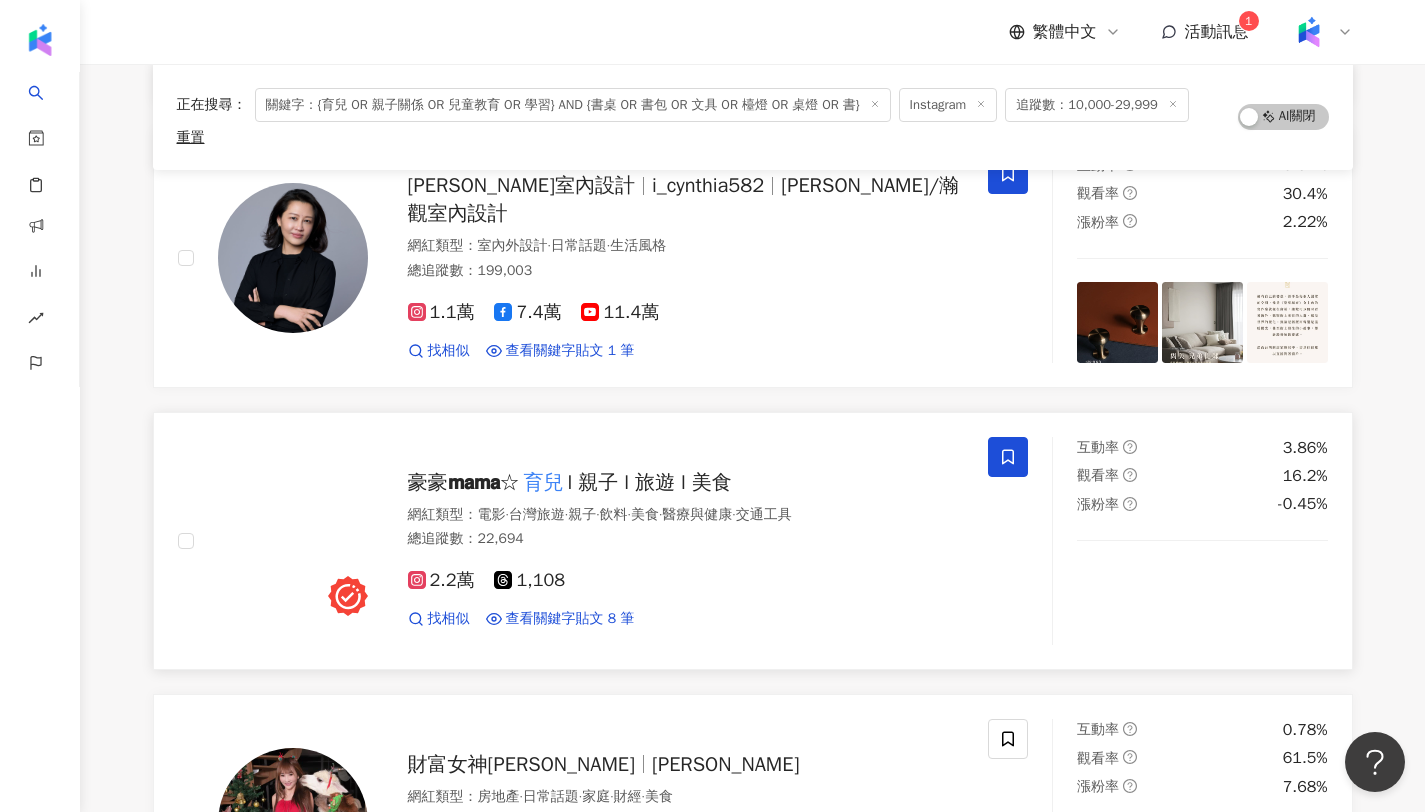 scroll, scrollTop: 14139, scrollLeft: 0, axis: vertical 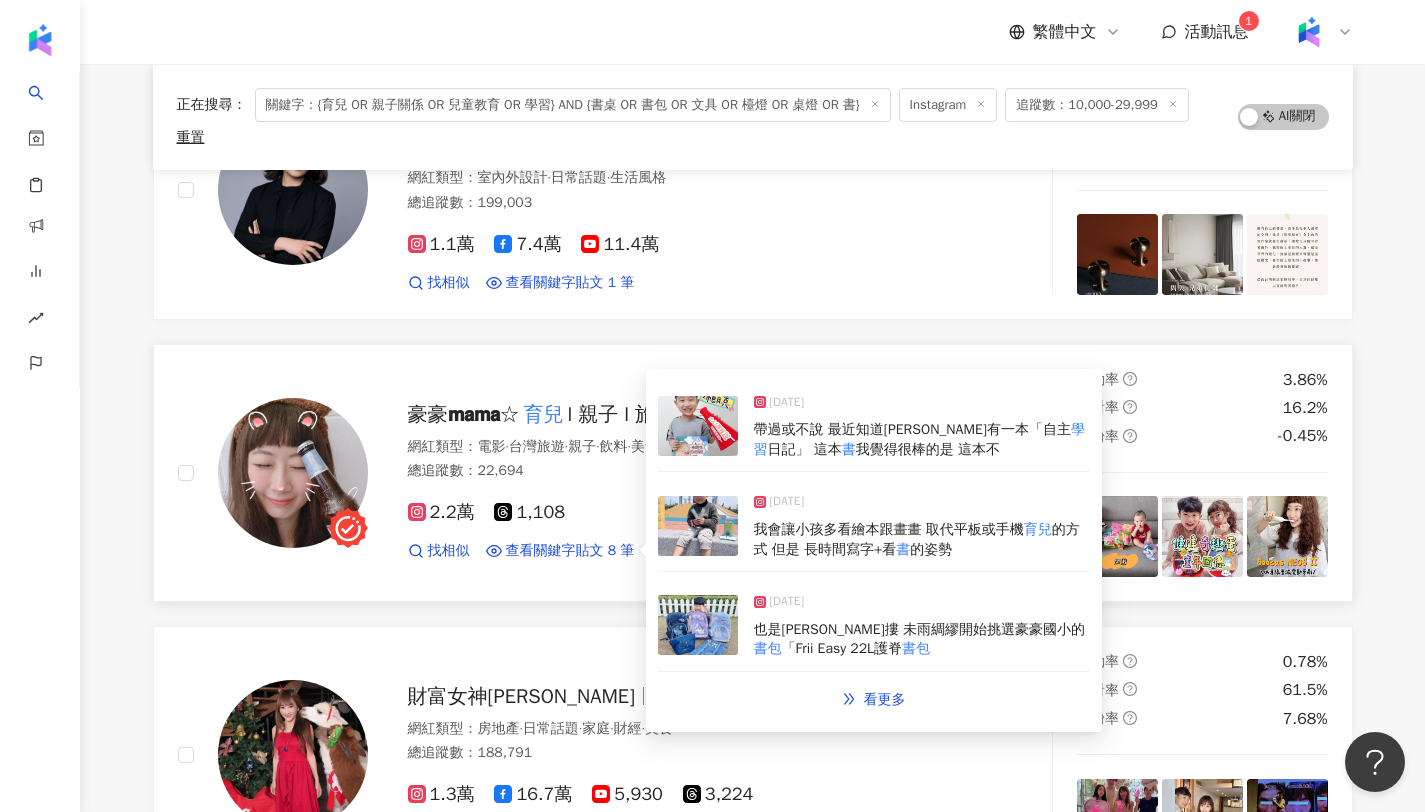 click on "帶過或不說
最近知道布朗克有一本「自主" at bounding box center (912, 429) 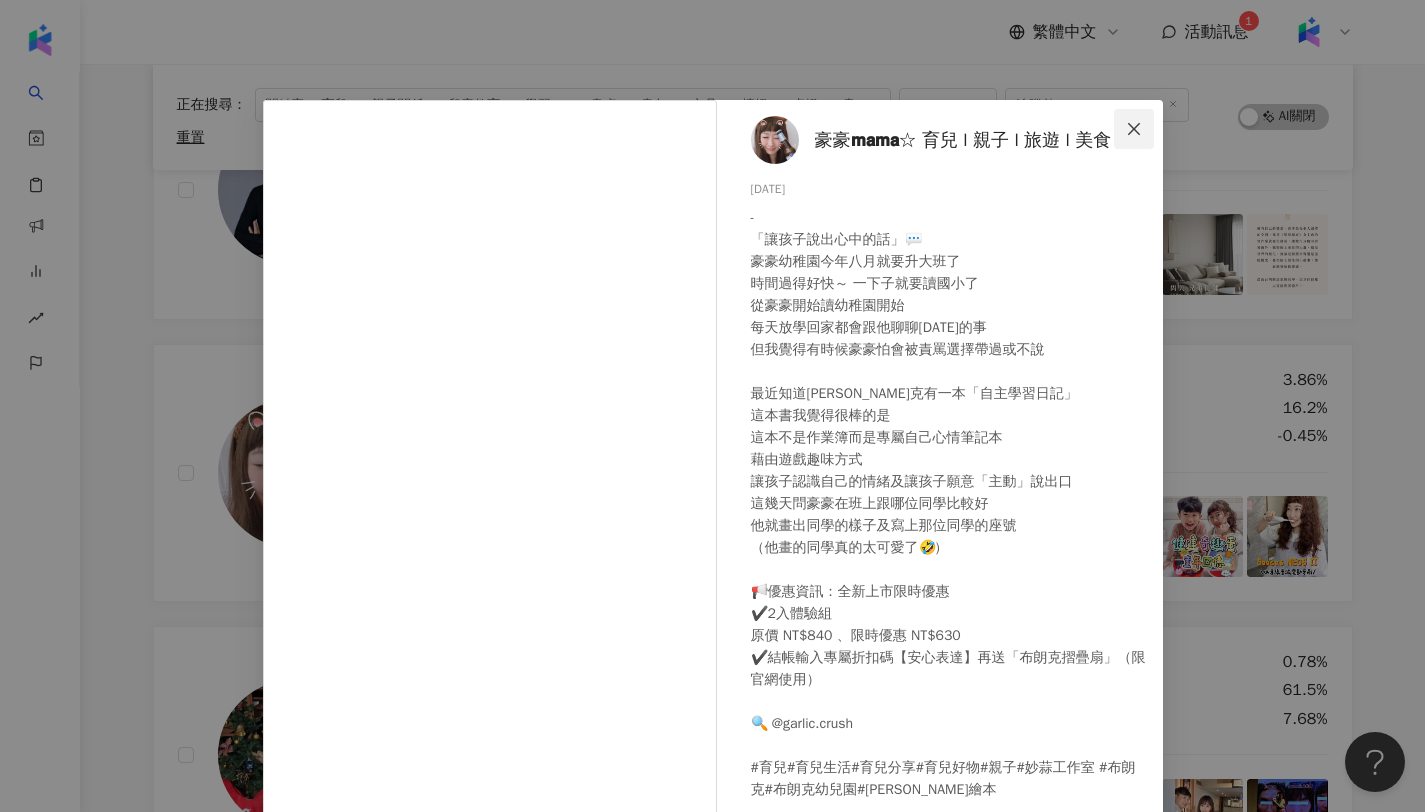 click at bounding box center [1134, 129] 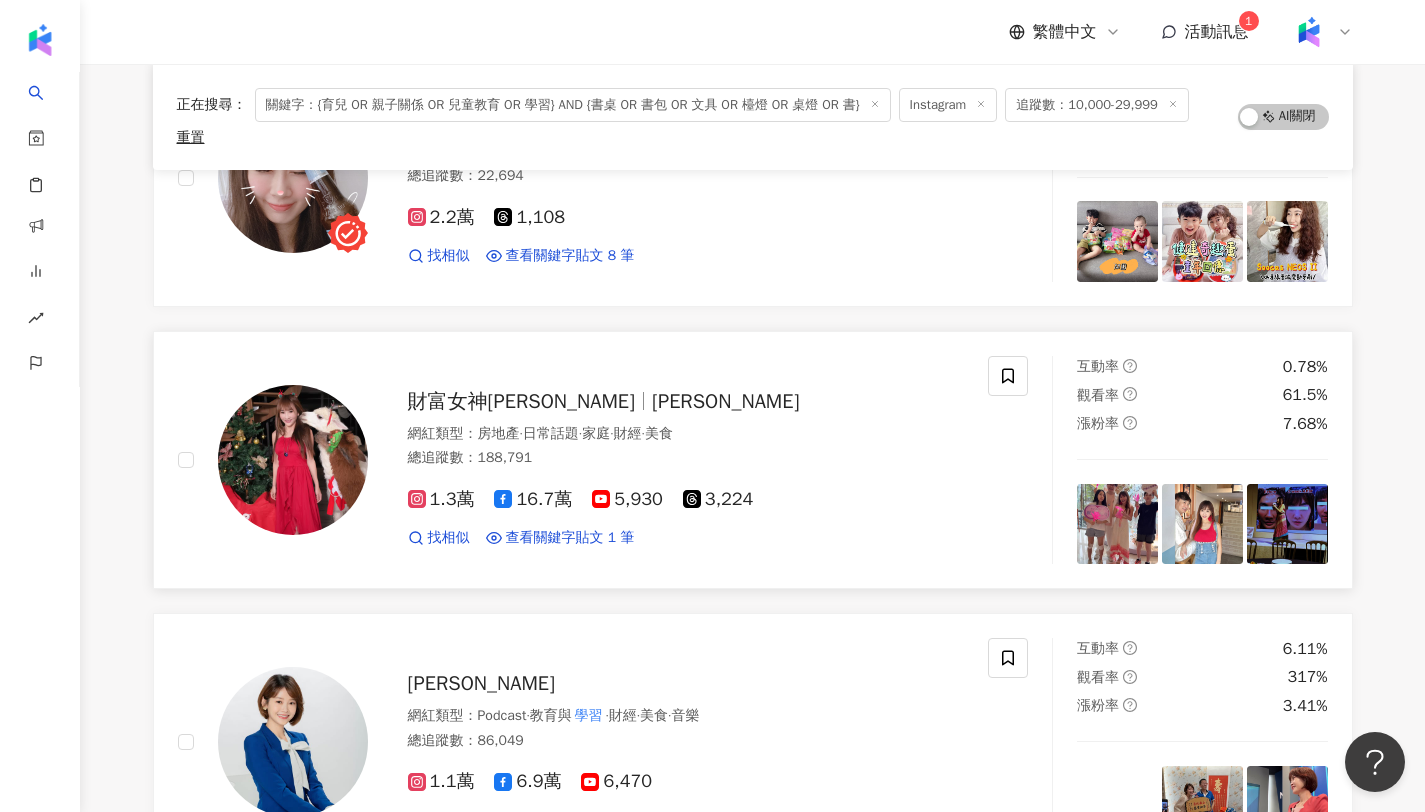 scroll, scrollTop: 14190, scrollLeft: 0, axis: vertical 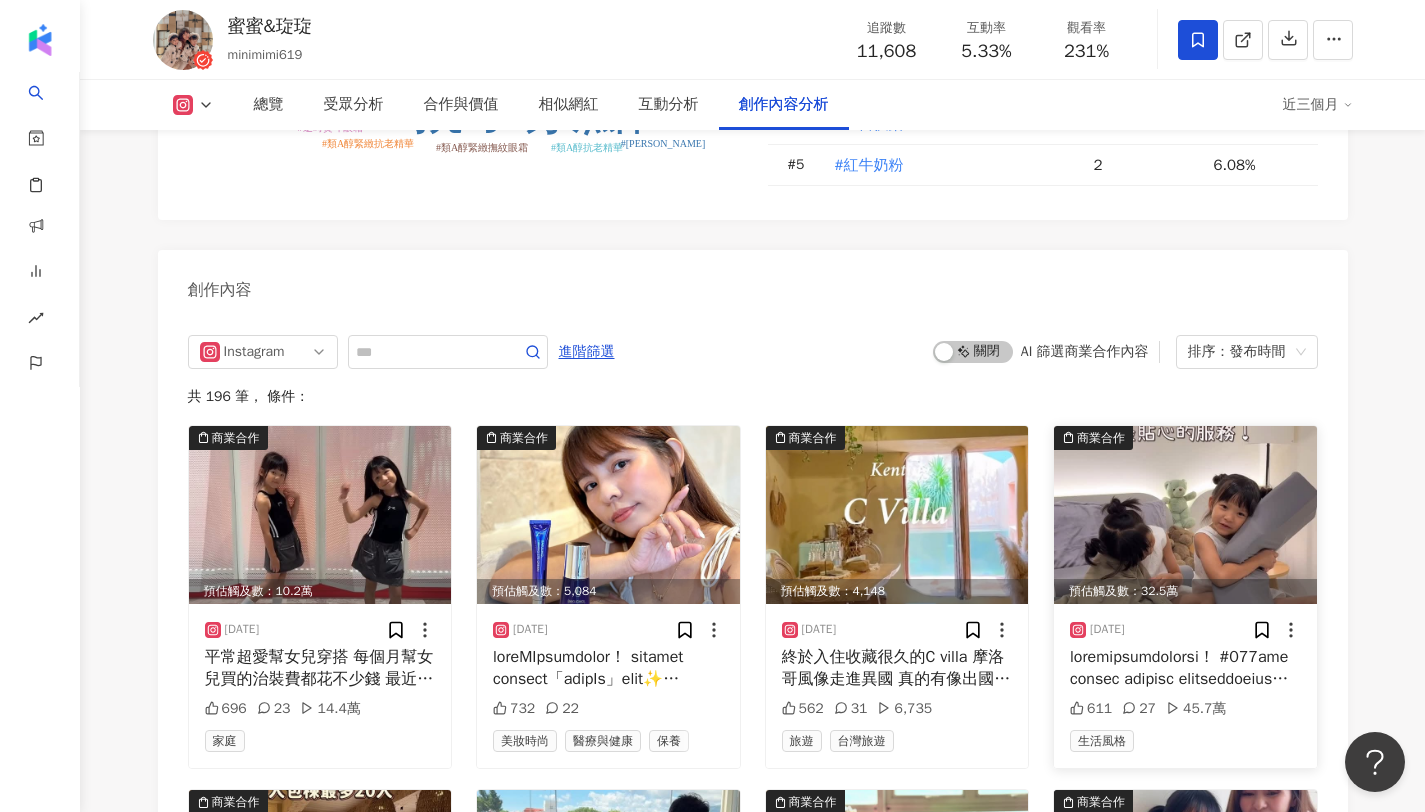 click at bounding box center [1185, 668] 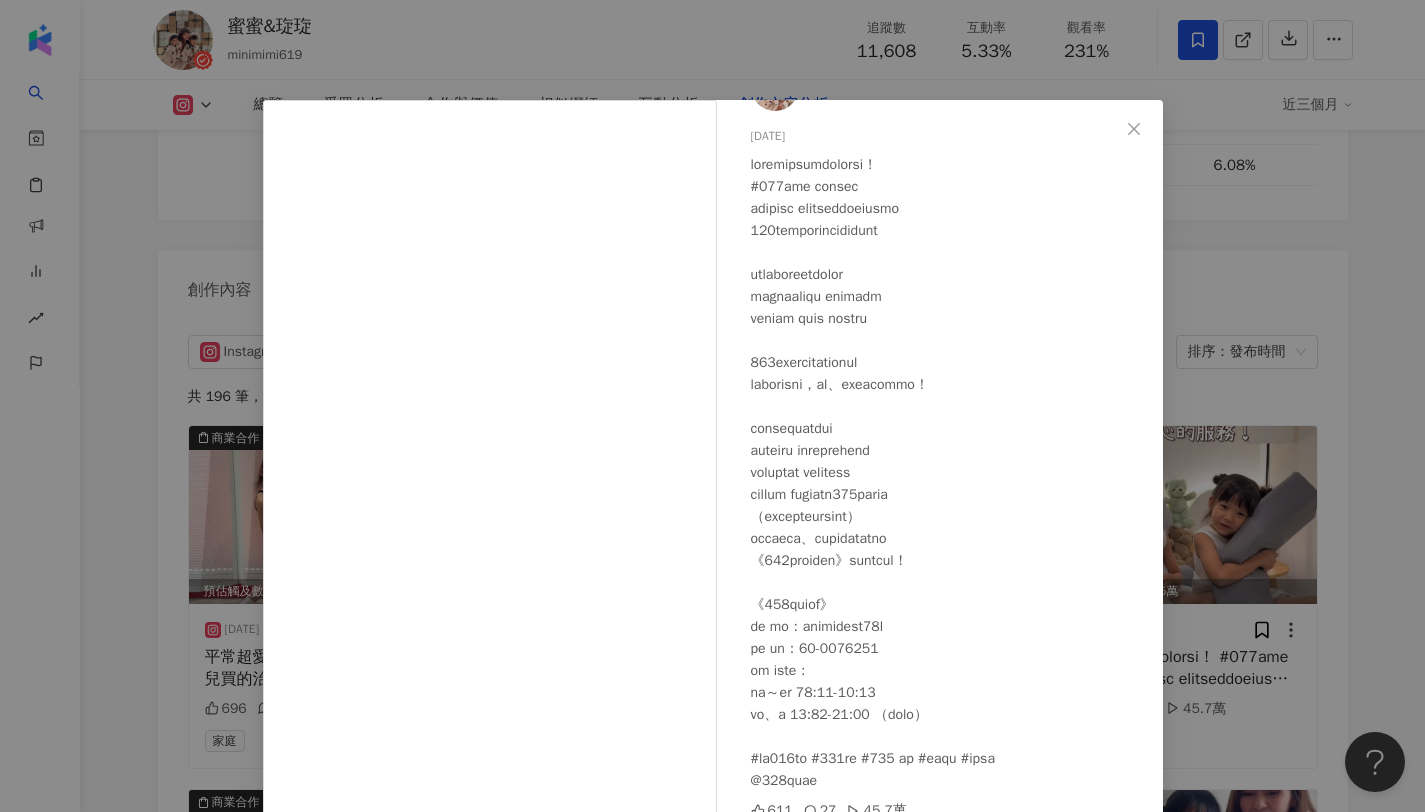scroll, scrollTop: 59, scrollLeft: 0, axis: vertical 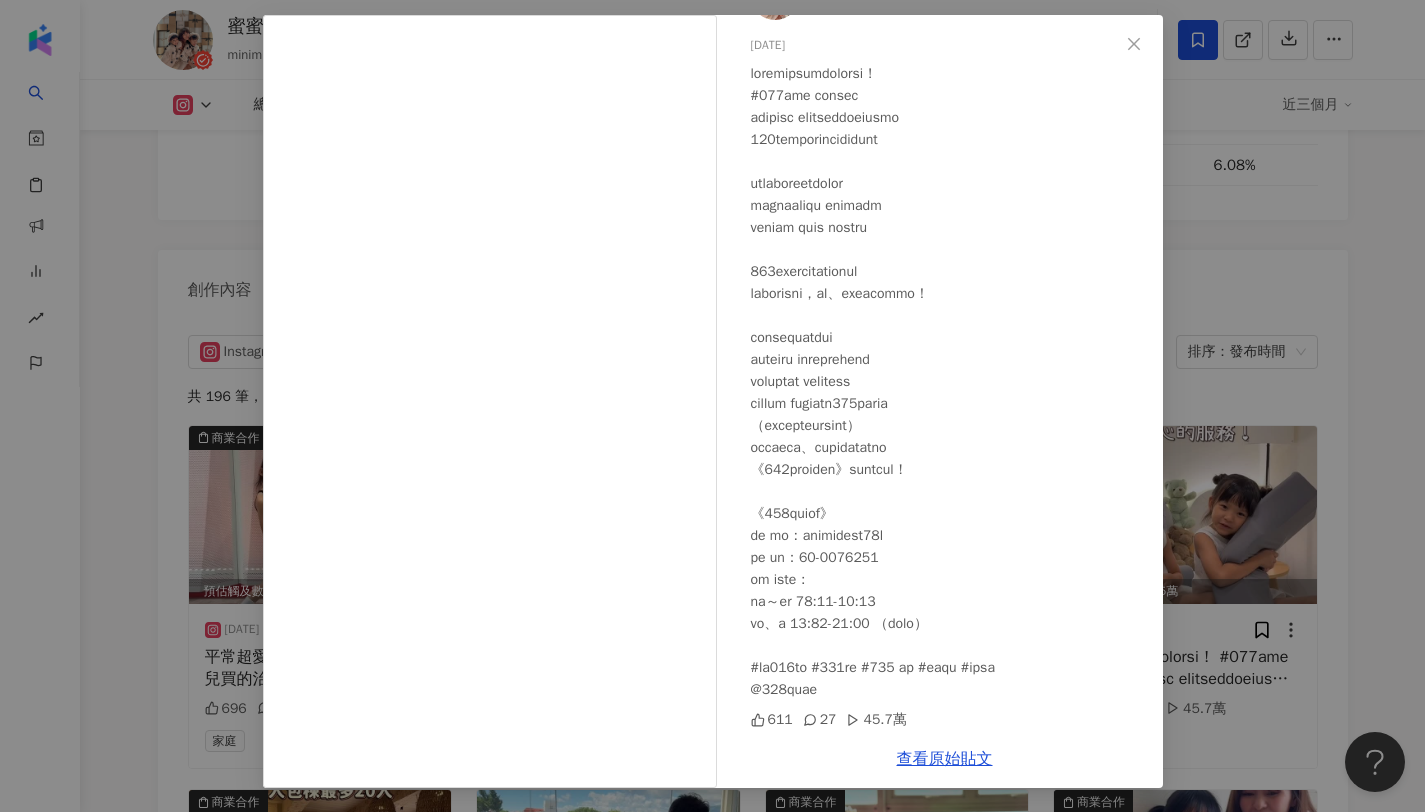 click on "蜜蜜&琁琁 2025/7/16 611 27 45.7萬 查看原始貼文" at bounding box center [712, 406] 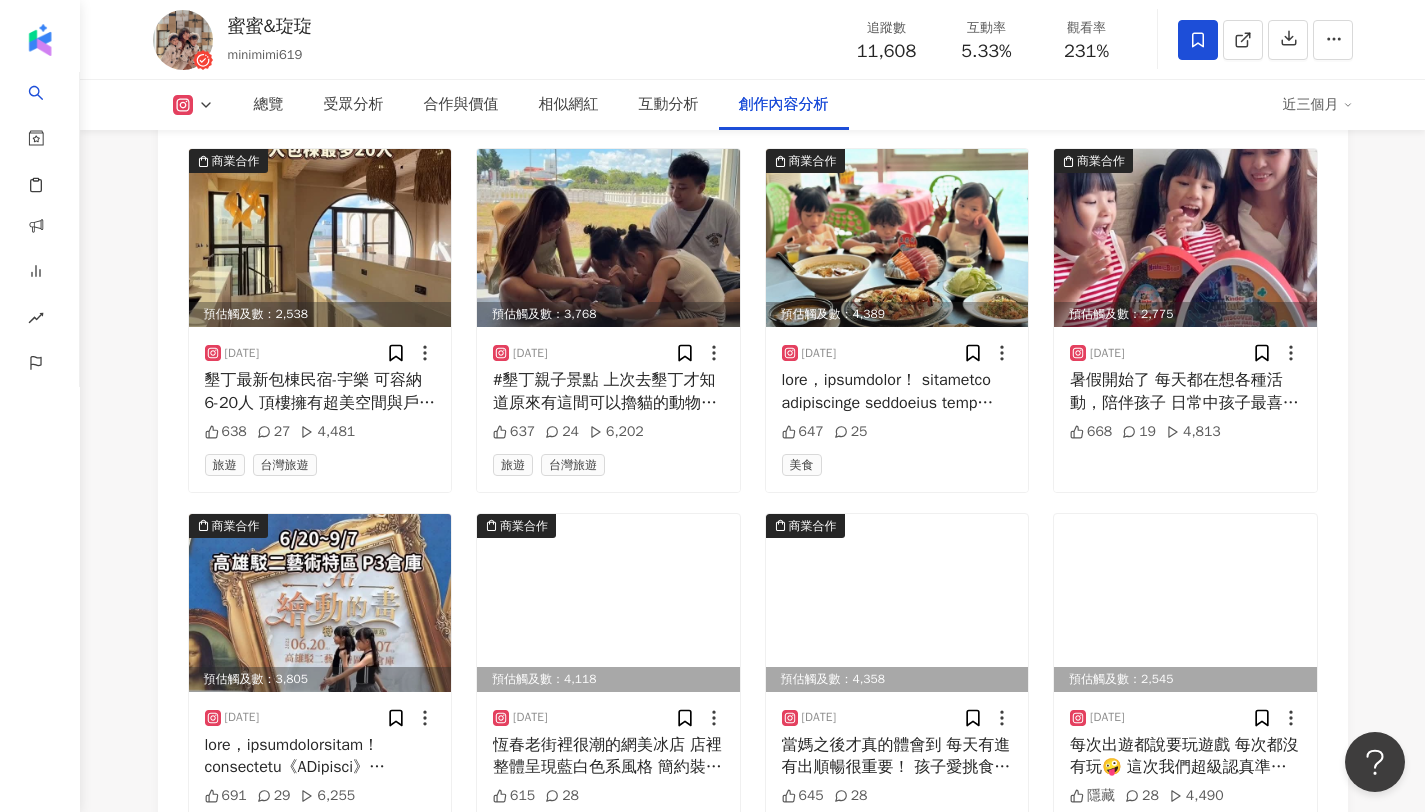 scroll, scrollTop: 6783, scrollLeft: 0, axis: vertical 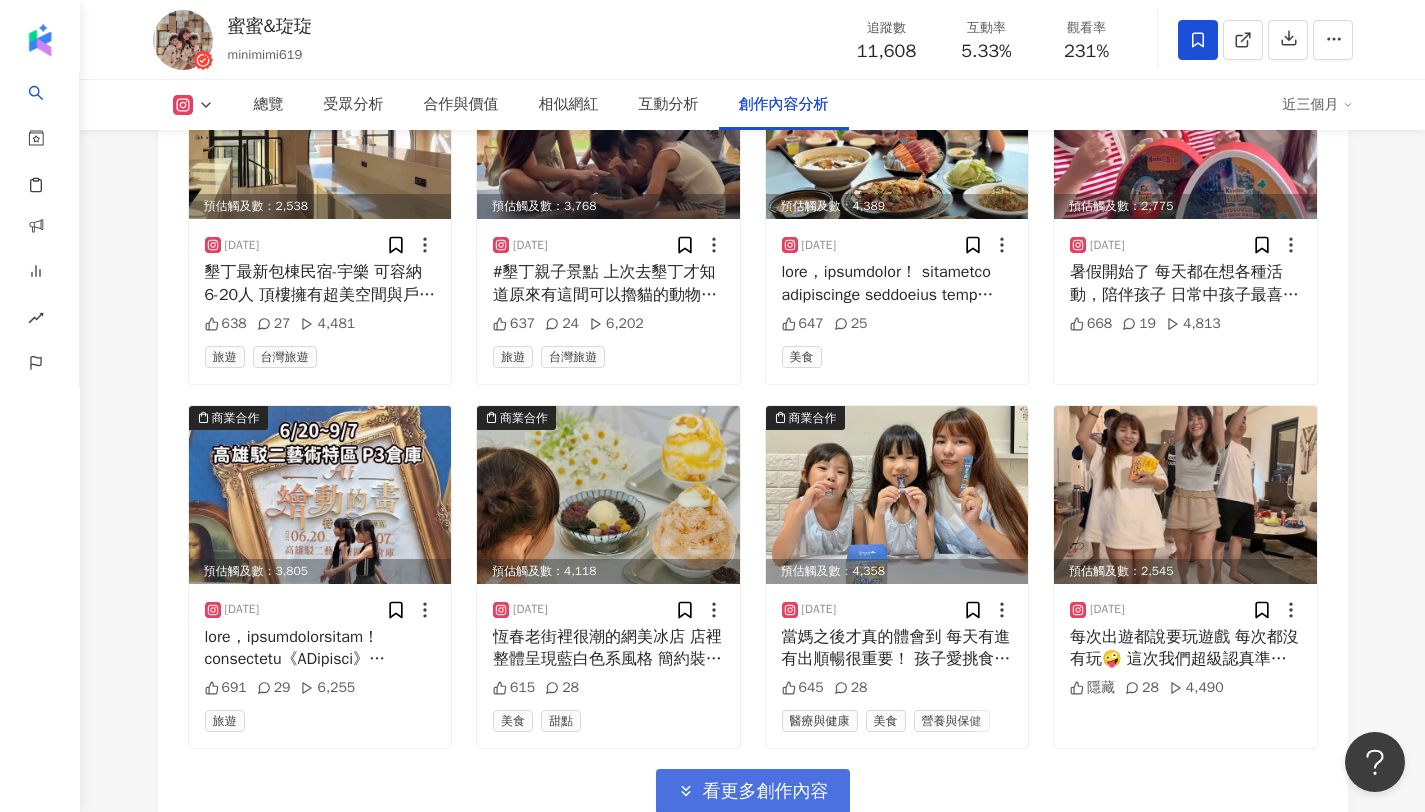 click on "看更多創作內容" at bounding box center [766, 792] 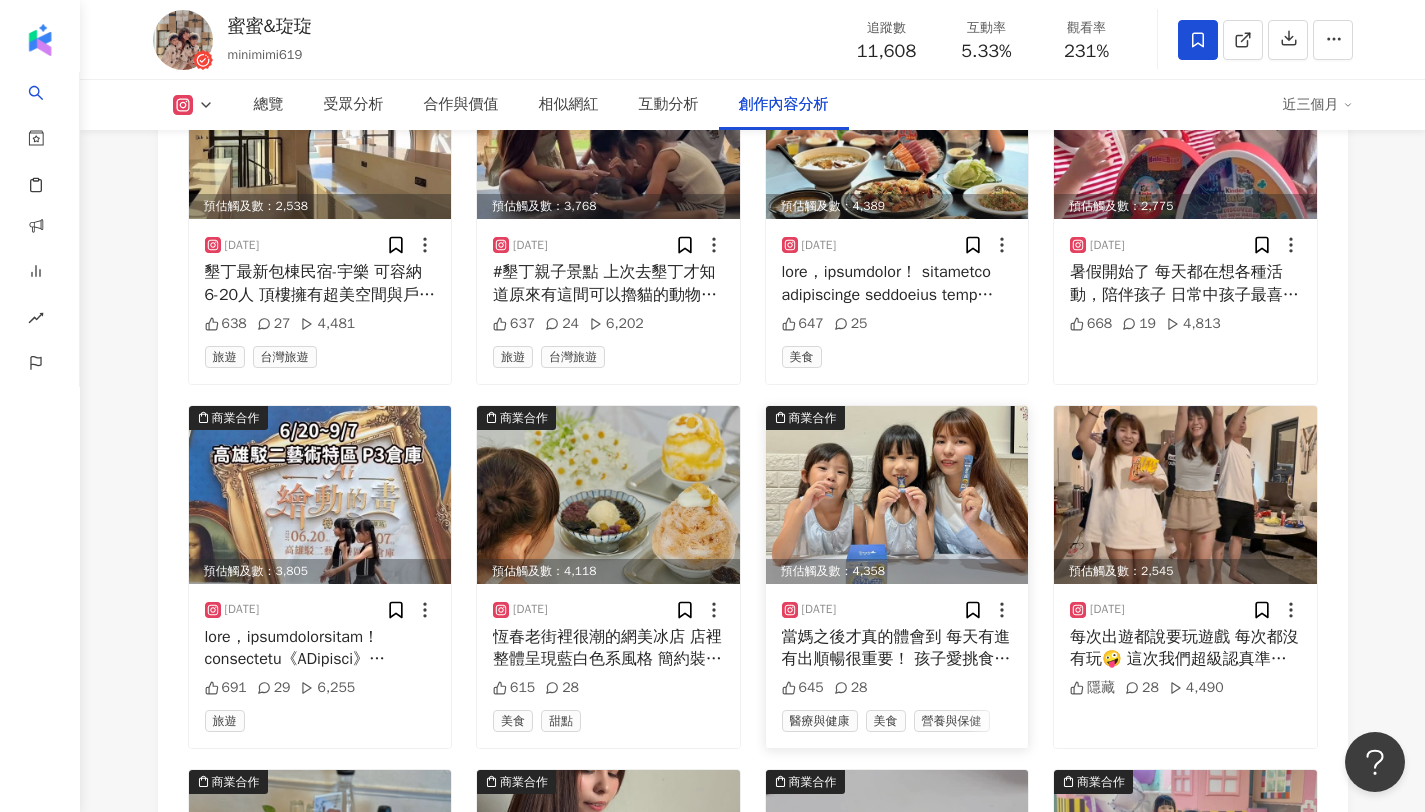 click on "當媽之後才真的體會到
每天有進有出順暢很重要！
孩子愛挑食
加上我們經常外食
總是容易悶悶脹脹不順暢
最近給我們全家 每天補充【Simply 活酵菌】
全家吃了都很有感！
現在早上起床，每個人都會主動拿一包來補充
擁有優質配方
✔ 每包有 300億活菌
✔ 是6株有專利的好菌，而且都能活過胃酸考驗
✔ 還有搭配益生質、後生元、酵素，
等於從「吃得下 → 消化好 → 排得順」都照顧到
1歲以上就能吃 非常適合全家一起補充！
粉末細緻好吸收 好入口不卡喉嚨
我們家孩子直接食用都沒問題！
每天補一點，讓好菌穩定住在肚子裡～
小小一包，照顧全家的消化力👌
現在我們每天都清爽不卡卡啦
🔗https://mysimply.net/NrRmb
�@mysimplytw
#Simply活酵菌
#全家腸胃顧起來 #好菌多多
#益生菌 #日常保養" at bounding box center [897, 648] 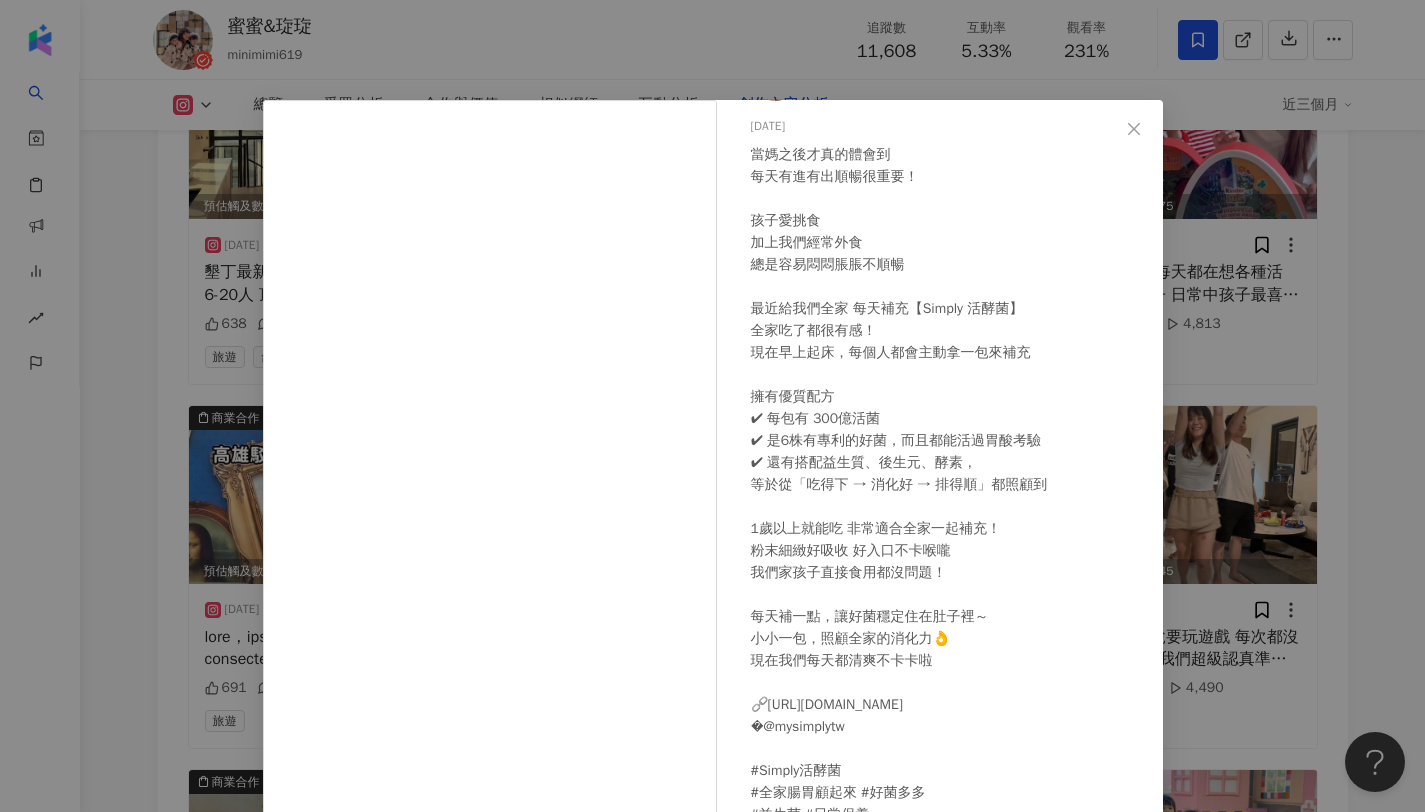 scroll, scrollTop: 65, scrollLeft: 0, axis: vertical 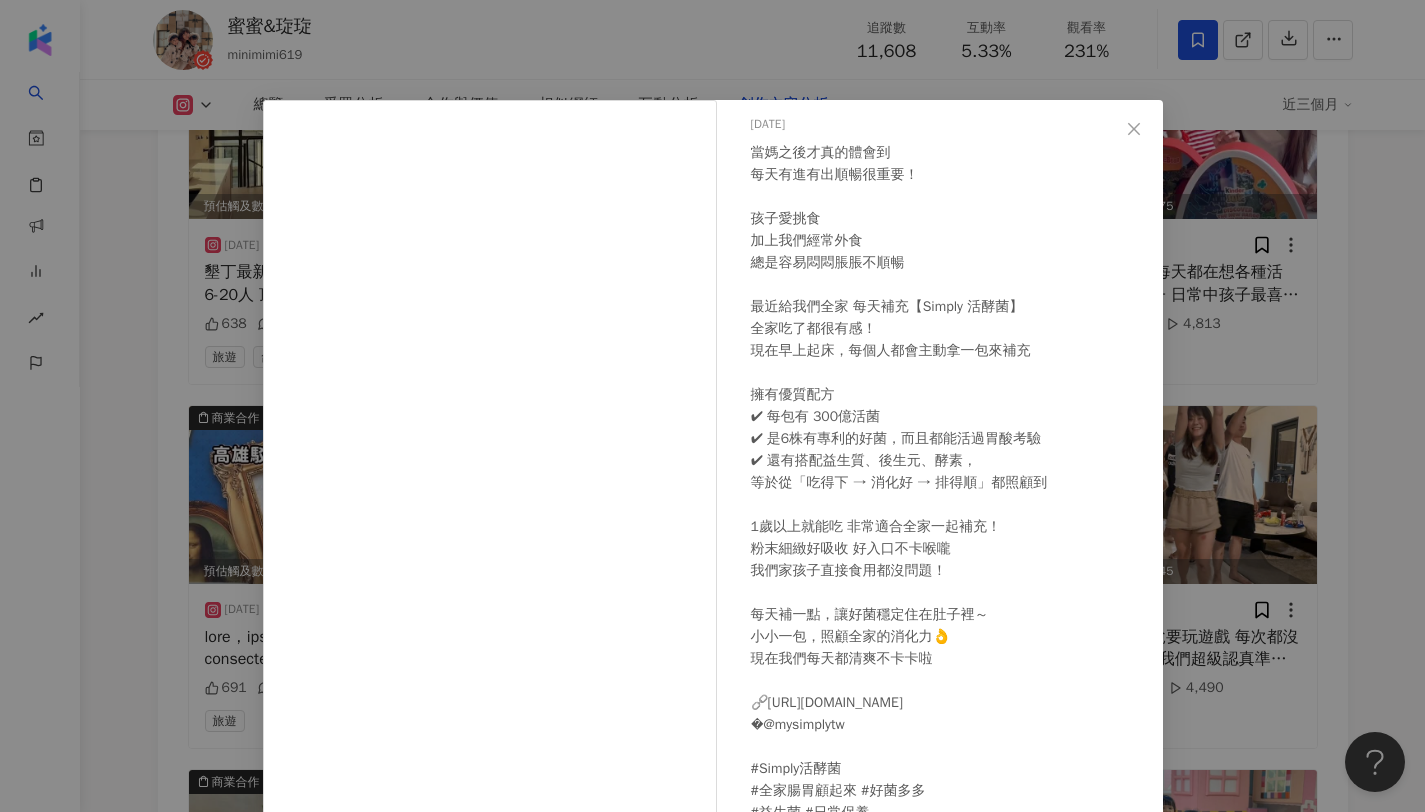 click on "蜜蜜&琁琁 2025/7/2 當媽之後才真的體會到
每天有進有出順暢很重要！
孩子愛挑食
加上我們經常外食
總是容易悶悶脹脹不順暢
最近給我們全家 每天補充【Simply 活酵菌】
全家吃了都很有感！
現在早上起床，每個人都會主動拿一包來補充
擁有優質配方
✔ 每包有 300億活菌
✔ 是6株有專利的好菌，而且都能活過胃酸考驗
✔ 還有搭配益生質、後生元、酵素，
等於從「吃得下 → 消化好 → 排得順」都照顧到
1歲以上就能吃 非常適合全家一起補充！
粉末細緻好吸收 好入口不卡喉嚨
我們家孩子直接食用都沒問題！
每天補一點，讓好菌穩定住在肚子裡～
小小一包，照顧全家的消化力👌
現在我們每天都清爽不卡卡啦
🔗https://mysimply.net/NrRmb
�@mysimplytw
#Simply活酵菌
#全家腸胃顧起來 #好菌多多
#益生菌 #日常保養 645 28 查看原始貼文" at bounding box center (712, 406) 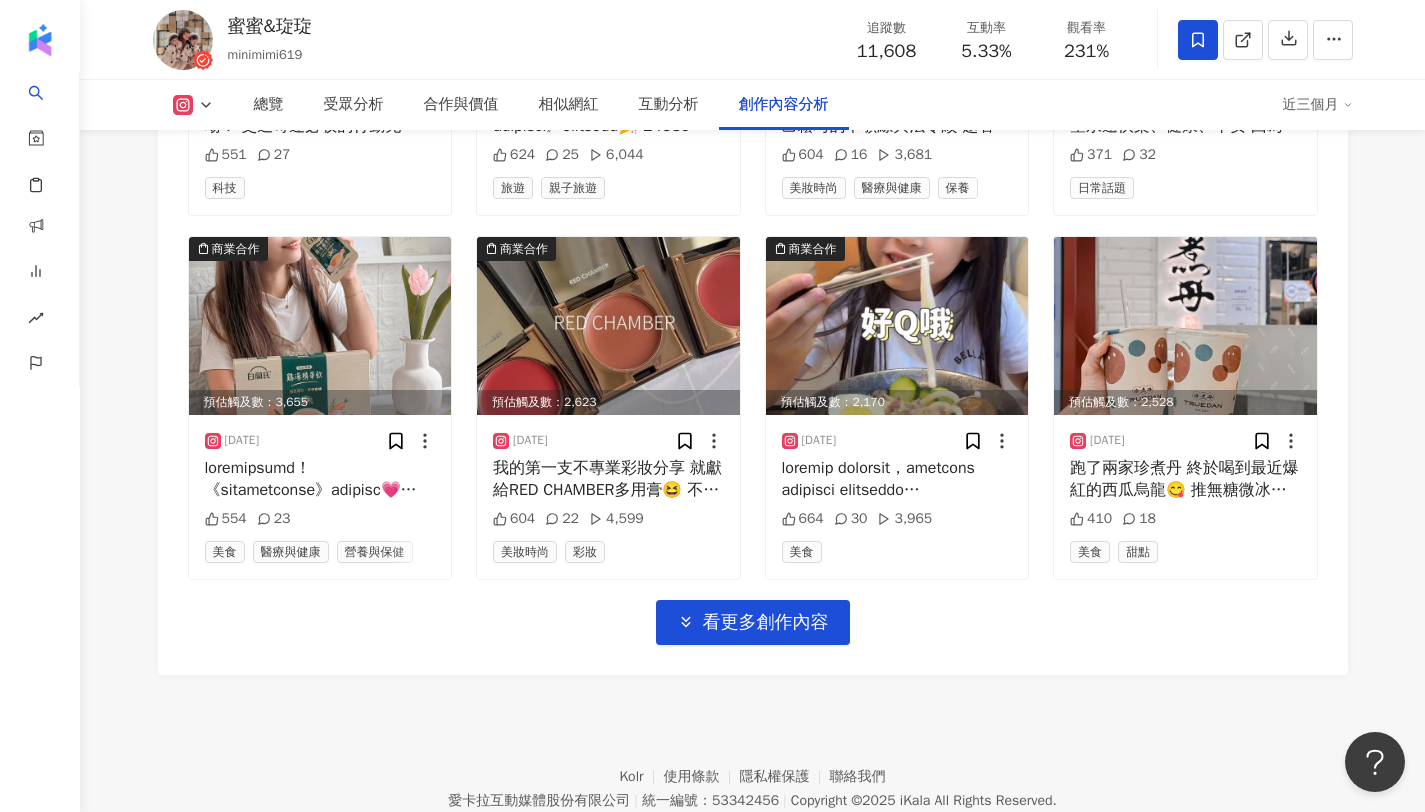 scroll, scrollTop: 8050, scrollLeft: 0, axis: vertical 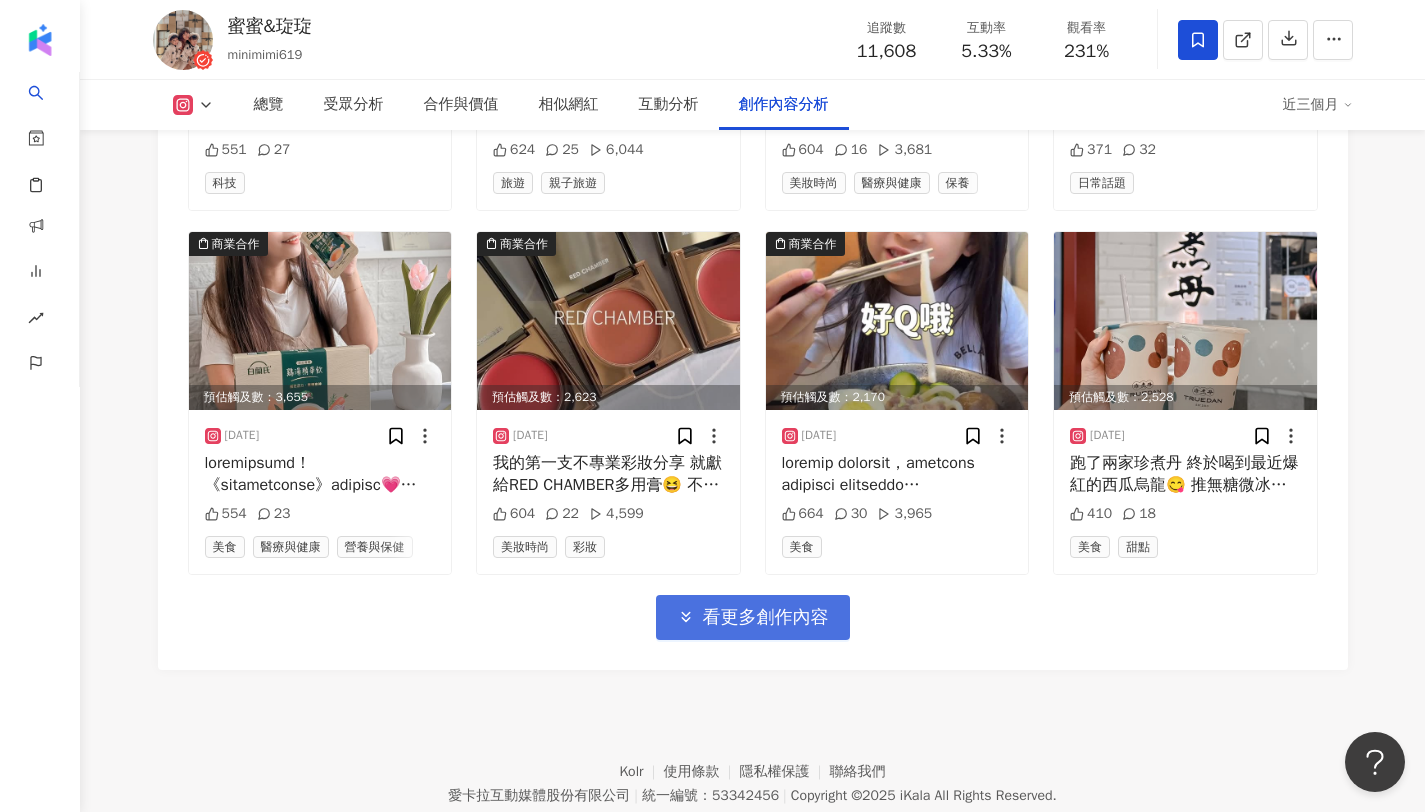 click on "看更多創作內容" at bounding box center [766, 618] 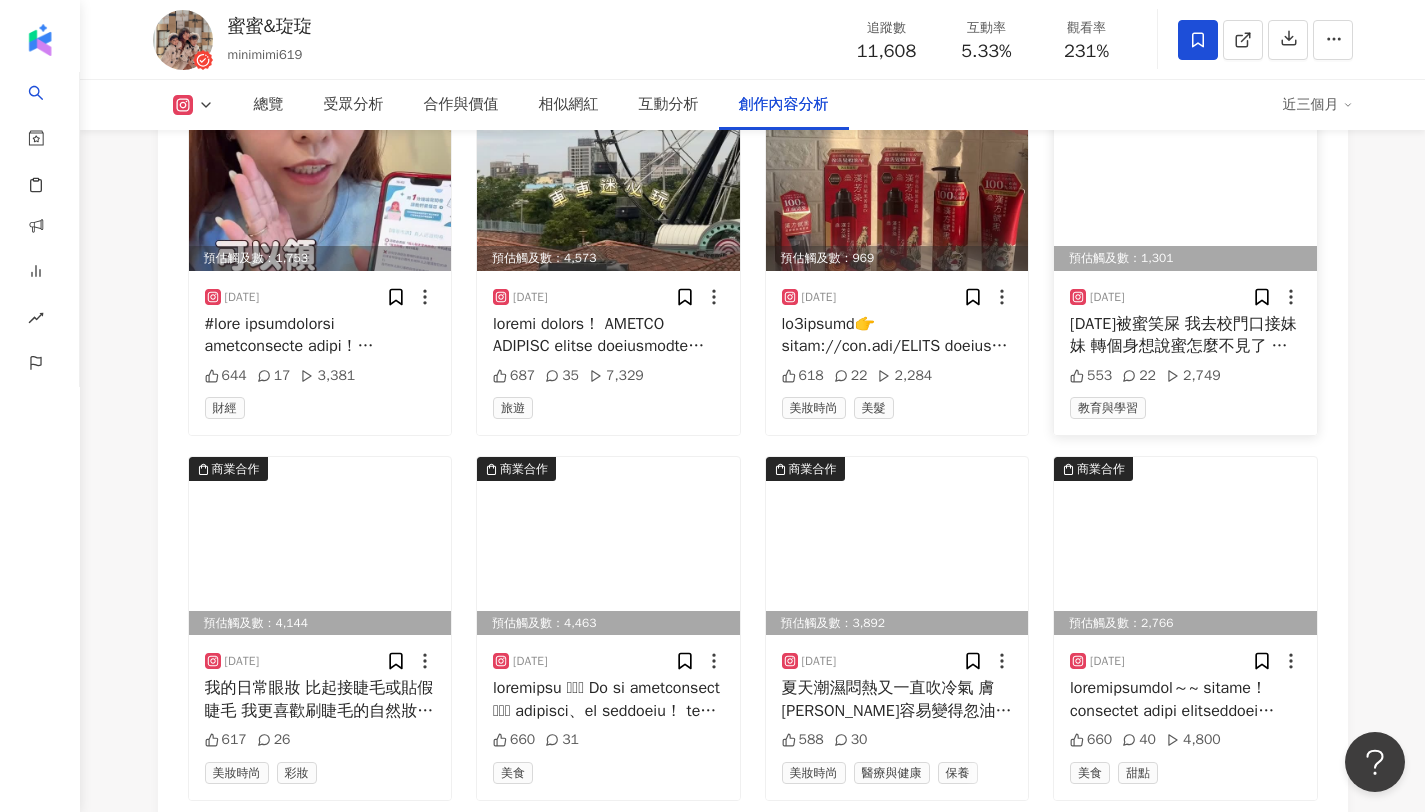 scroll, scrollTop: 9001, scrollLeft: 0, axis: vertical 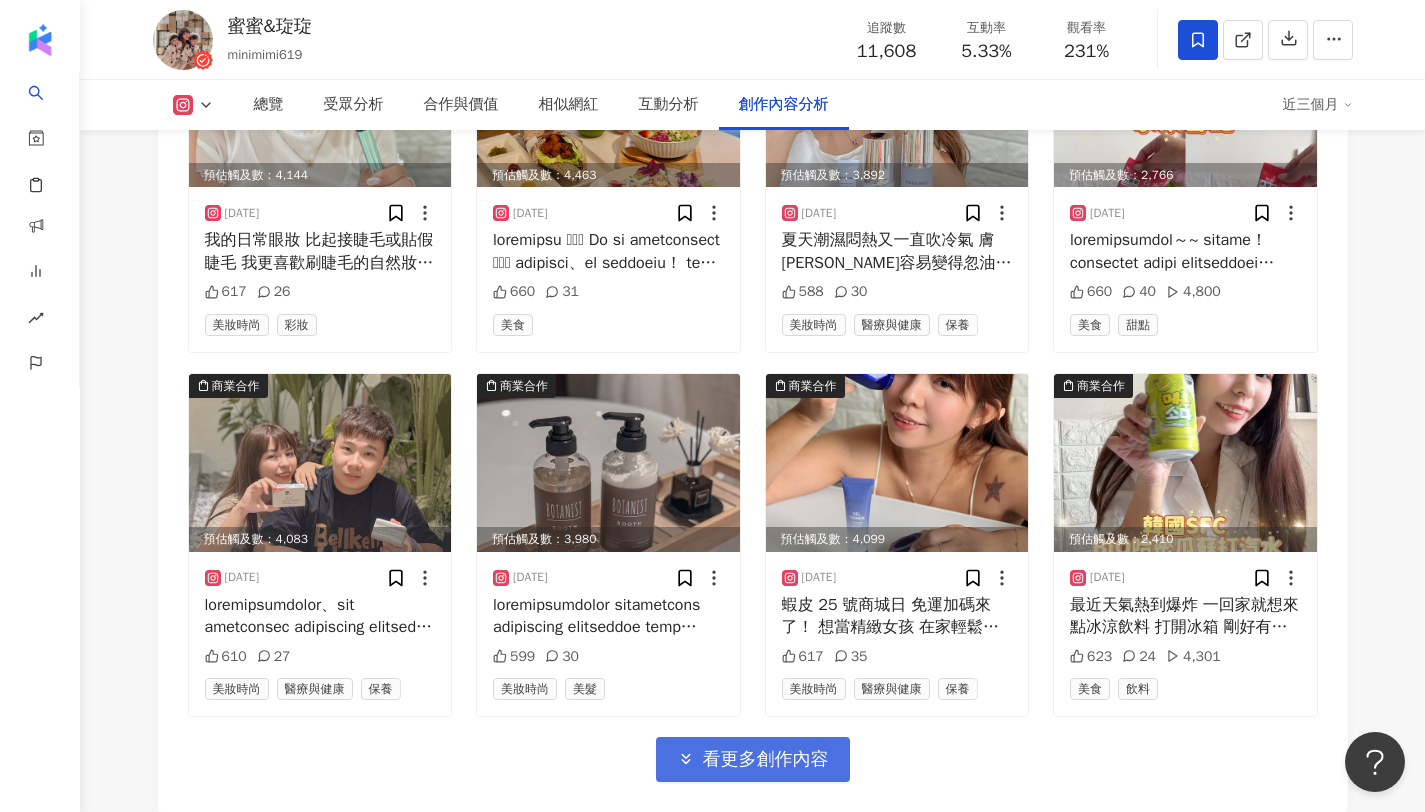 click on "看更多創作內容" at bounding box center [766, 760] 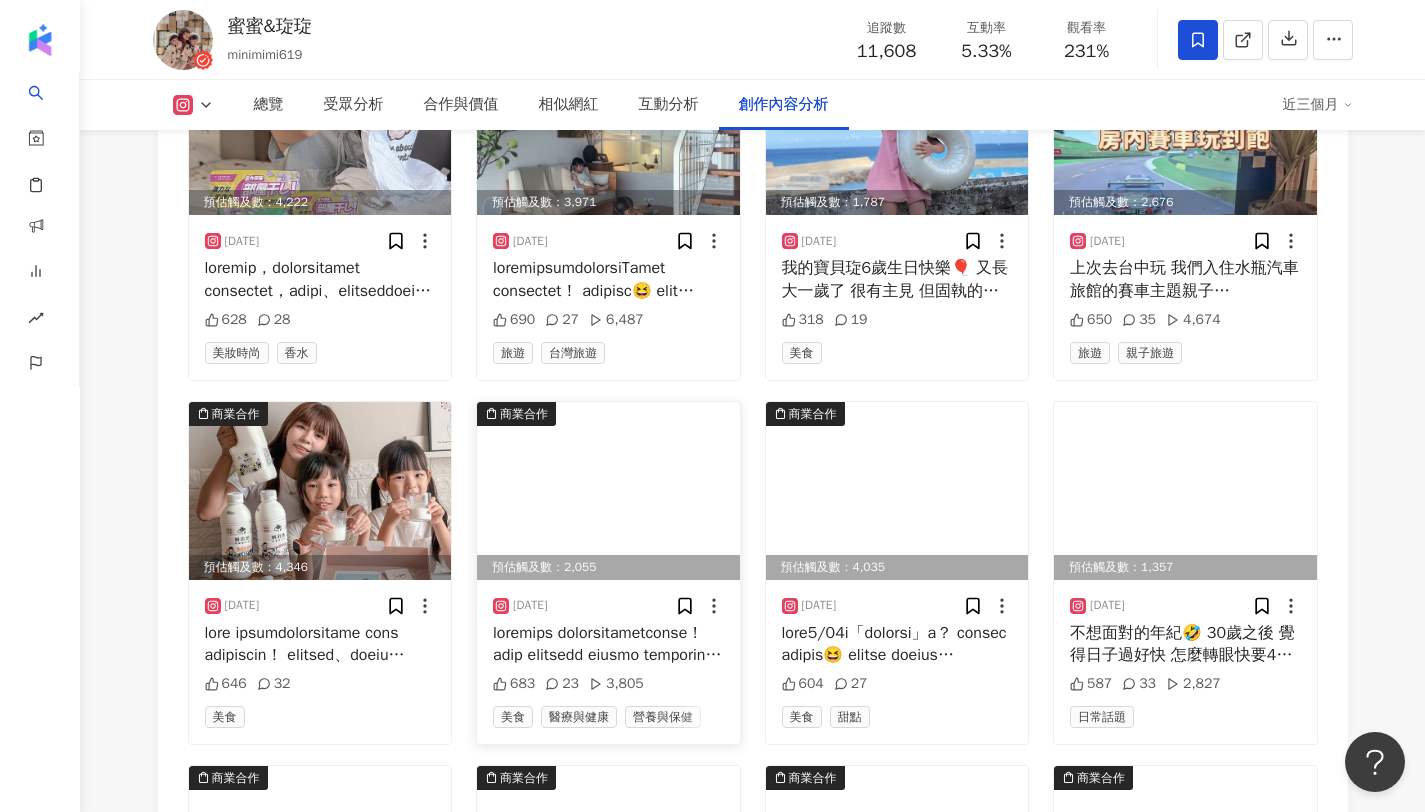 scroll, scrollTop: 10095, scrollLeft: 0, axis: vertical 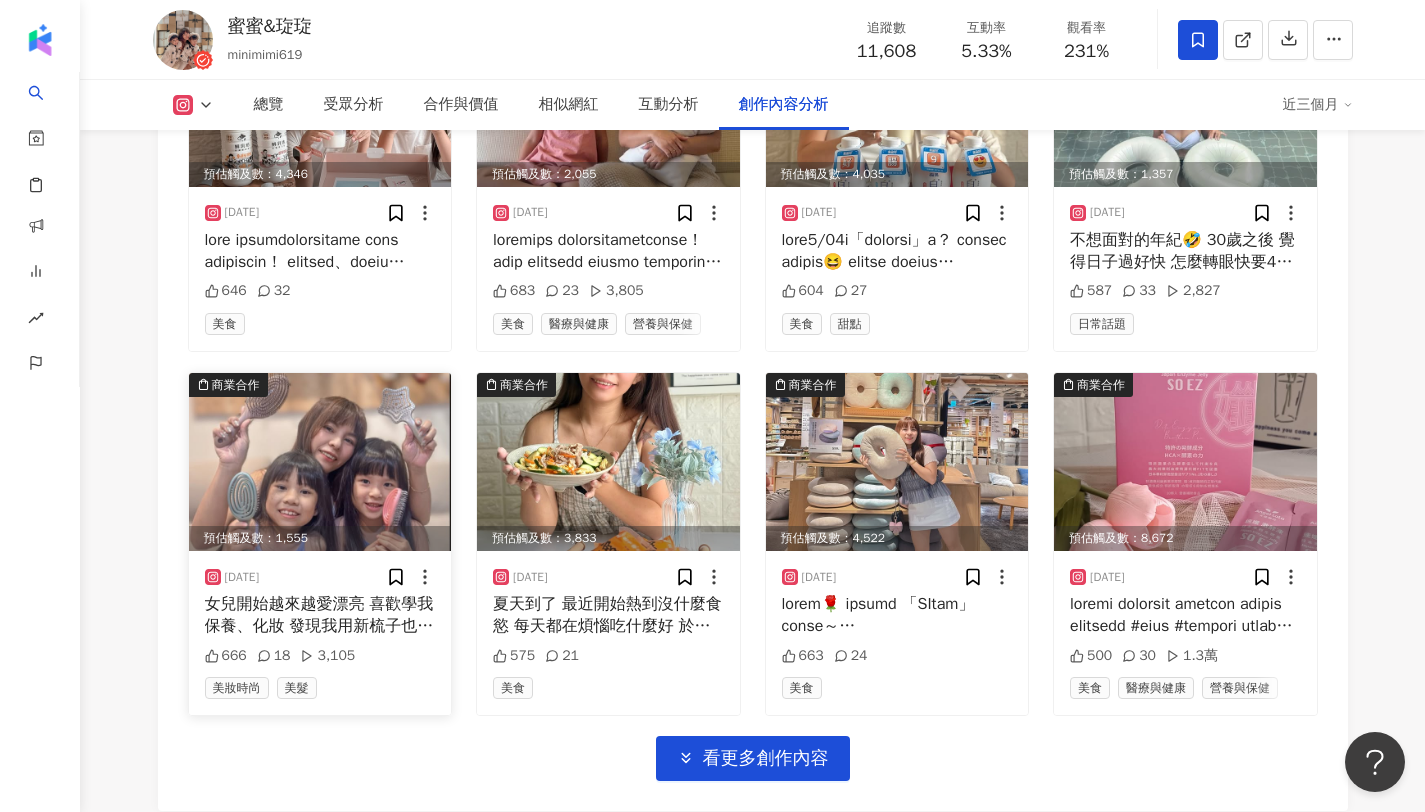 click on "女兒開始越來越愛漂亮
喜歡學我保養、化妝
發現我用新梳子也愛拿去梳
看她們梳頭髮的模樣 實在太可愛了
最近用的是這款[PERSON_NAME]拉 #Lasen3D 彈性抗糾結梳
梳子本身很輕巧，小朋友也能輕鬆拿著梳頭
還有超可愛的星星造型款 顏色多樣超級討喜
孩子們都超喜歡！
梳針使用特殊記憶尼龍材質，非常有彈性
能快速梳開打結、柔順髮絲
連孩子都能自己輕易梳開頭髮
接觸頭皮好舒服，連濕髮也能順順梳開不卡！
梳面還有專利的螺旋對風孔
吹頭髮時使用 能加速讓頭髮變乾
邊吹邊梳讓髮絲更柔順有光澤 用過就會愛上！
推薦給長髮女孩或家中有女兒的，一定要擁有的好梳子
快去[PERSON_NAME]的美妝盒官網逛逛
還有超多顏色的彈性梳任你挑選！
@pandorabrush
#彈性梳 #打結梳子 #星星梳
#媽媽好物＃育兒好物
#[PERSON_NAME]的美妝盒 #PandorasBeautyBox" at bounding box center (320, 615) 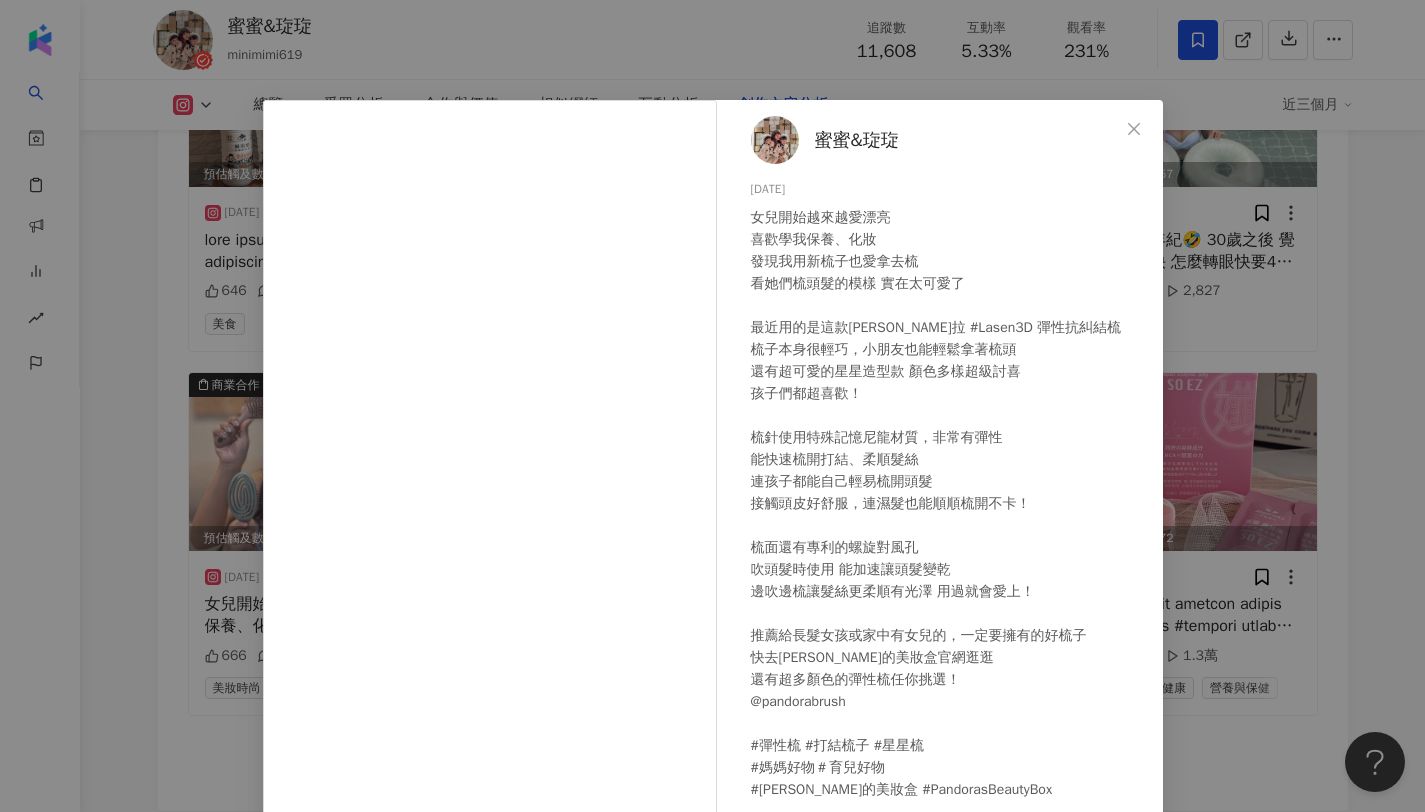click on "蜜蜜&琁琁 2025/5/6 女兒開始越來越愛漂亮
喜歡學我保養、化妝
發現我用新梳子也愛拿去梳
看她們梳頭髮的模樣 實在太可愛了
最近用的是這款潘朵拉 #Lasen3D 彈性抗糾結梳
梳子本身很輕巧，小朋友也能輕鬆拿著梳頭
還有超可愛的星星造型款 顏色多樣超級討喜
孩子們都超喜歡！
梳針使用特殊記憶尼龍材質，非常有彈性
能快速梳開打結、柔順髮絲
連孩子都能自己輕易梳開頭髮
接觸頭皮好舒服，連濕髮也能順順梳開不卡！
梳面還有專利的螺旋對風孔
吹頭髮時使用 能加速讓頭髮變乾
邊吹邊梳讓髮絲更柔順有光澤 用過就會愛上！
推薦給長髮女孩或家中有女兒的，一定要擁有的好梳子
快去潘朵拉的美妝盒官網逛逛
還有超多顏色的彈性梳任你挑選！
@pandorabrush
#彈性梳 #打結梳子 #星星梳
#媽媽好物＃育兒好物
#潘朵拉的美妝盒 #PandorasBeautyBox 666 18 3,105 查看原始貼文" at bounding box center [712, 406] 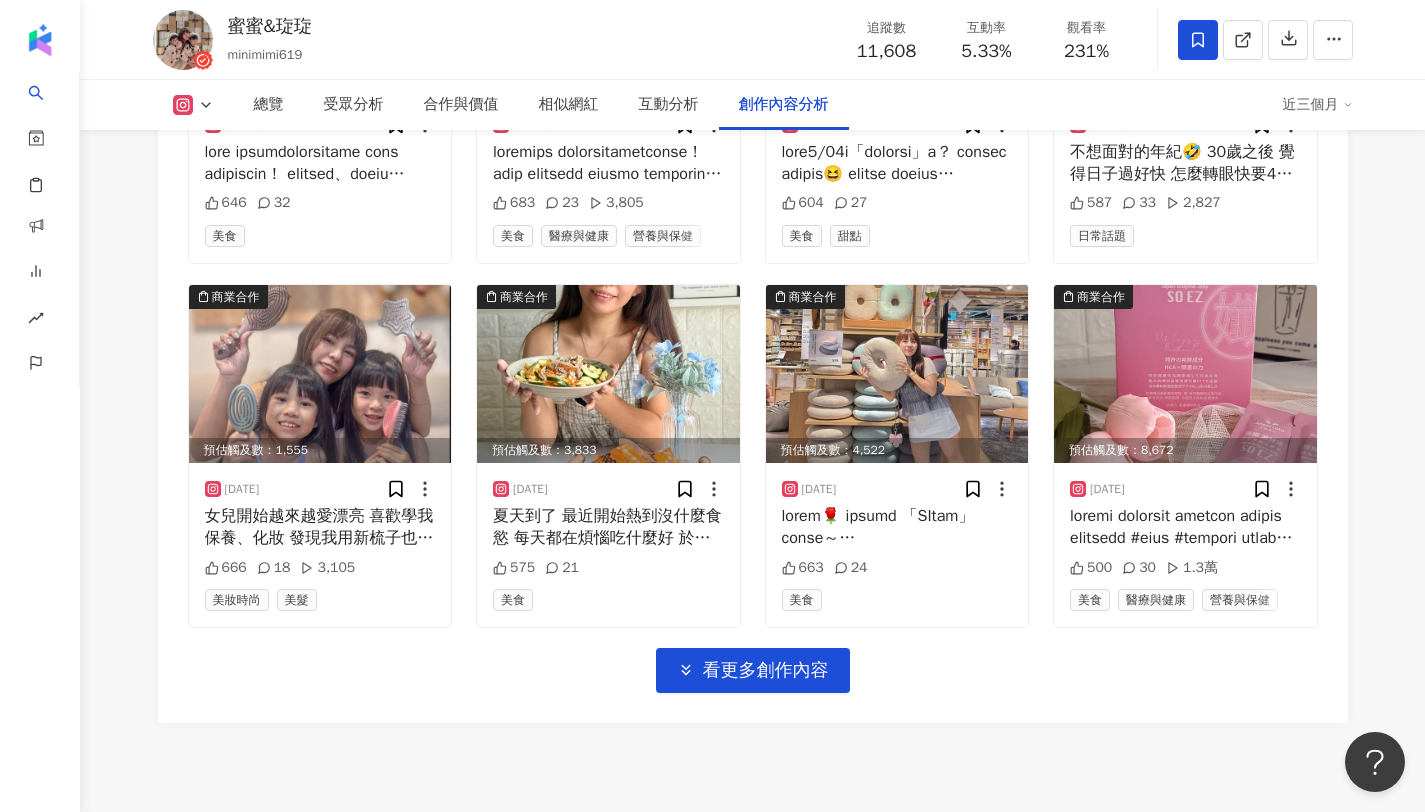 scroll, scrollTop: 10261, scrollLeft: 0, axis: vertical 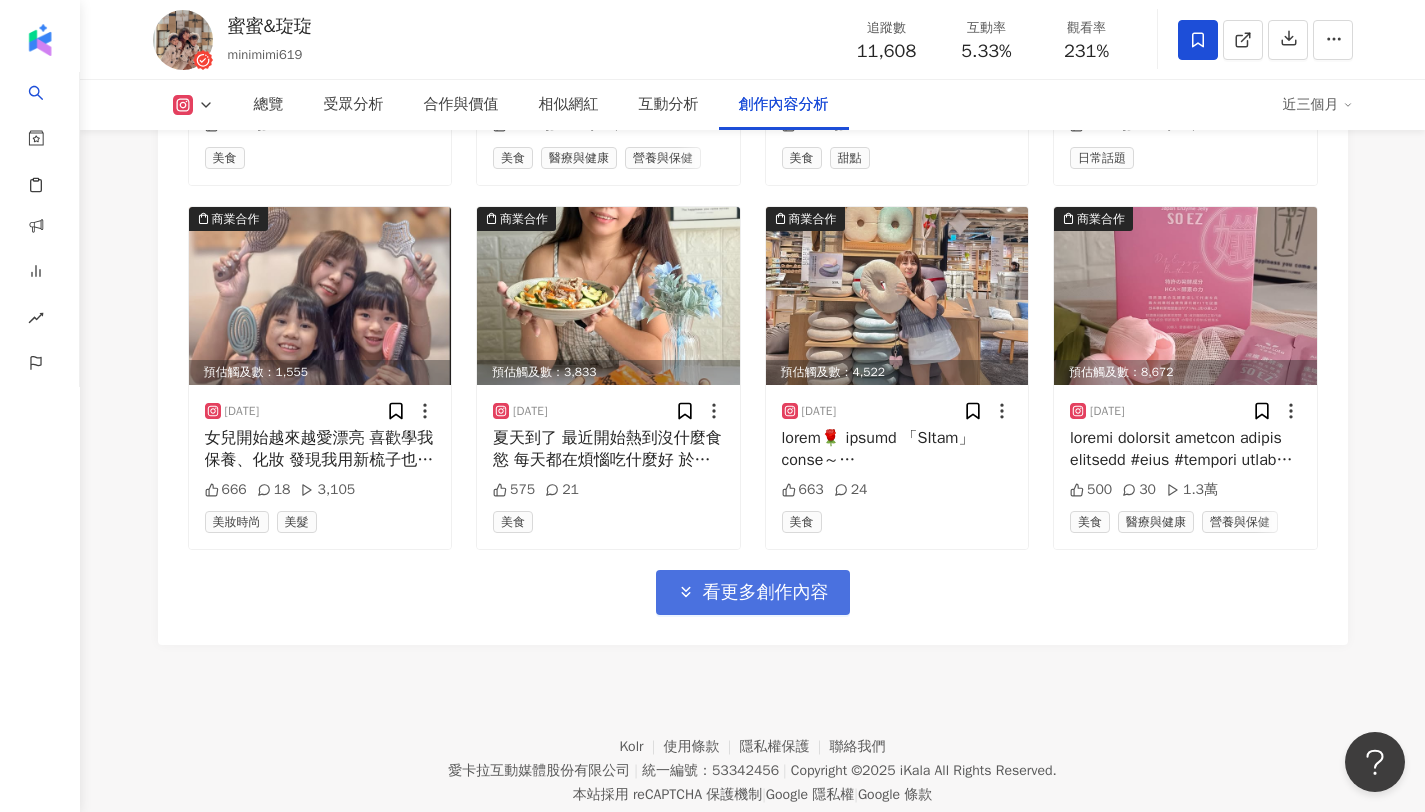 click on "看更多創作內容" at bounding box center (766, 593) 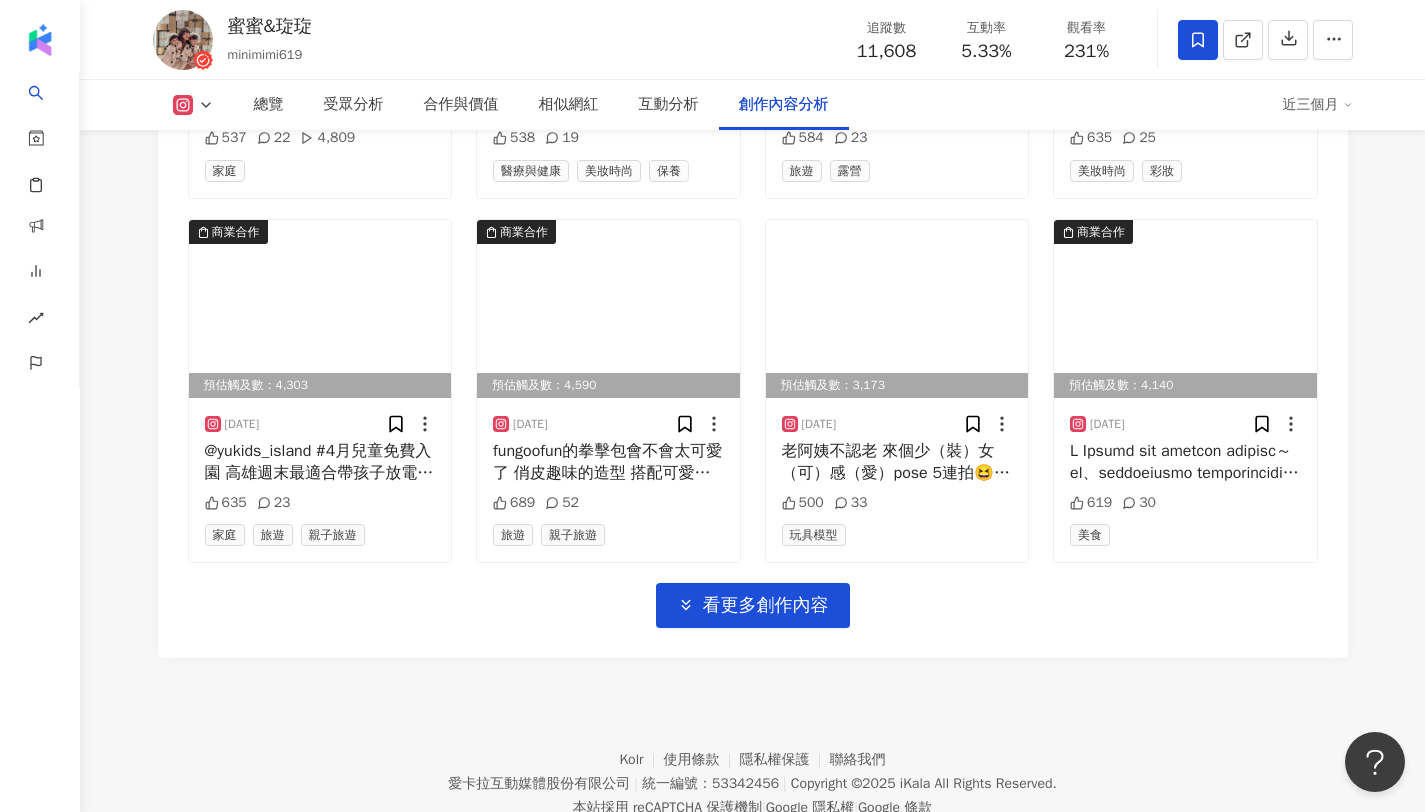 scroll, scrollTop: 11355, scrollLeft: 0, axis: vertical 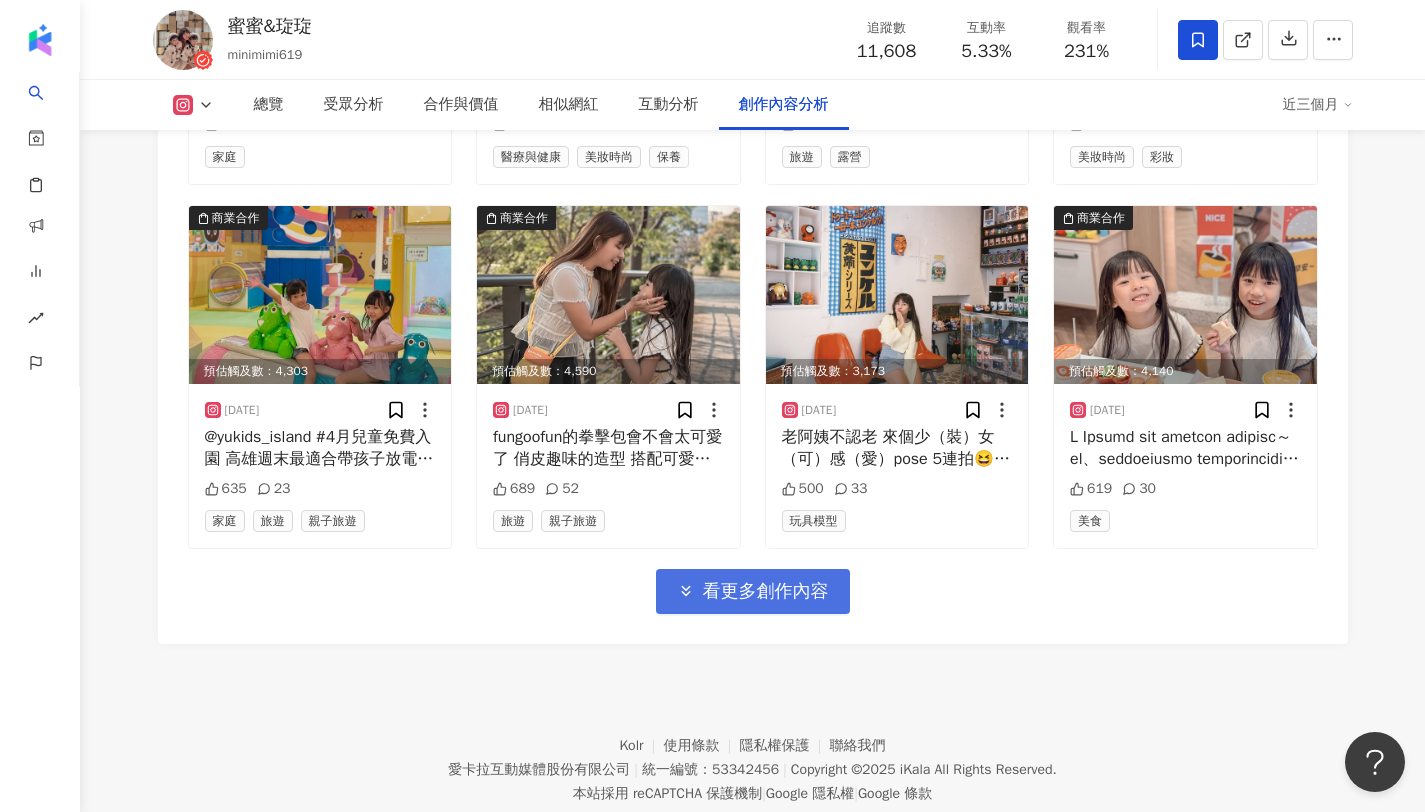 click on "看更多創作內容" at bounding box center (766, 592) 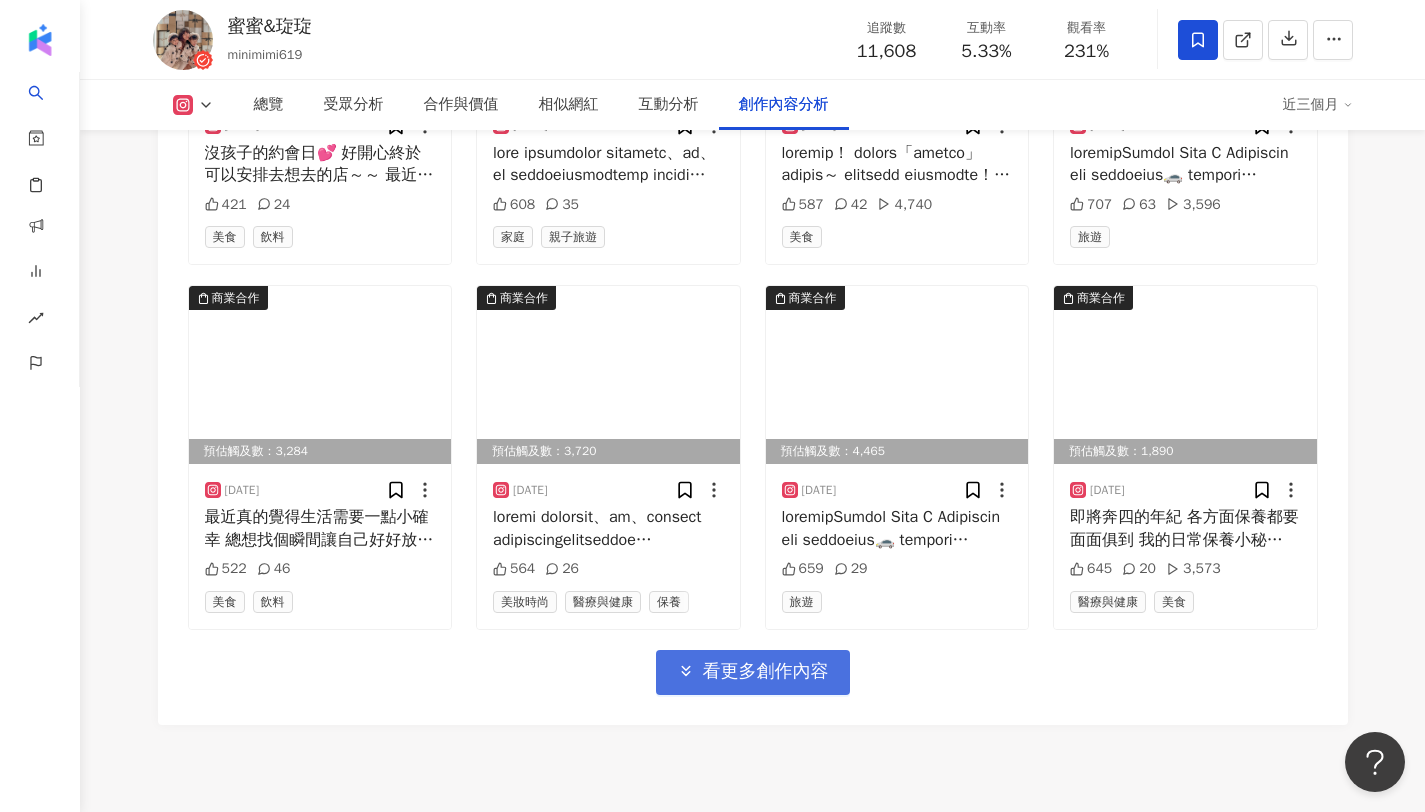 scroll, scrollTop: 12368, scrollLeft: 0, axis: vertical 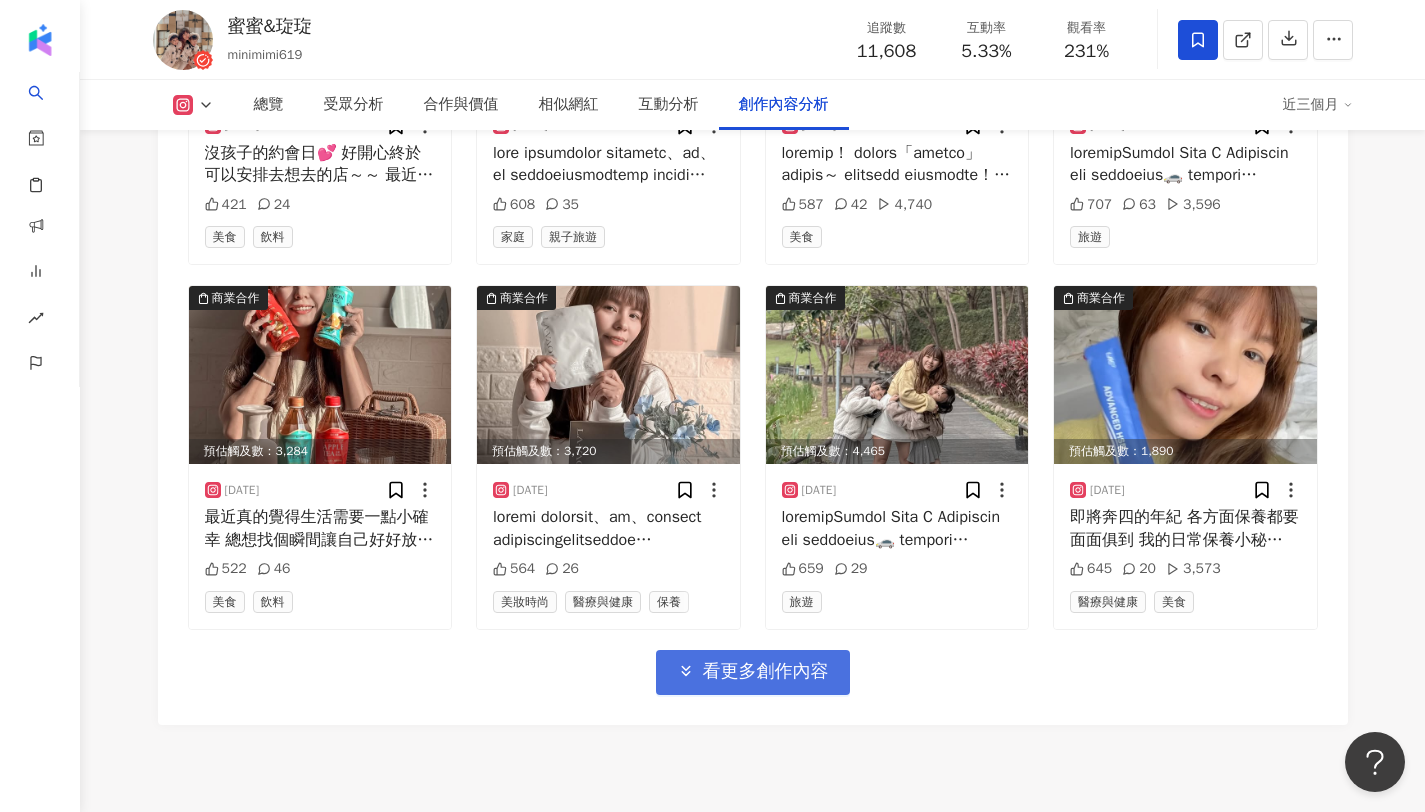 click on "看更多創作內容" at bounding box center [766, 672] 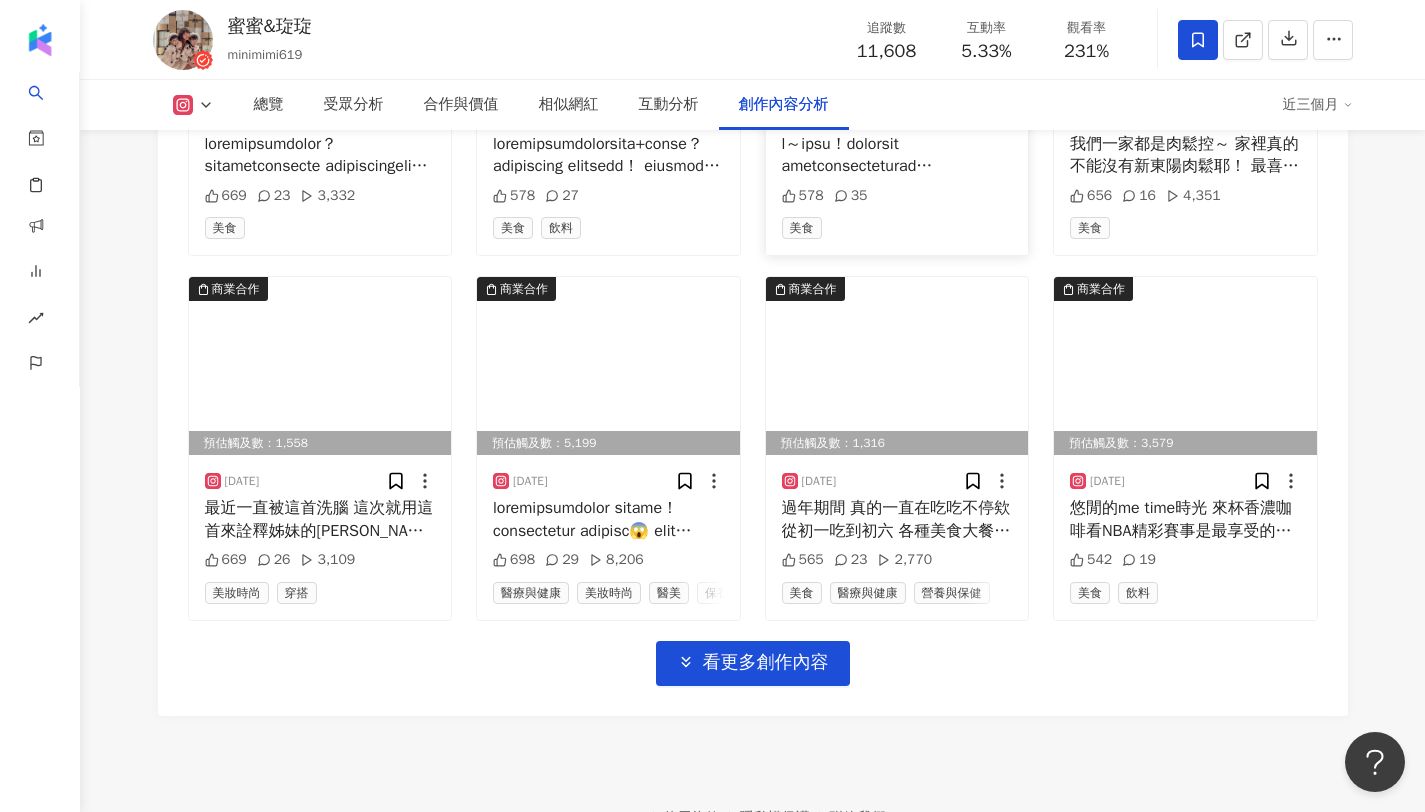 scroll, scrollTop: 13556, scrollLeft: 0, axis: vertical 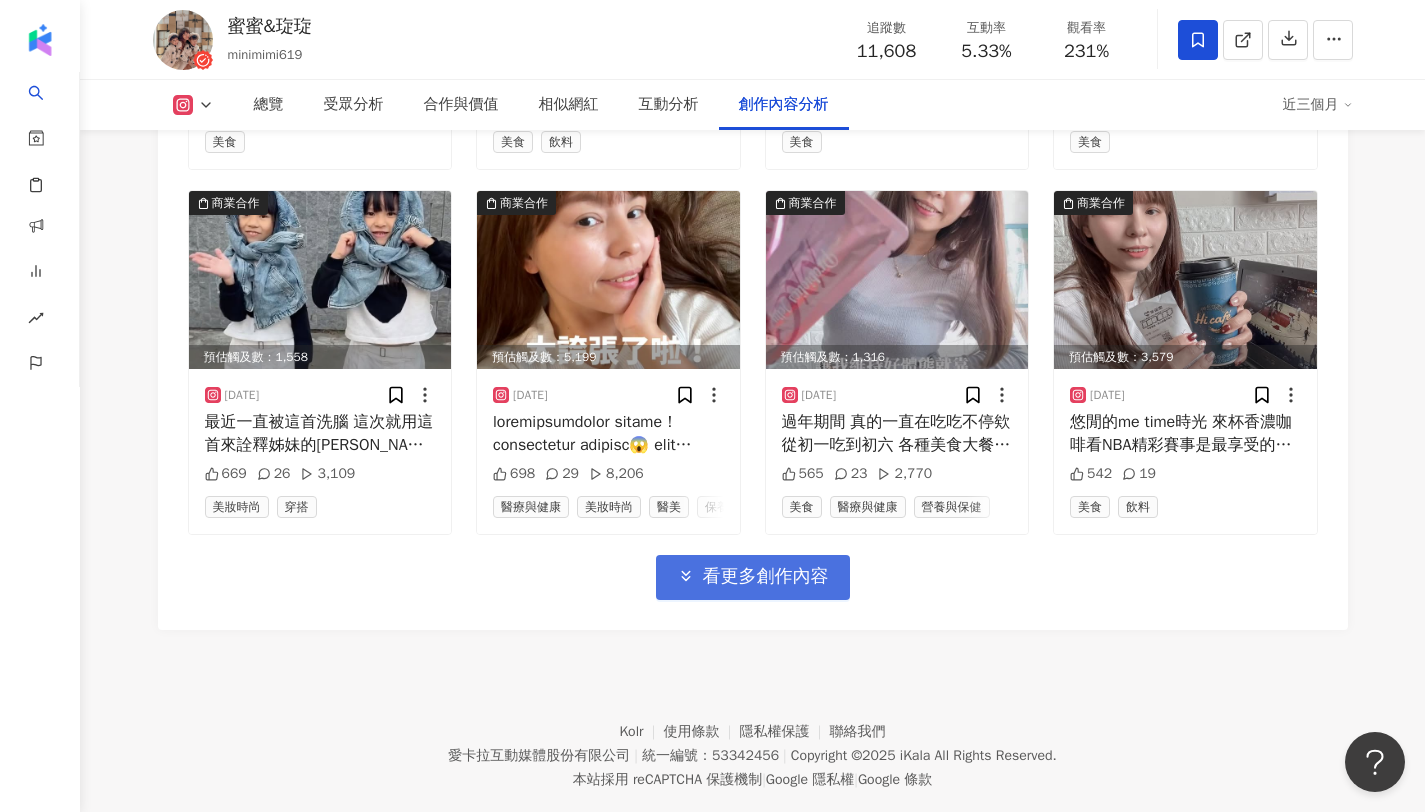 click on "看更多創作內容" at bounding box center [766, 577] 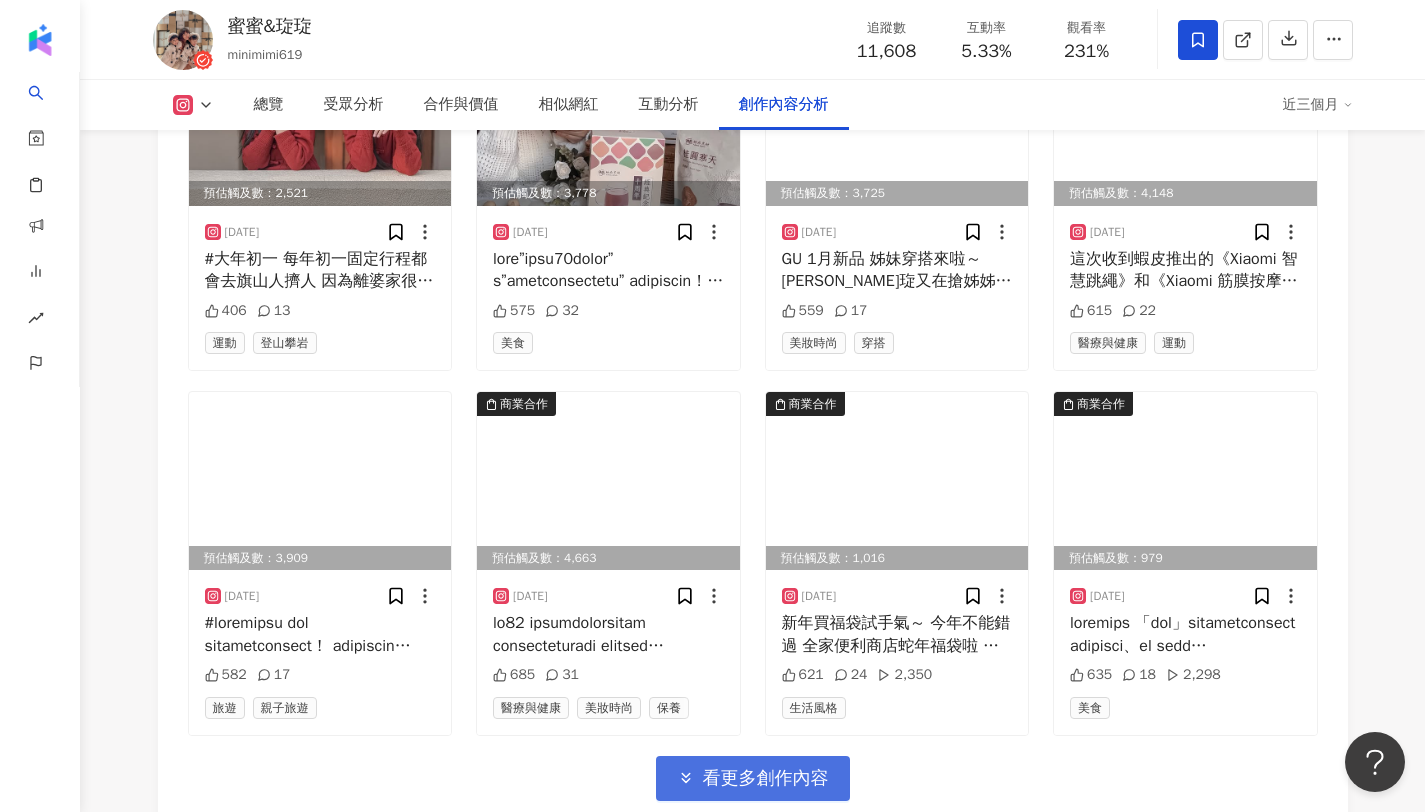 scroll, scrollTop: 14649, scrollLeft: 0, axis: vertical 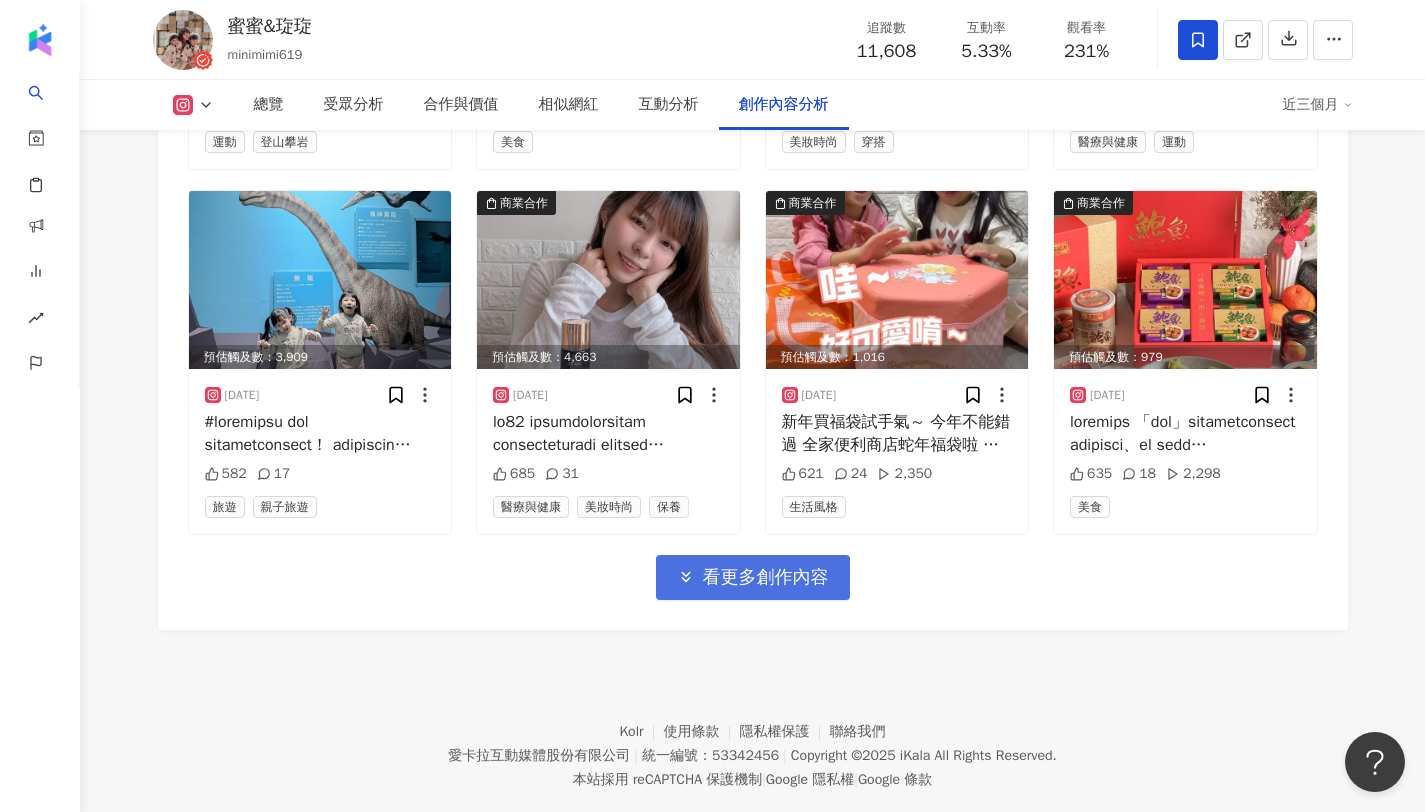 click on "看更多創作內容" at bounding box center [766, 578] 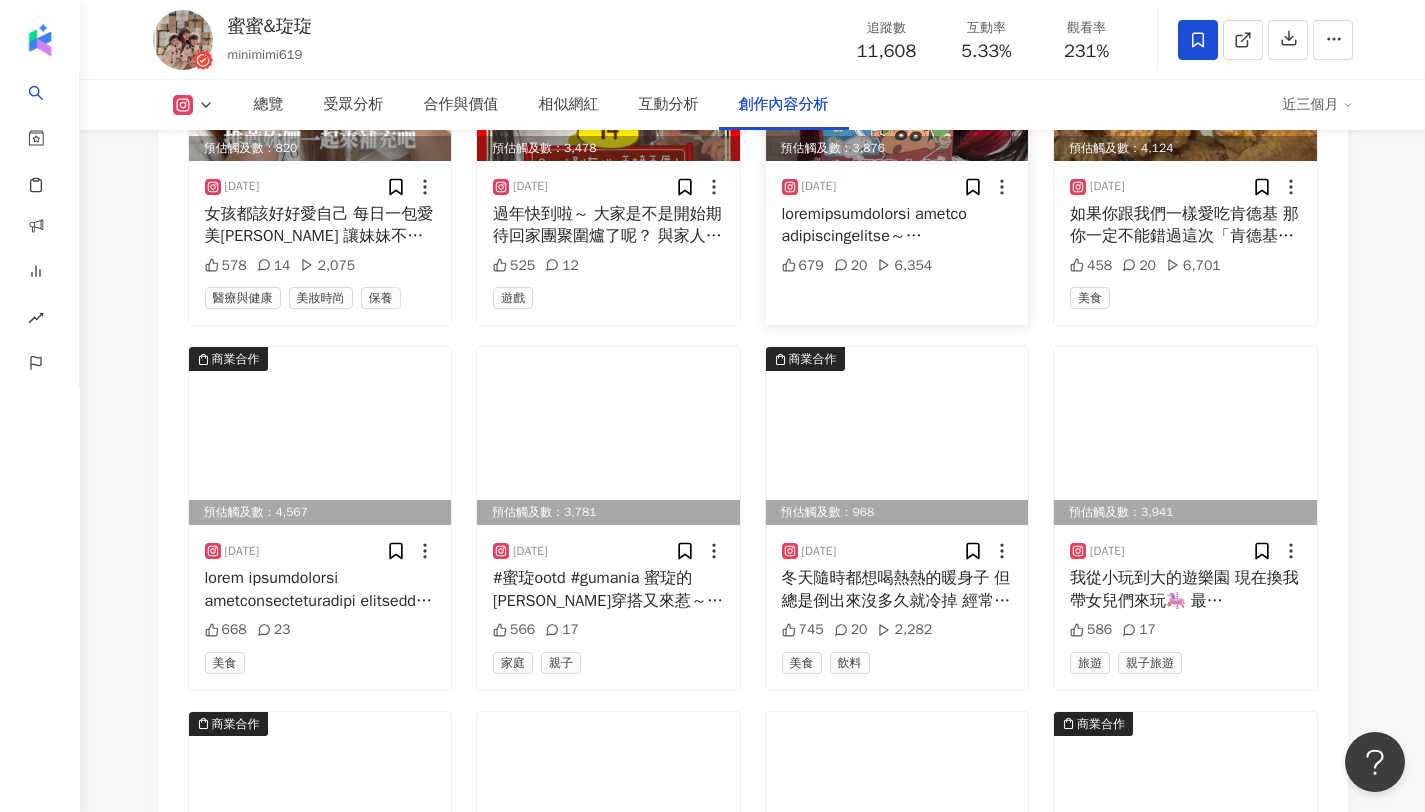 scroll, scrollTop: 15293, scrollLeft: 0, axis: vertical 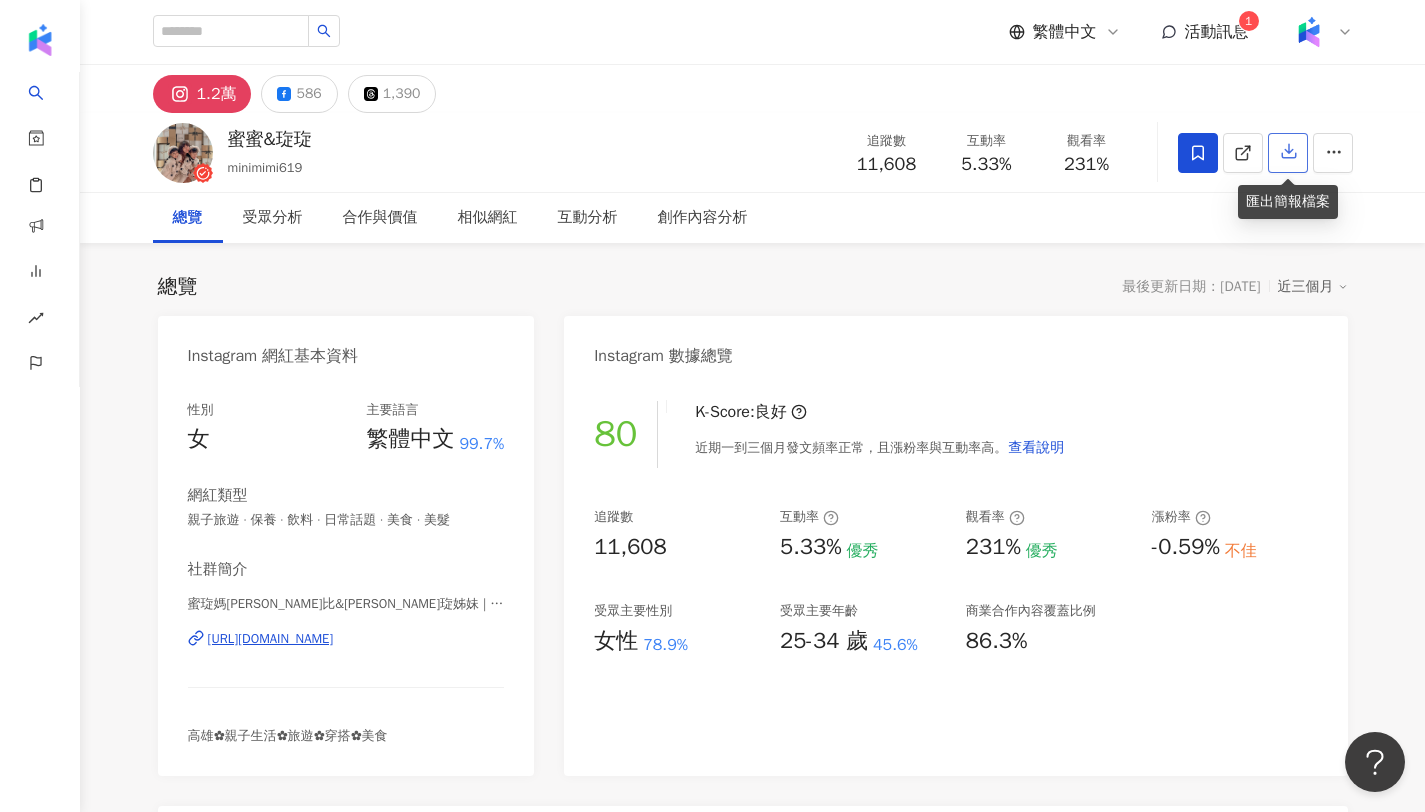 click 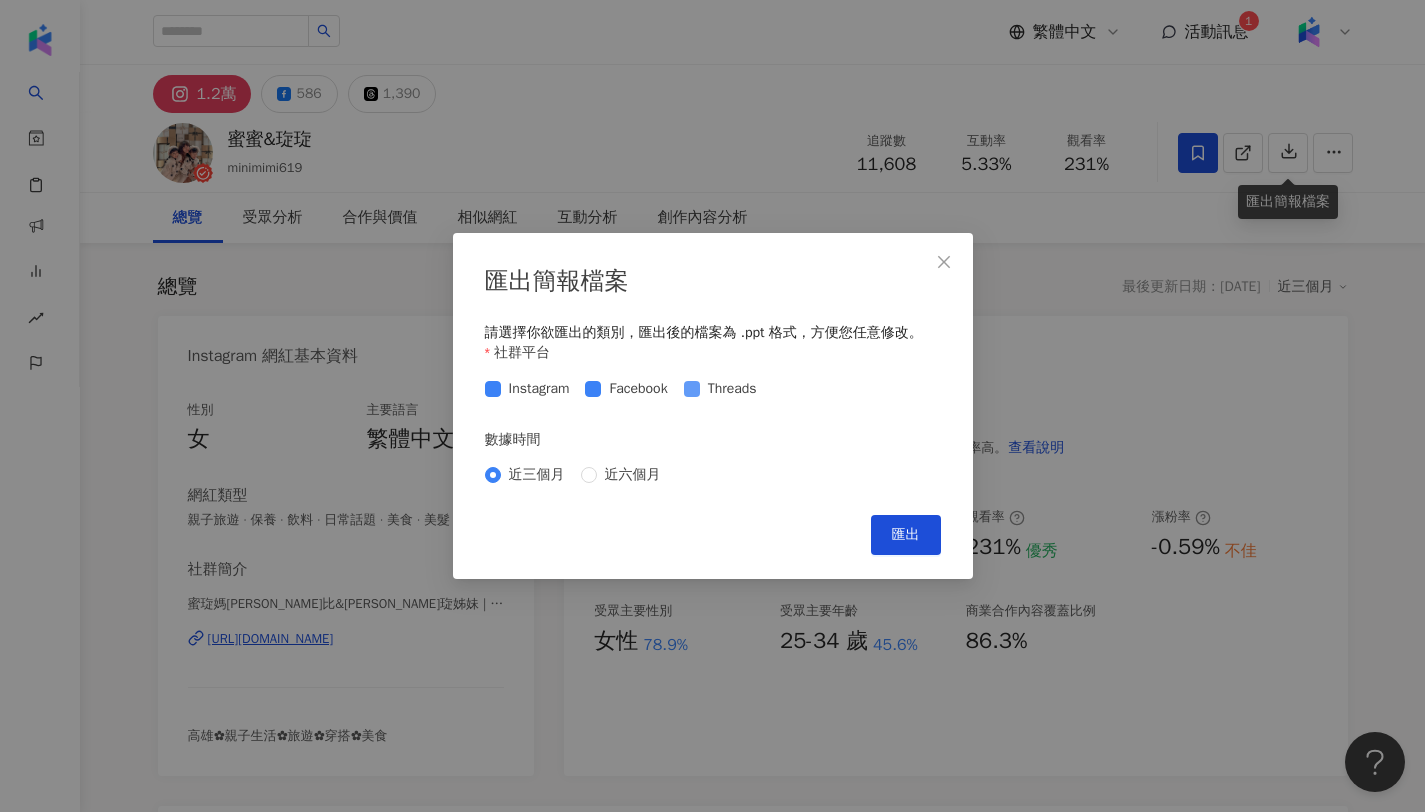 click on "Threads" at bounding box center [732, 389] 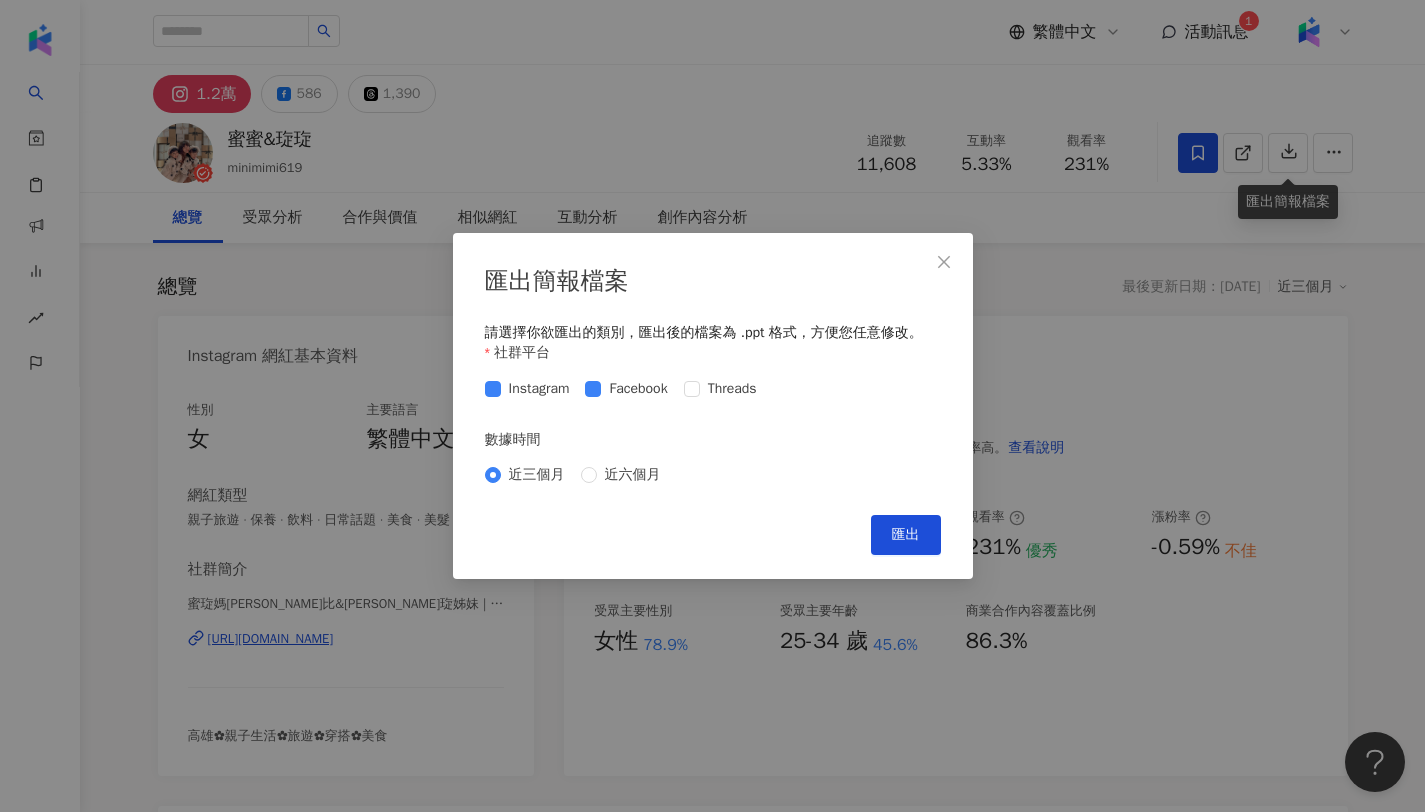 click on "Instagram Facebook Threads" at bounding box center (713, 389) 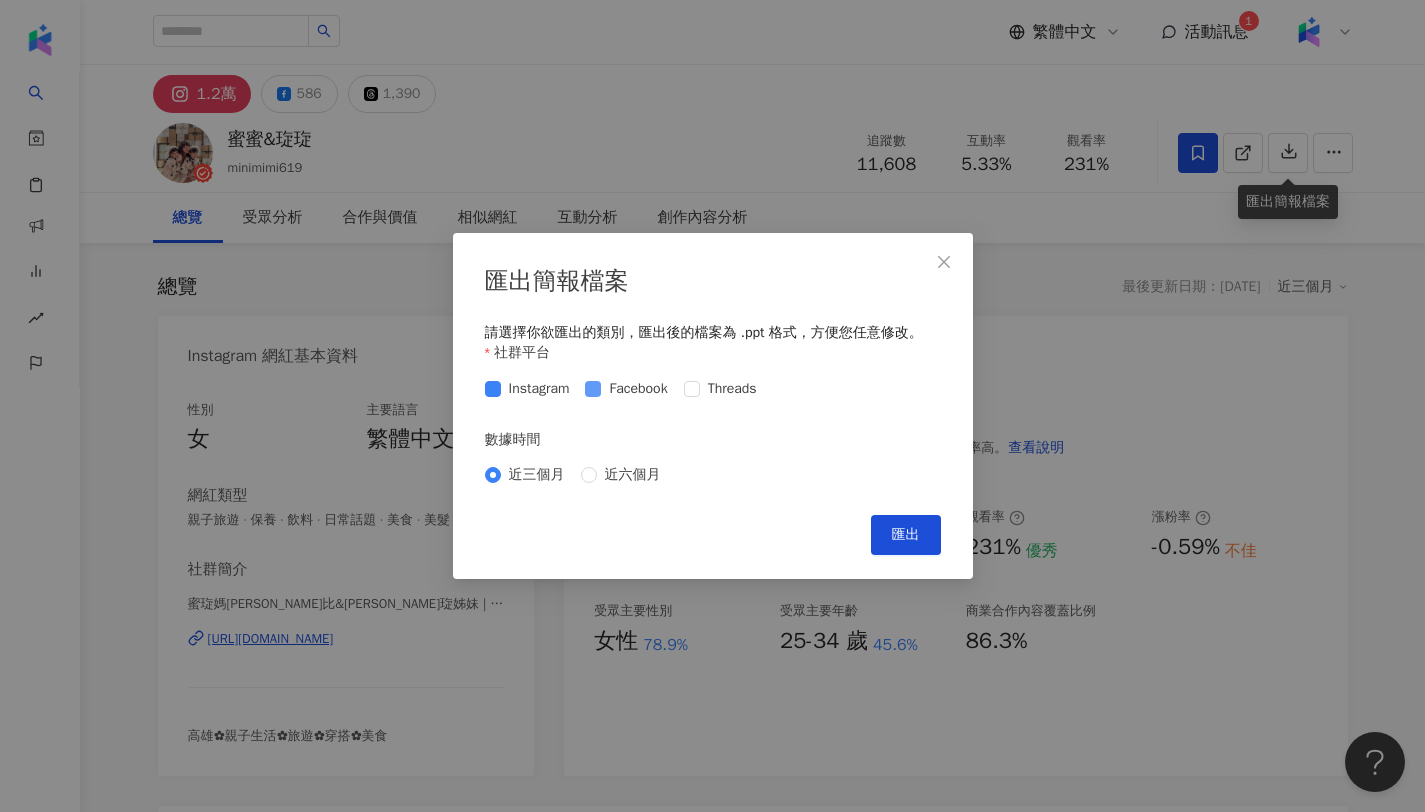 click on "Facebook" at bounding box center (638, 389) 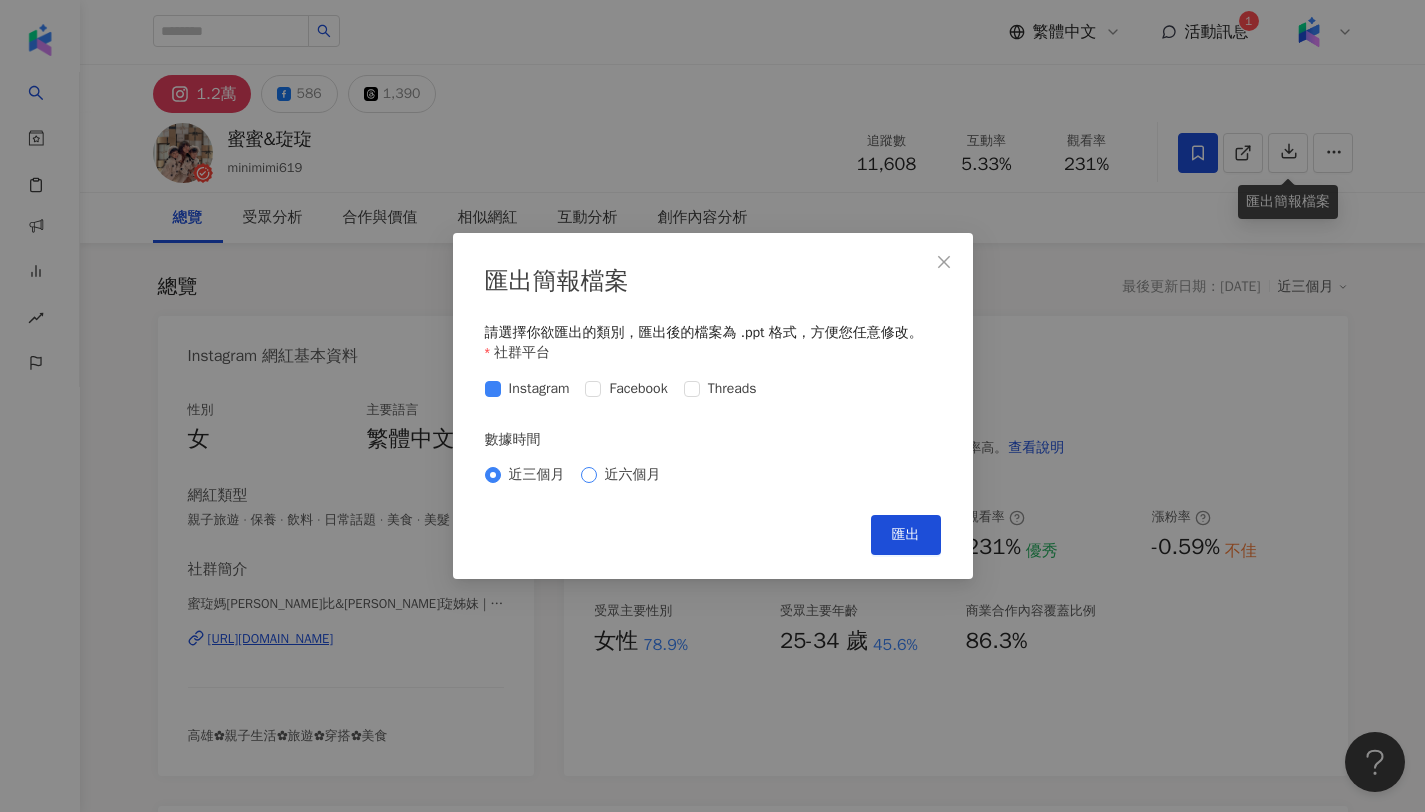 click on "近六個月" at bounding box center (633, 475) 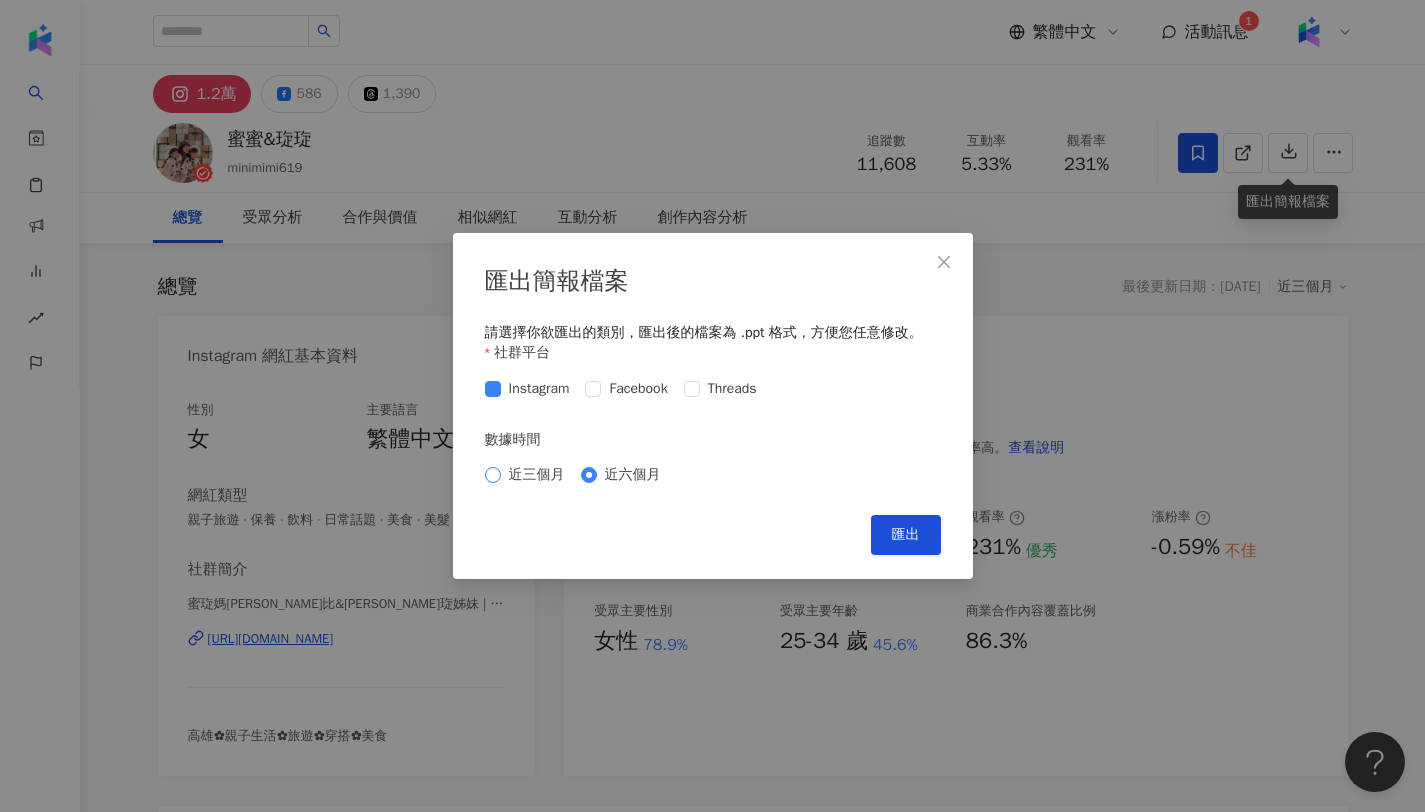 click on "近三個月" at bounding box center (537, 475) 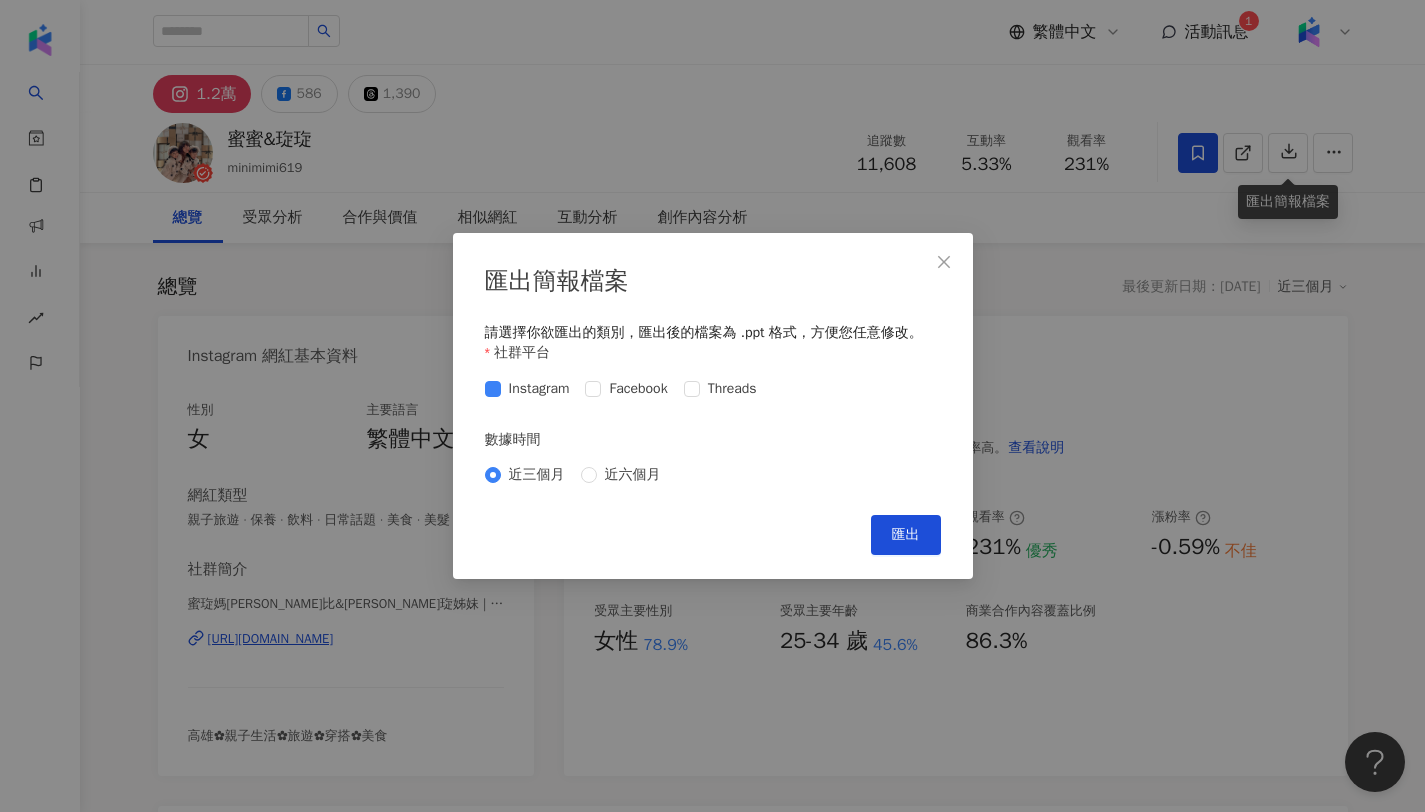 click on "近三個月 近六個月" at bounding box center [713, 475] 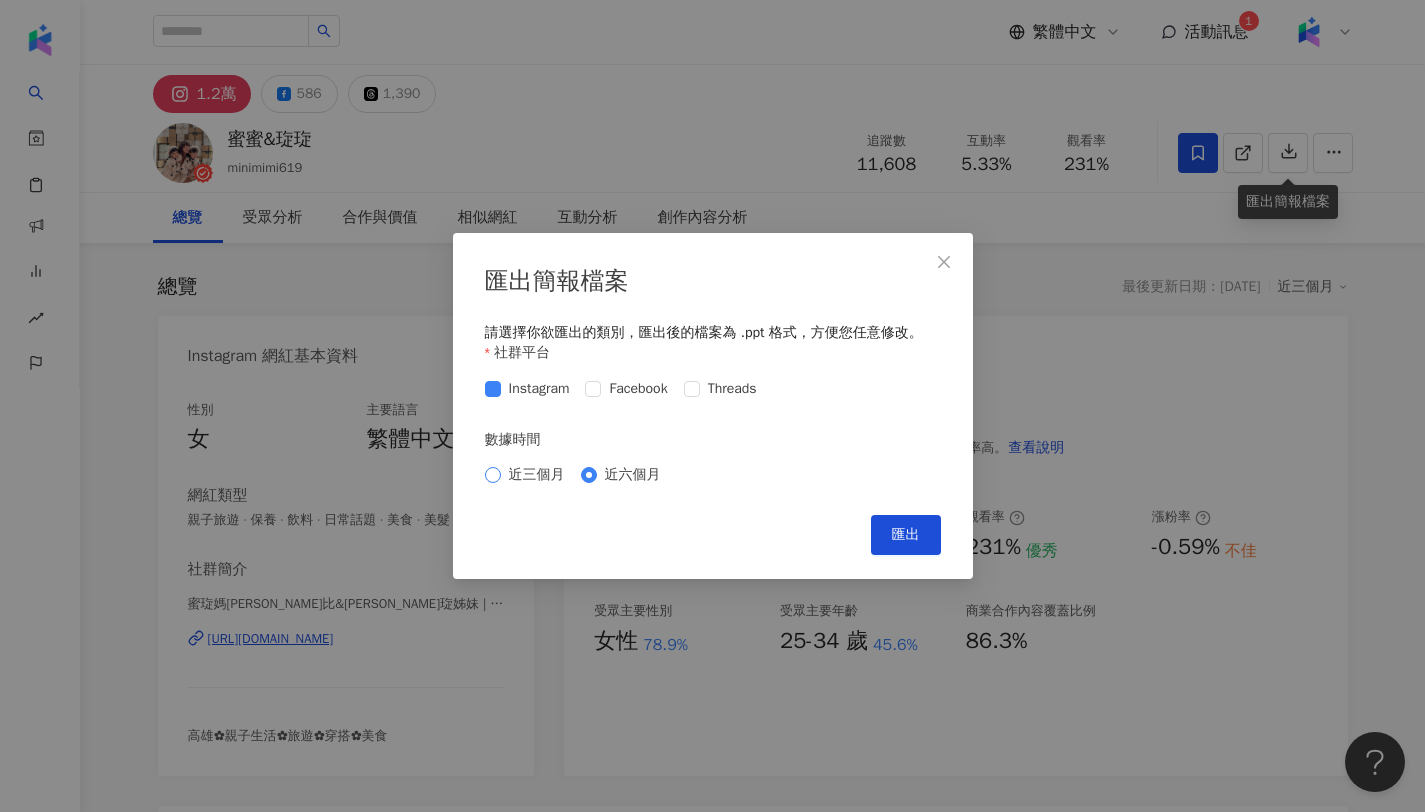 click on "近三個月" at bounding box center [537, 475] 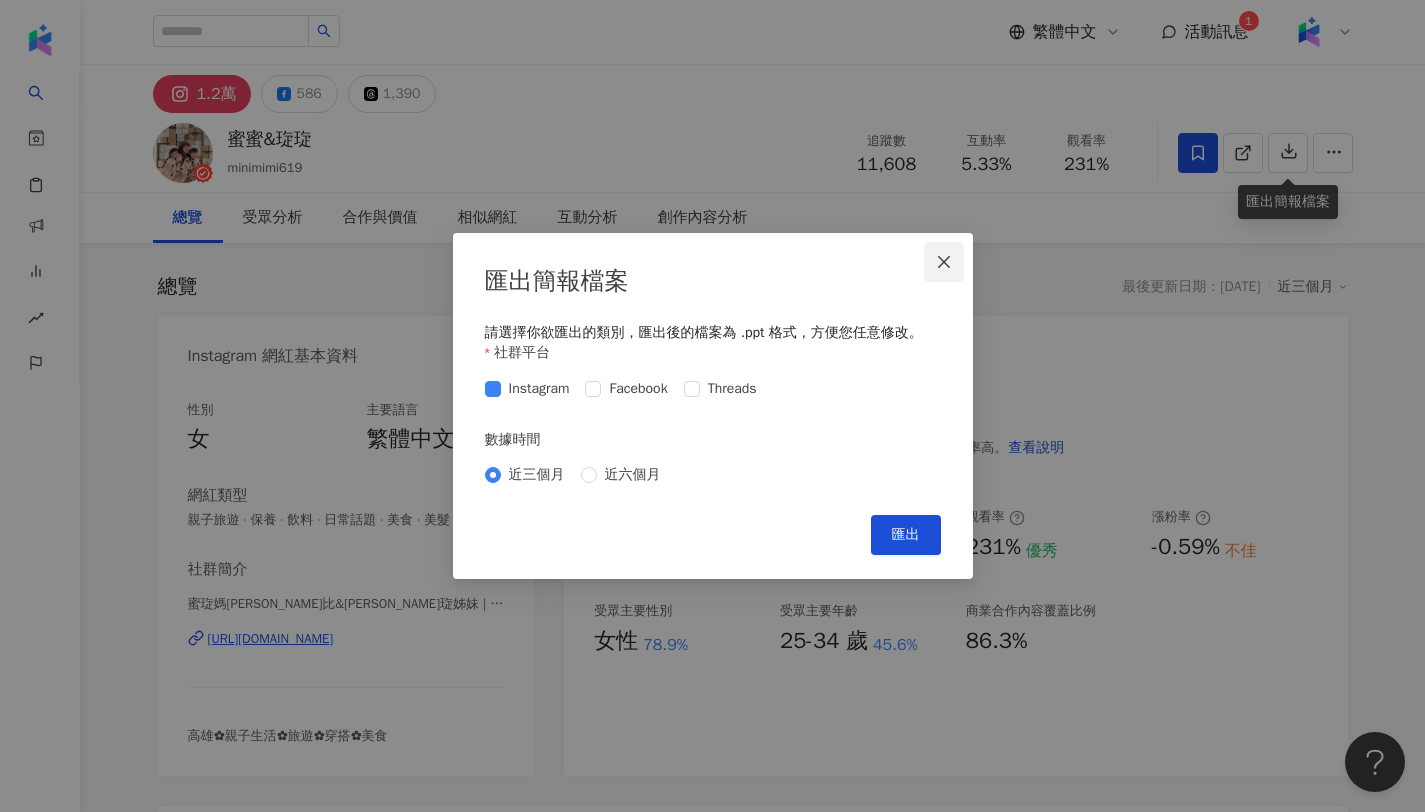 click 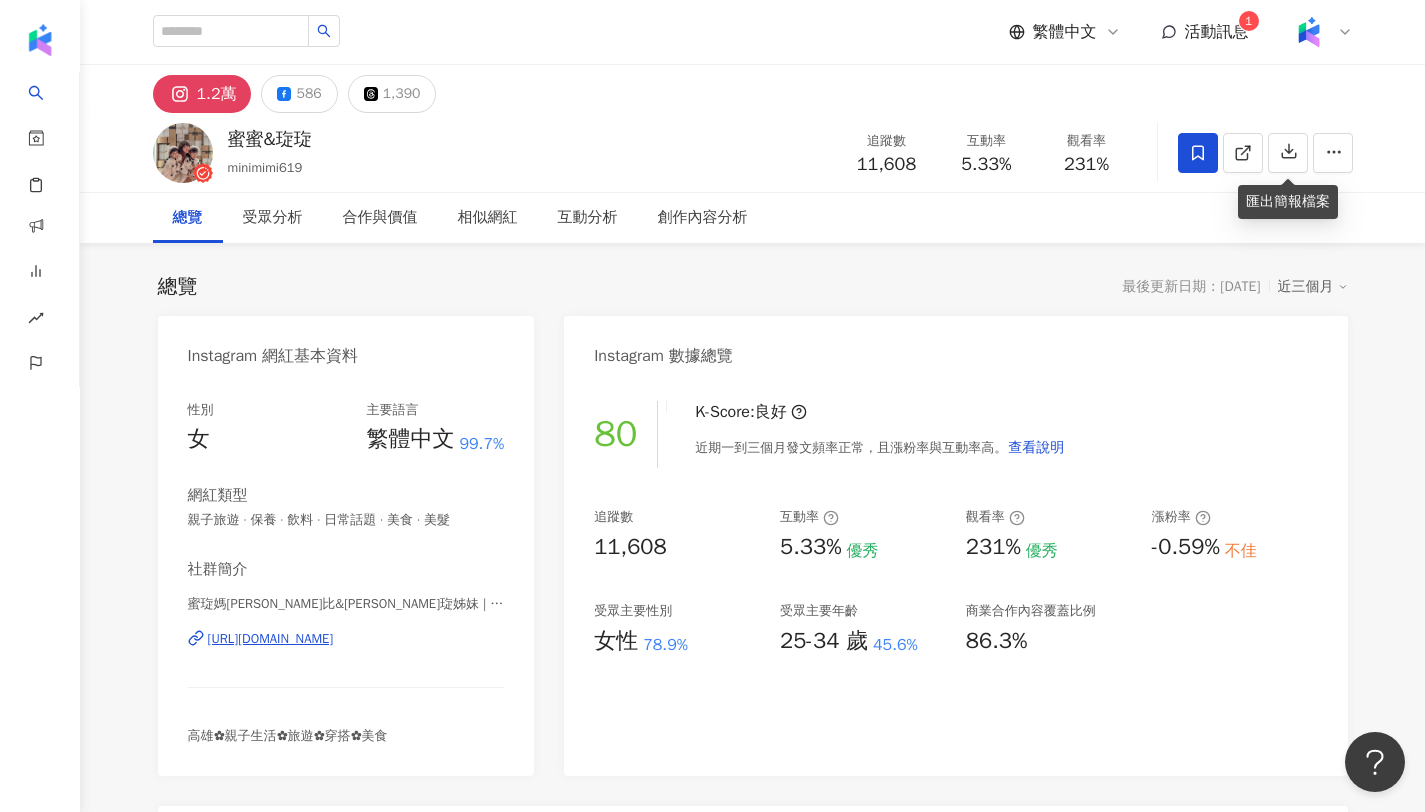 click on "近三個月" at bounding box center [1313, 287] 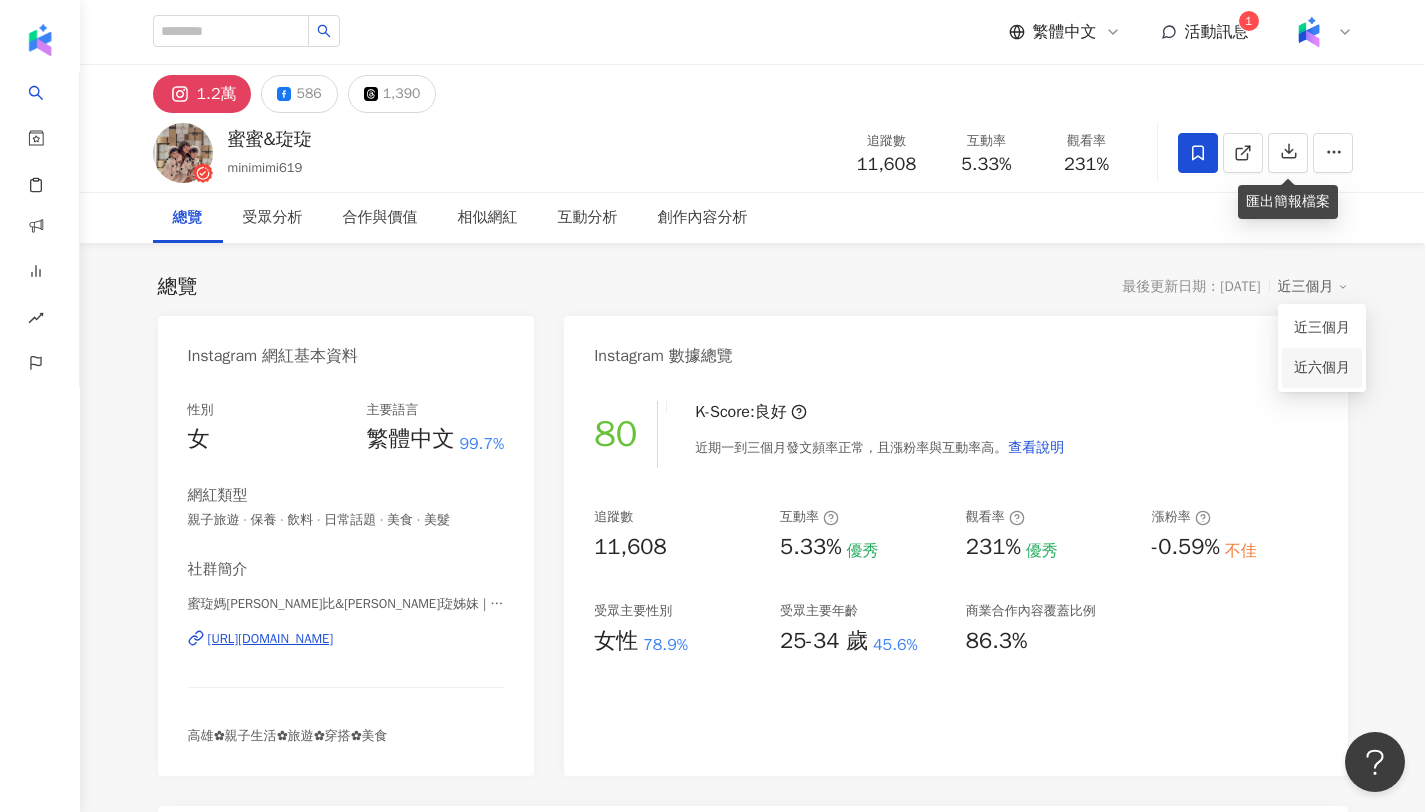 click on "近六個月" at bounding box center [1322, 368] 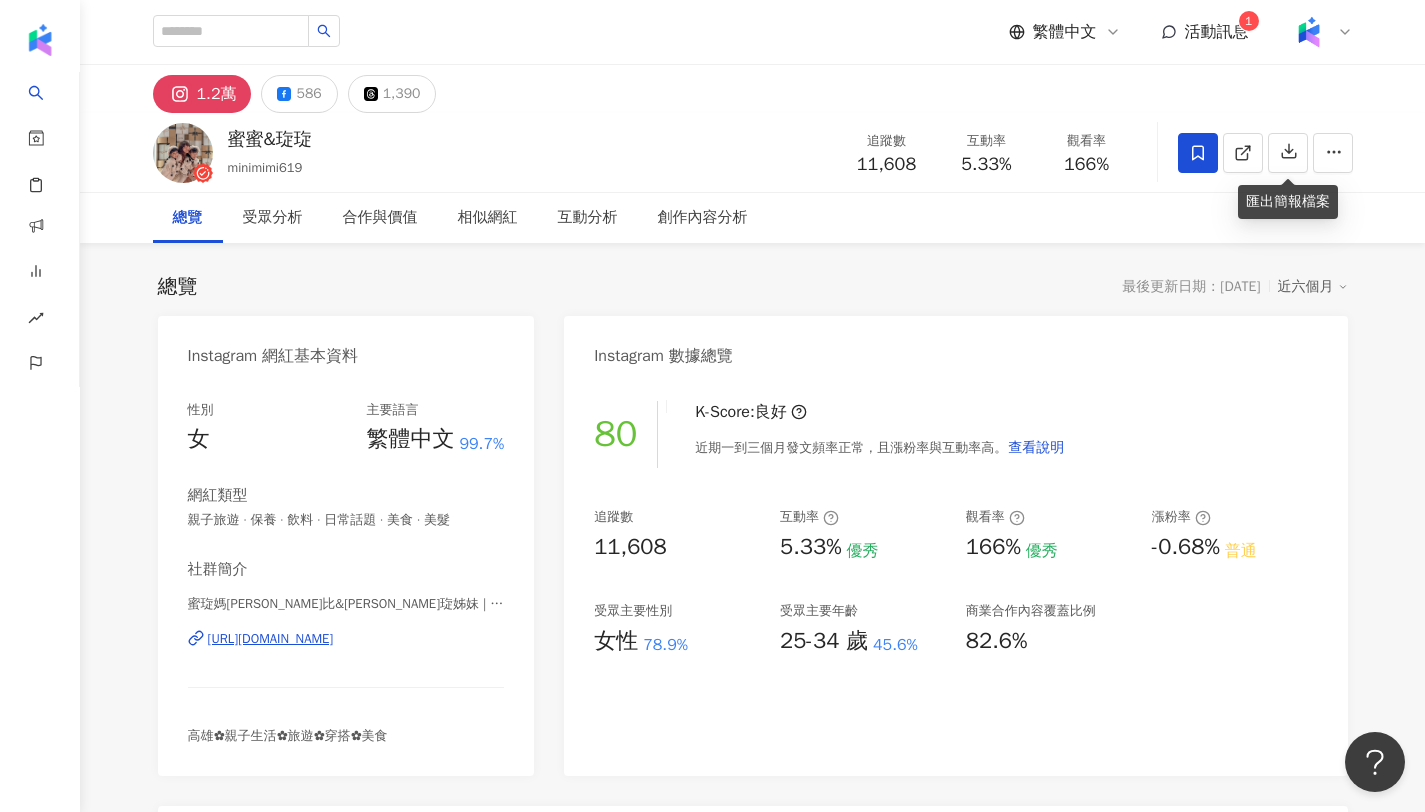 click on "近六個月" at bounding box center [1313, 287] 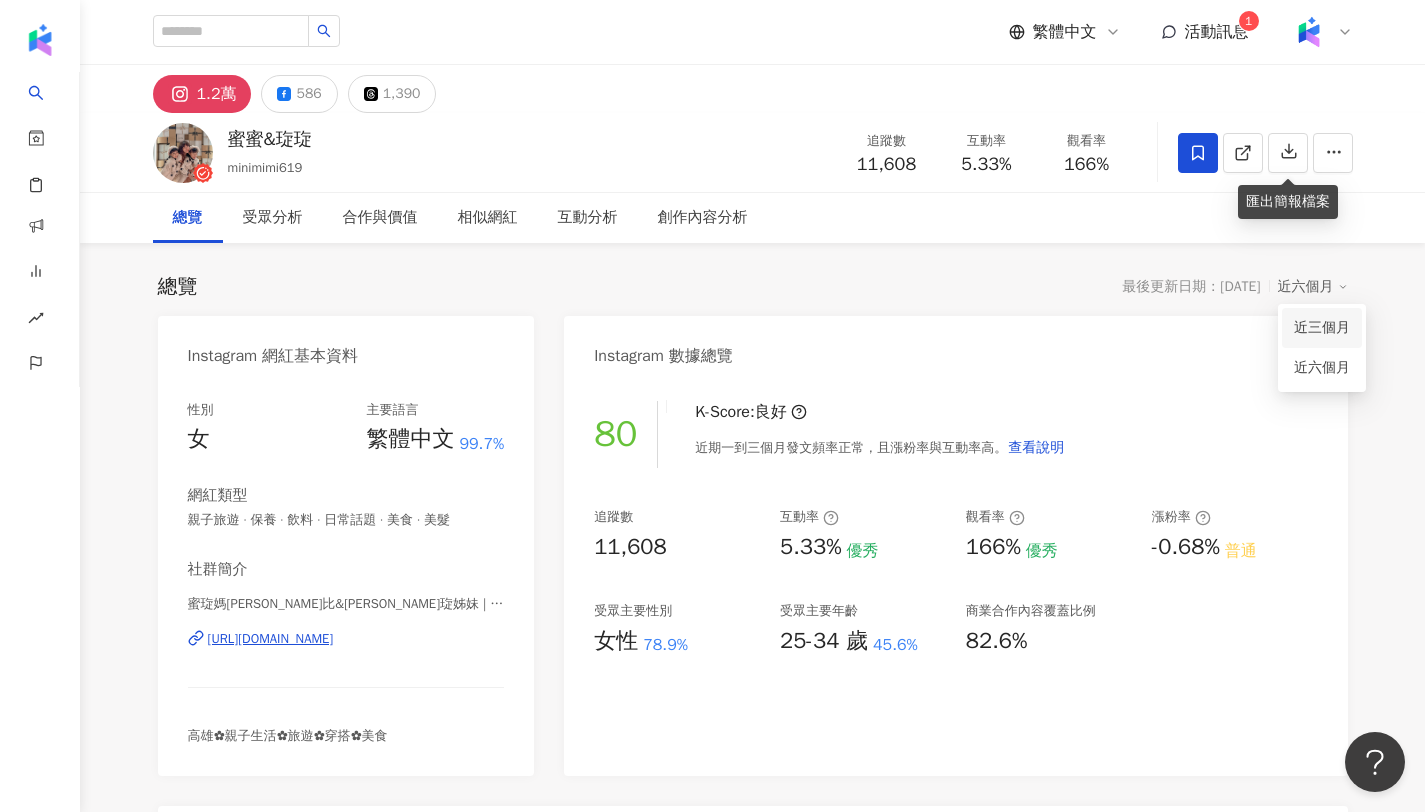 click on "近三個月" at bounding box center [1322, 328] 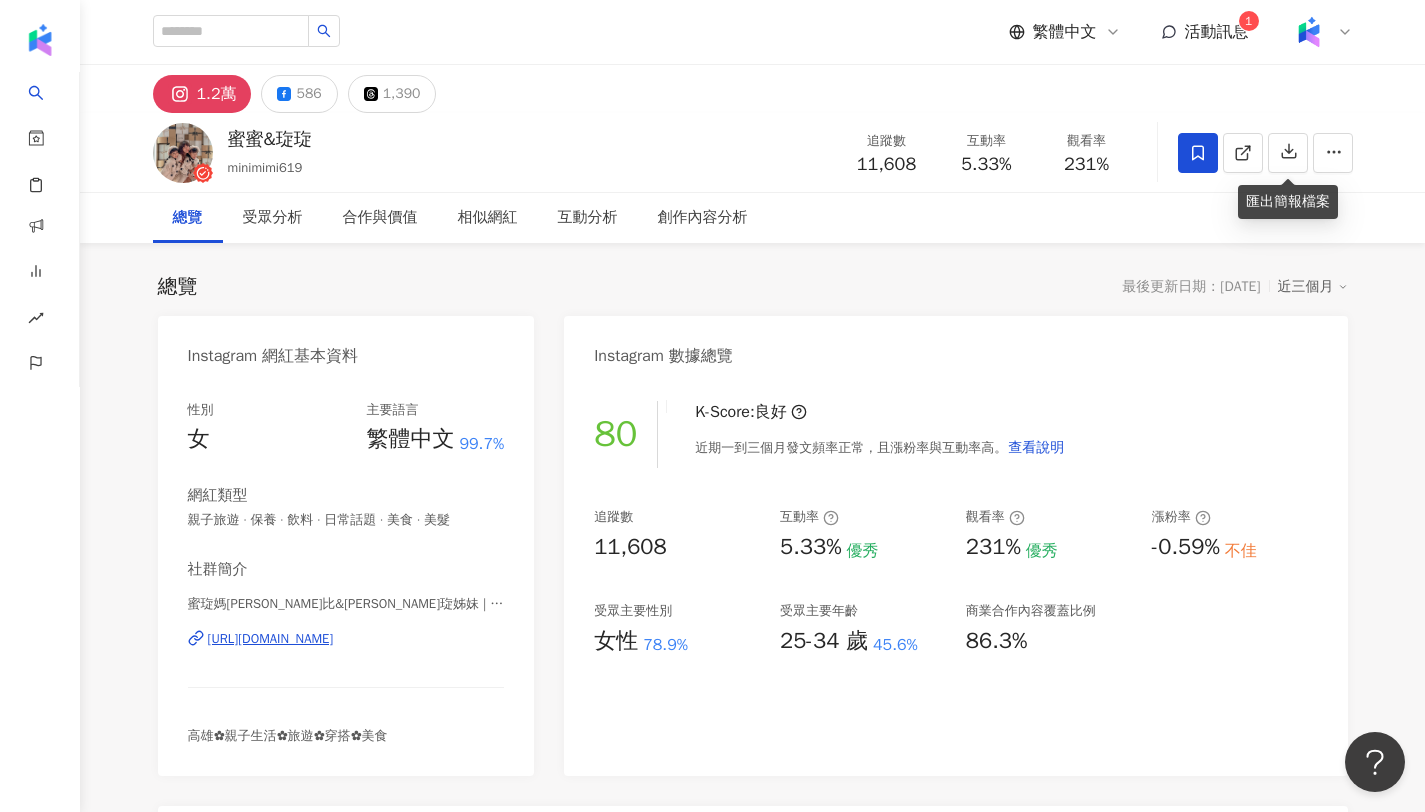 click on "總覽 最後更新日期：2025/7/28 近三個月 Instagram 網紅基本資料 性別   女 主要語言   繁體中文 99.7% 網紅類型 親子旅遊 · 保養 · 飲料 · 日常話題 · 美食 · 美髮 社群簡介 蜜琁媽哈比&蜜琁姊妹 | minimimi619 https://www.instagram.com/minimimi619/ 高雄✿親子生活✿旅遊✿穿搭✿美食 Instagram 數據總覽 80 K-Score :   良好 近期一到三個月發文頻率正常，且漲粉率與互動率高。 查看說明 追蹤數   11,608 互動率   5.33% 優秀 觀看率   231% 優秀 漲粉率   -0.59% 不佳 受眾主要性別   女性 78.9% 受眾主要年齡   25-34 歲 45.6% 商業合作內容覆蓋比例   86.3% AI Instagram 成效等級三大指標 互動率 5.33% 優秀 同等級網紅的互動率中位數為  0.54% 觀看率 231% 優秀 同等級網紅的觀看率中位數為  1.67% 漲粉率 -0.59% 不佳 同等級網紅的漲粉率中位數為  0% 成效等級 ： 優秀 良好 普通 不佳 Instagram 成長趨勢分析 追蹤數     -69" at bounding box center (753, 1018) 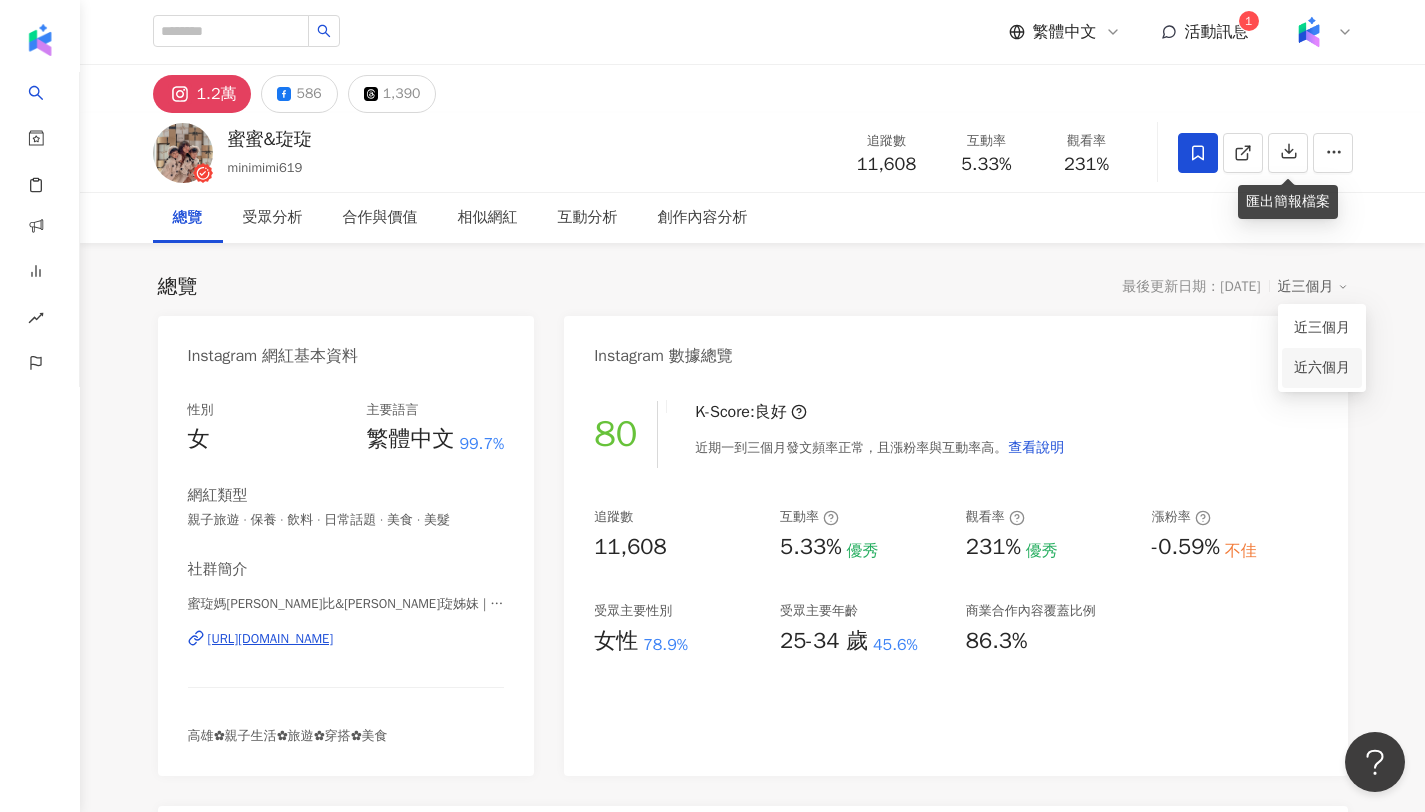 click on "近六個月" at bounding box center (1322, 368) 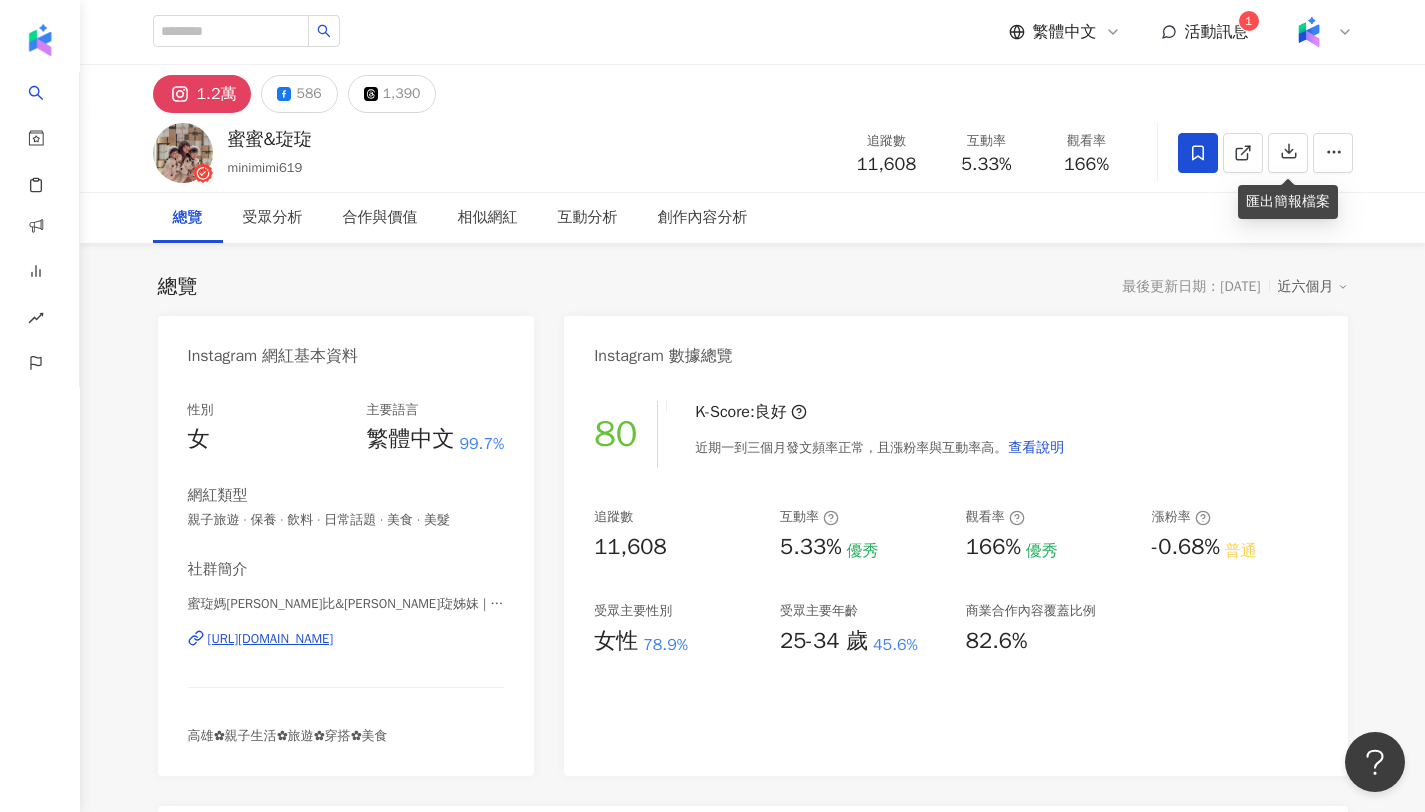 click on "近六個月" at bounding box center (1313, 287) 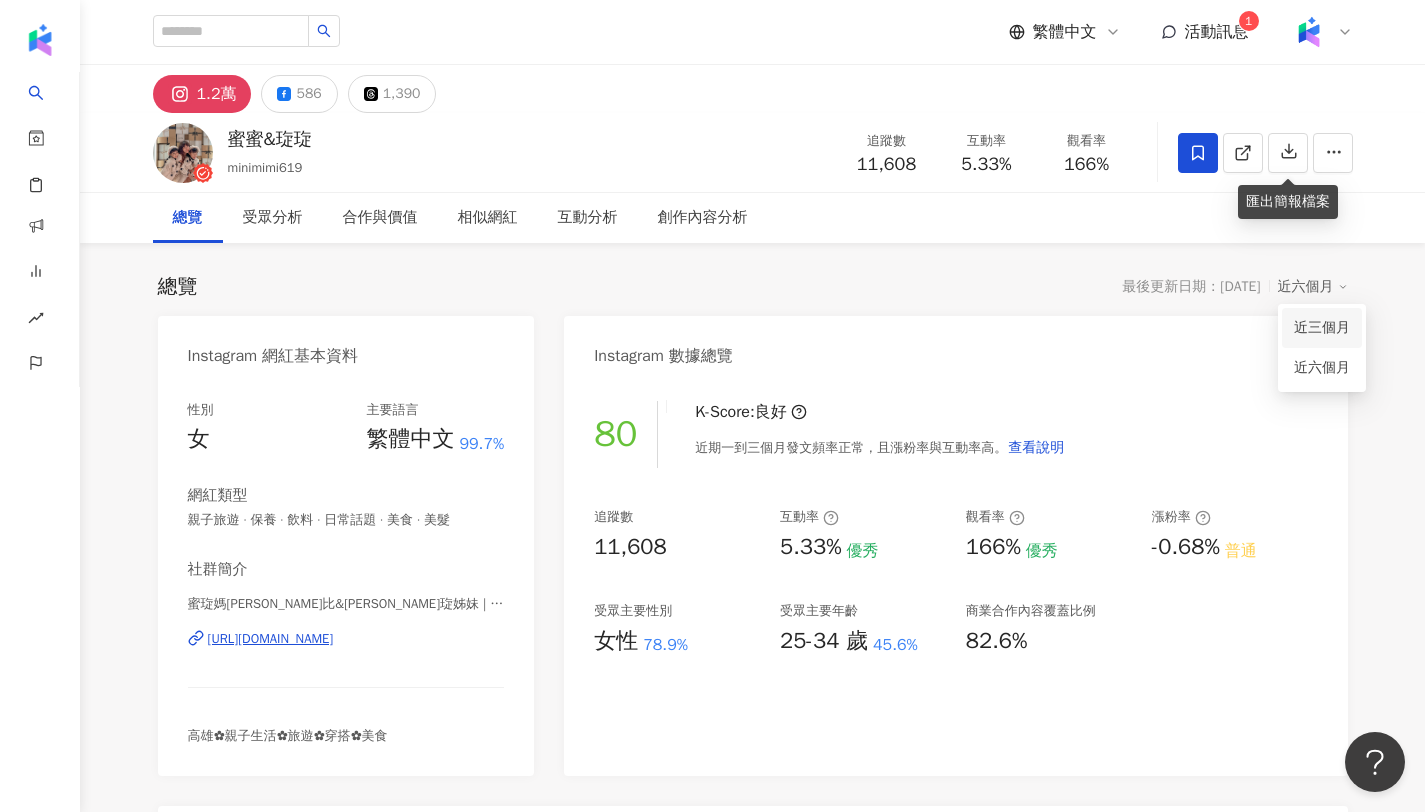click on "近三個月" at bounding box center (1322, 328) 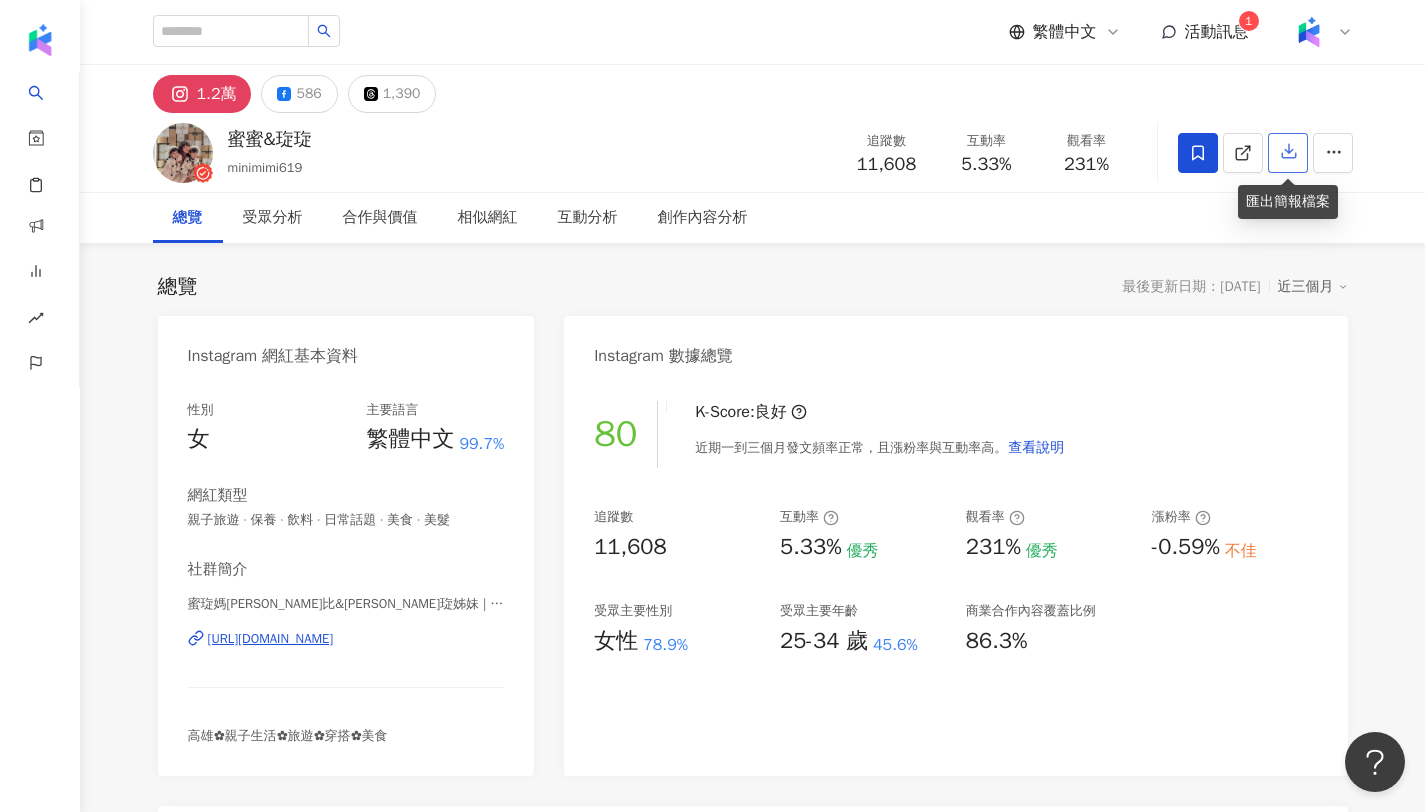 click 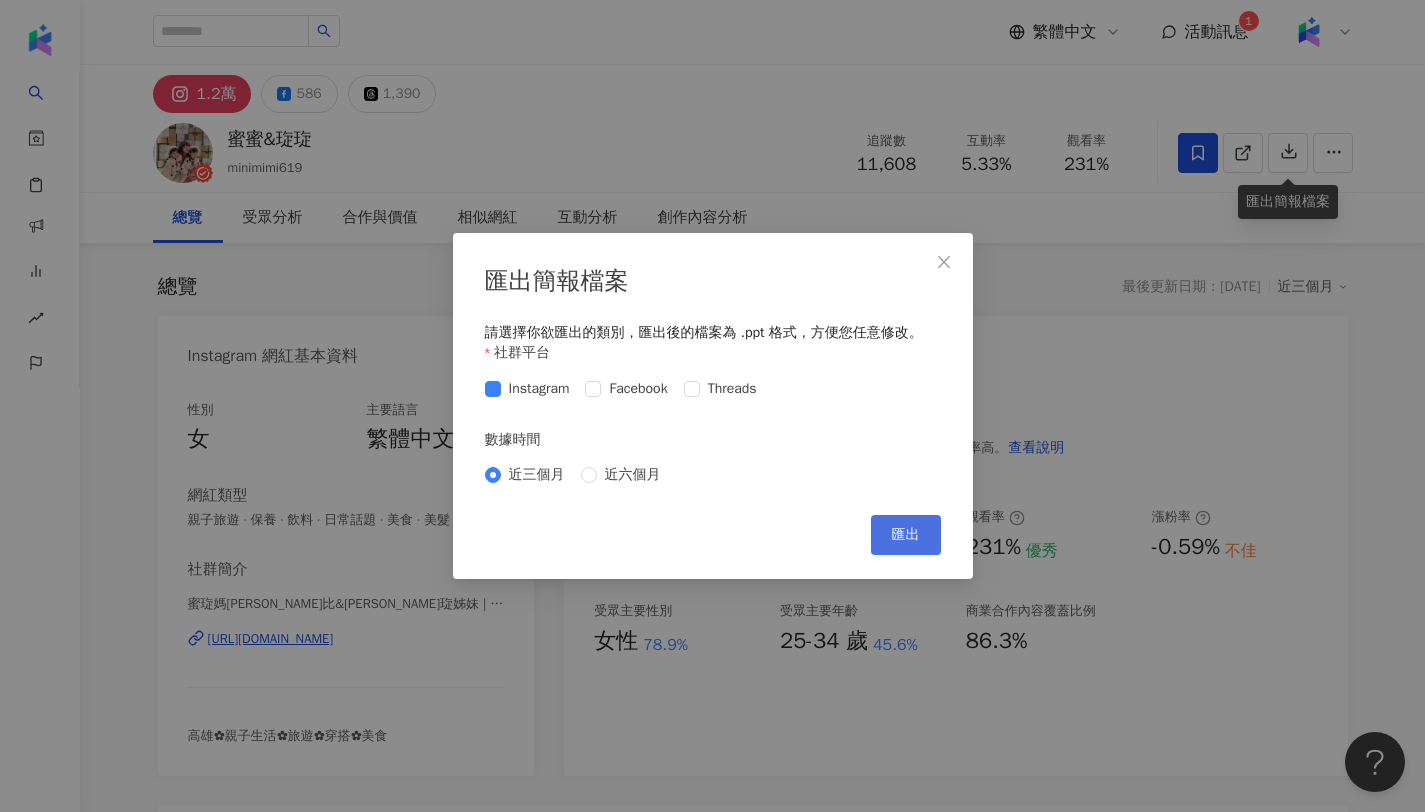 click on "匯出" at bounding box center (906, 535) 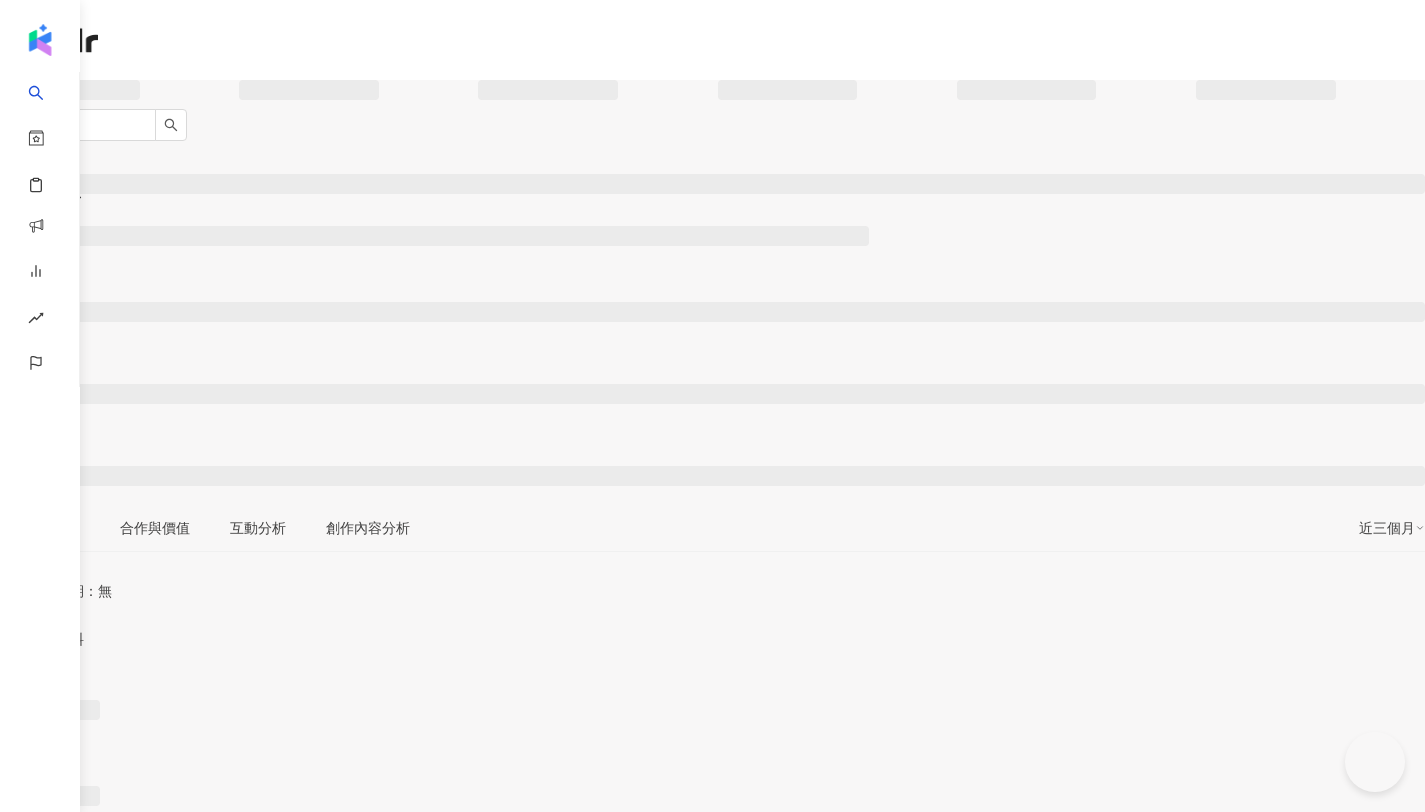 scroll, scrollTop: 0, scrollLeft: 0, axis: both 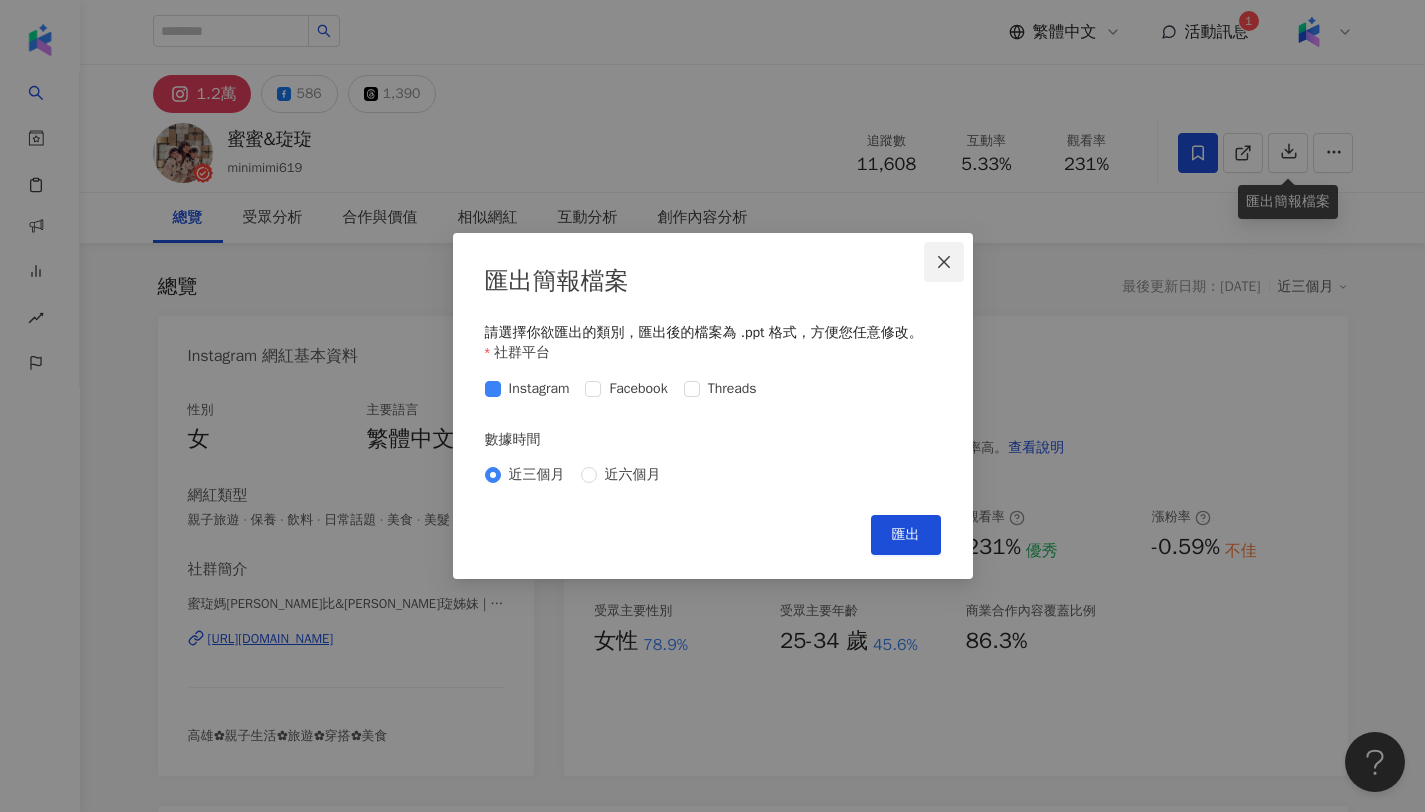 click at bounding box center [944, 262] 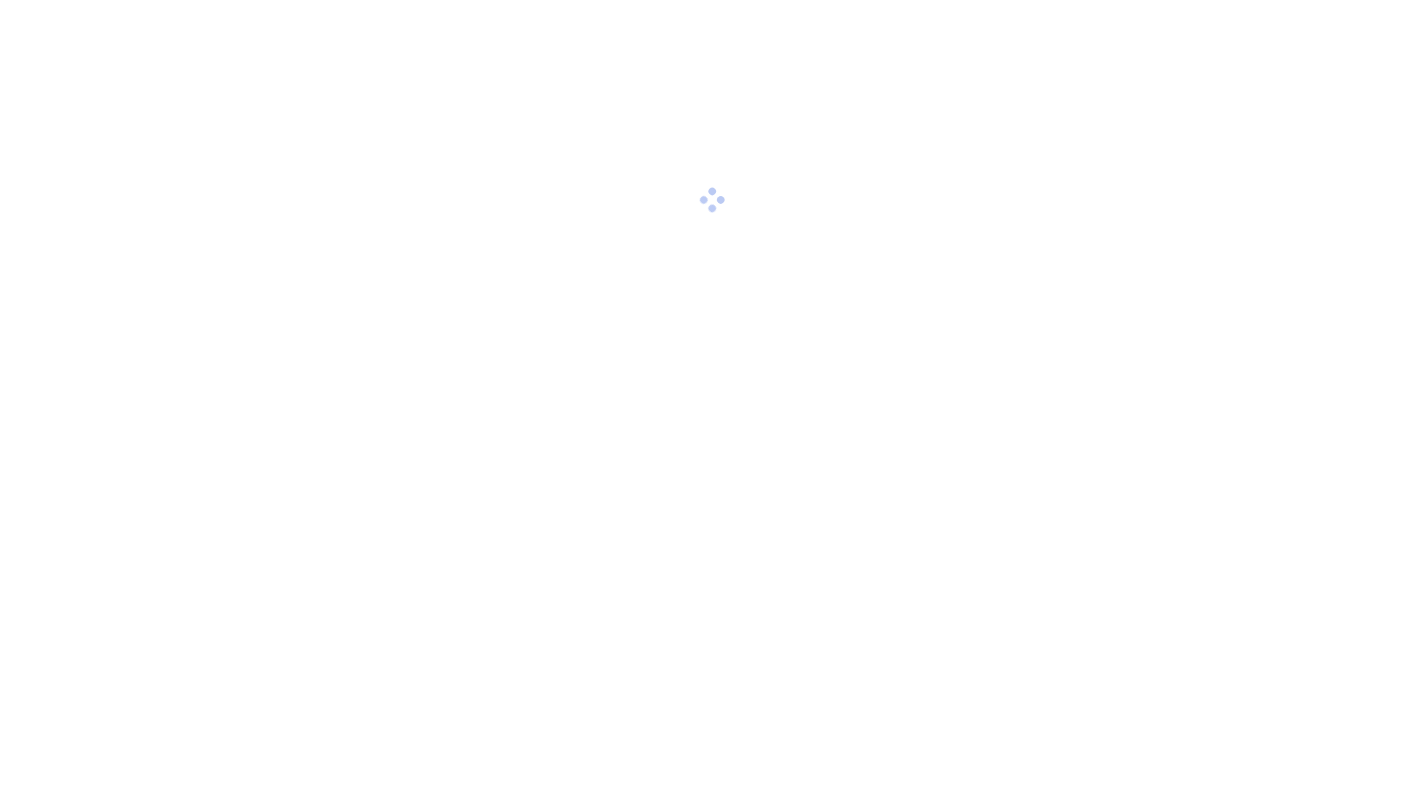 scroll, scrollTop: 0, scrollLeft: 0, axis: both 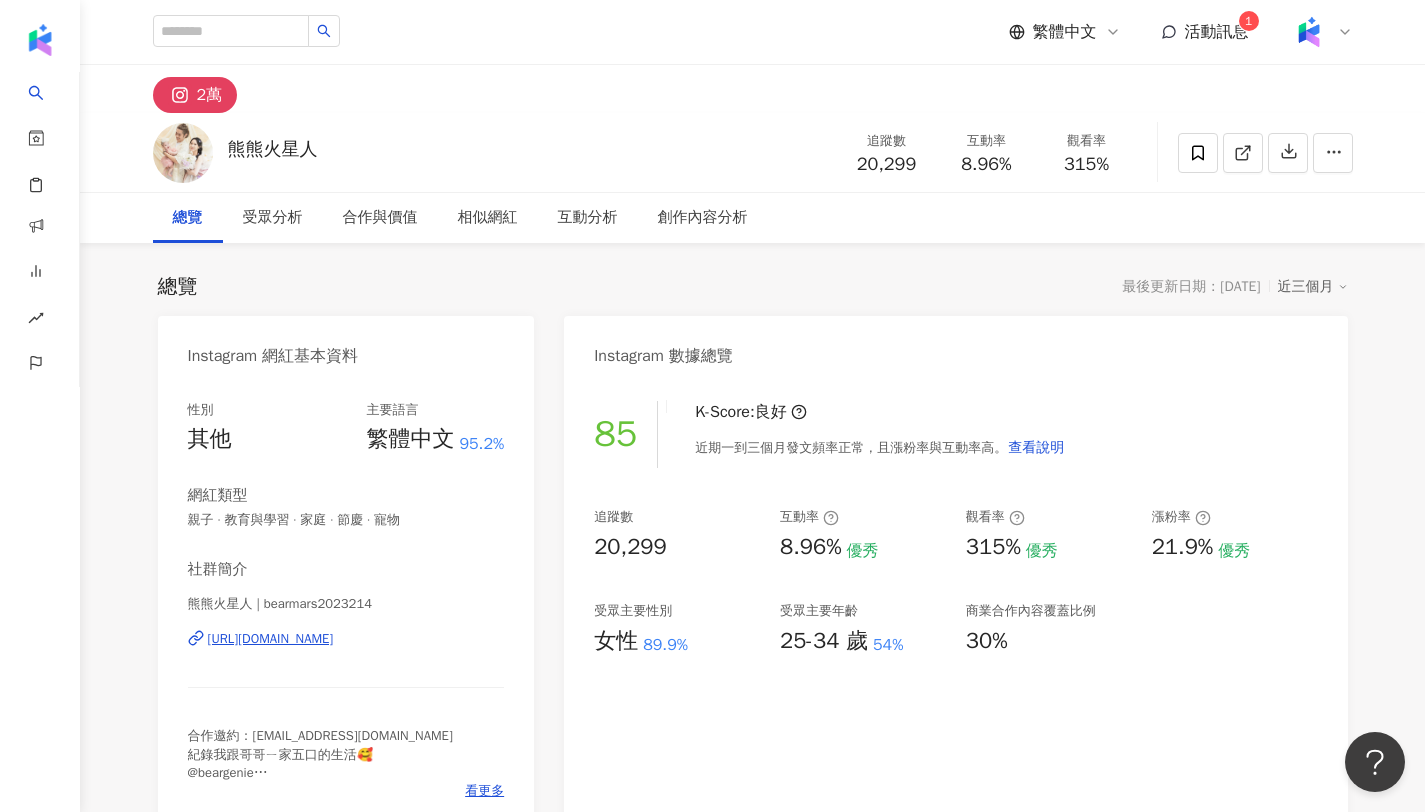 click on "[URL][DOMAIN_NAME]" at bounding box center [271, 639] 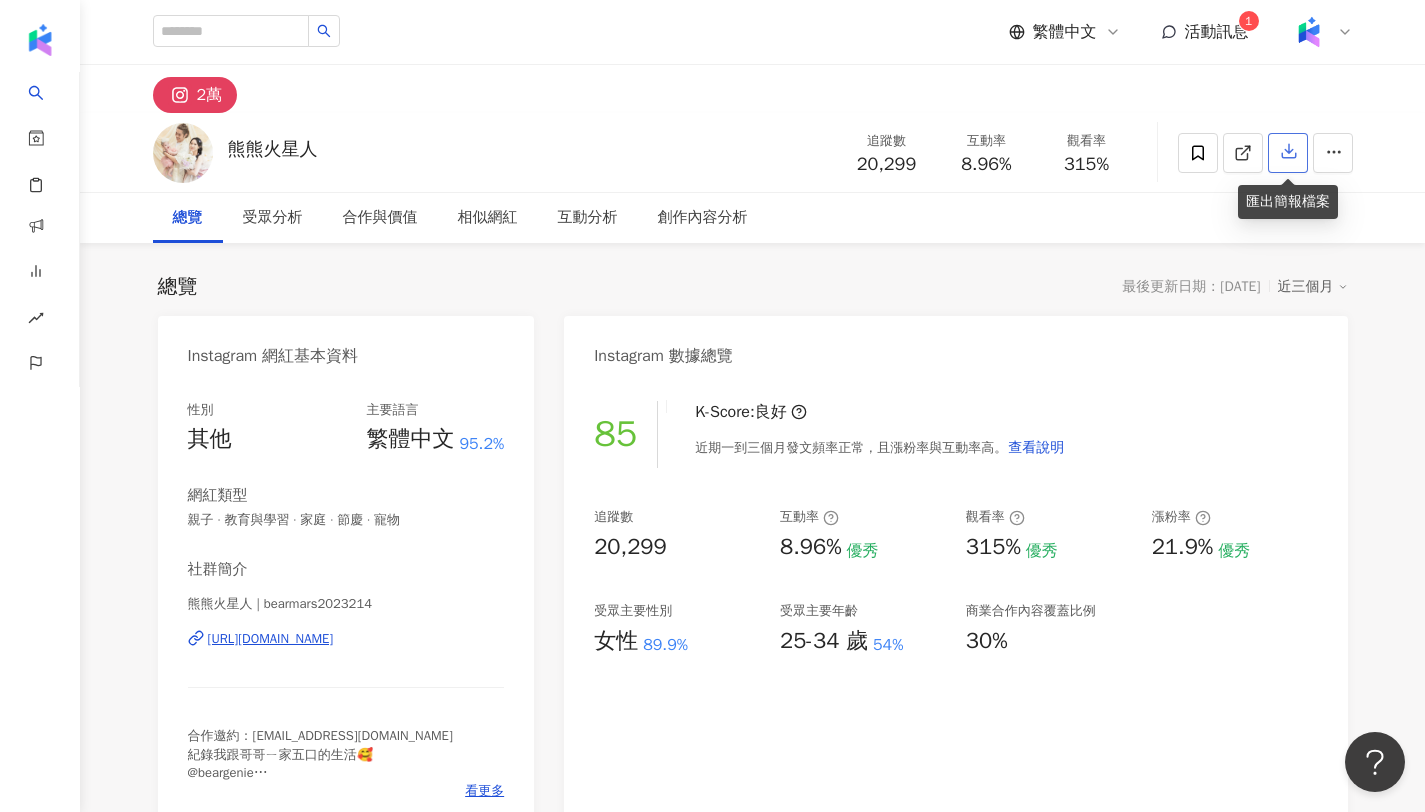 click at bounding box center (1288, 153) 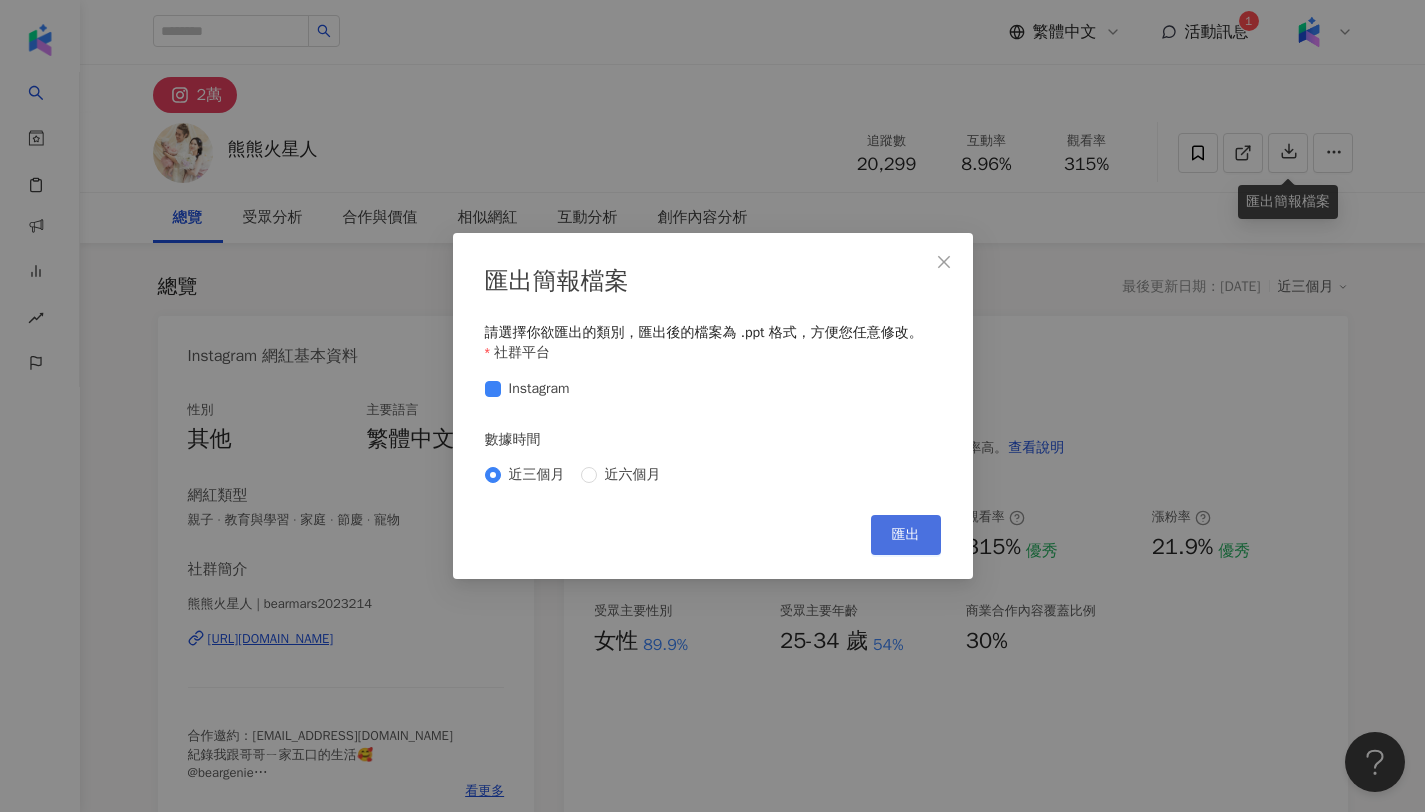 click on "匯出" at bounding box center [906, 535] 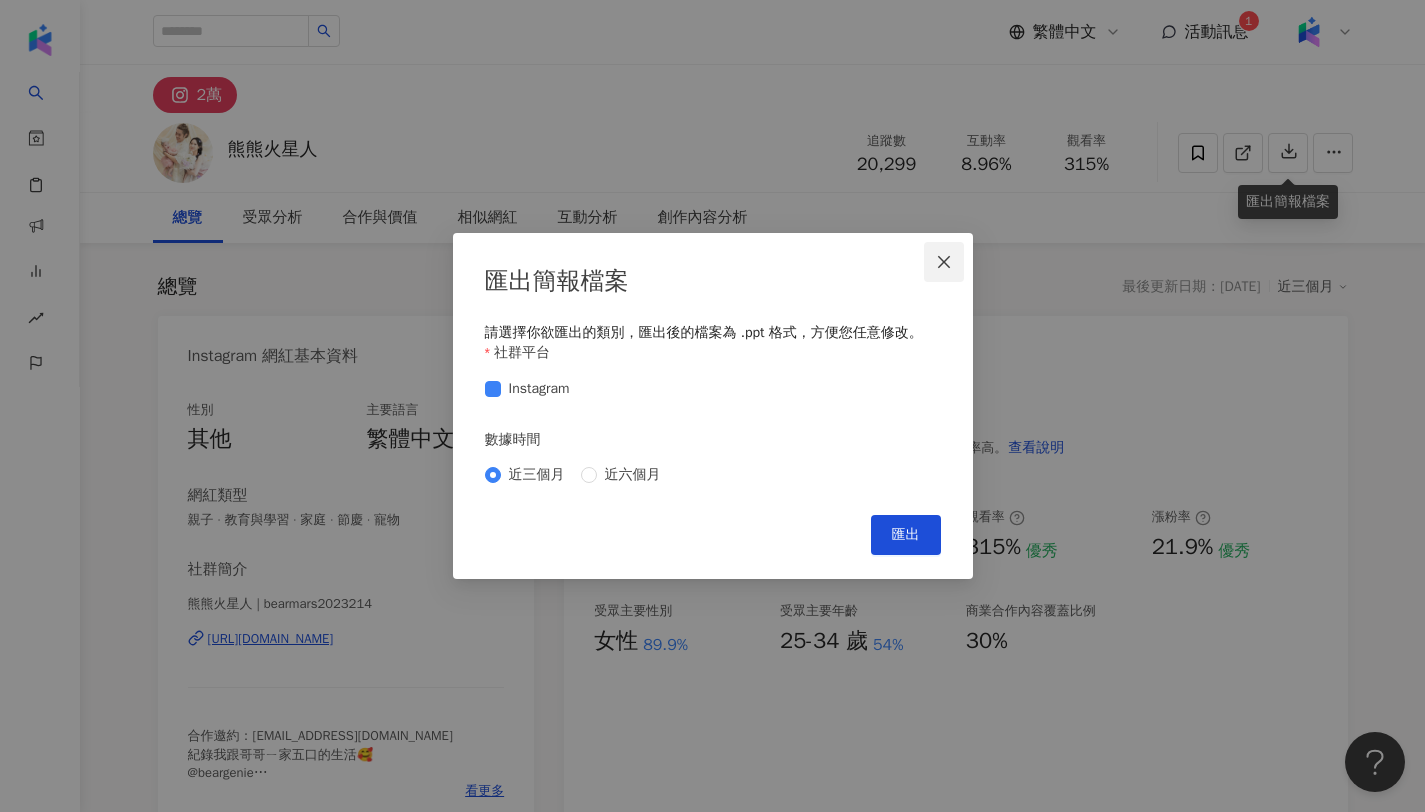 click 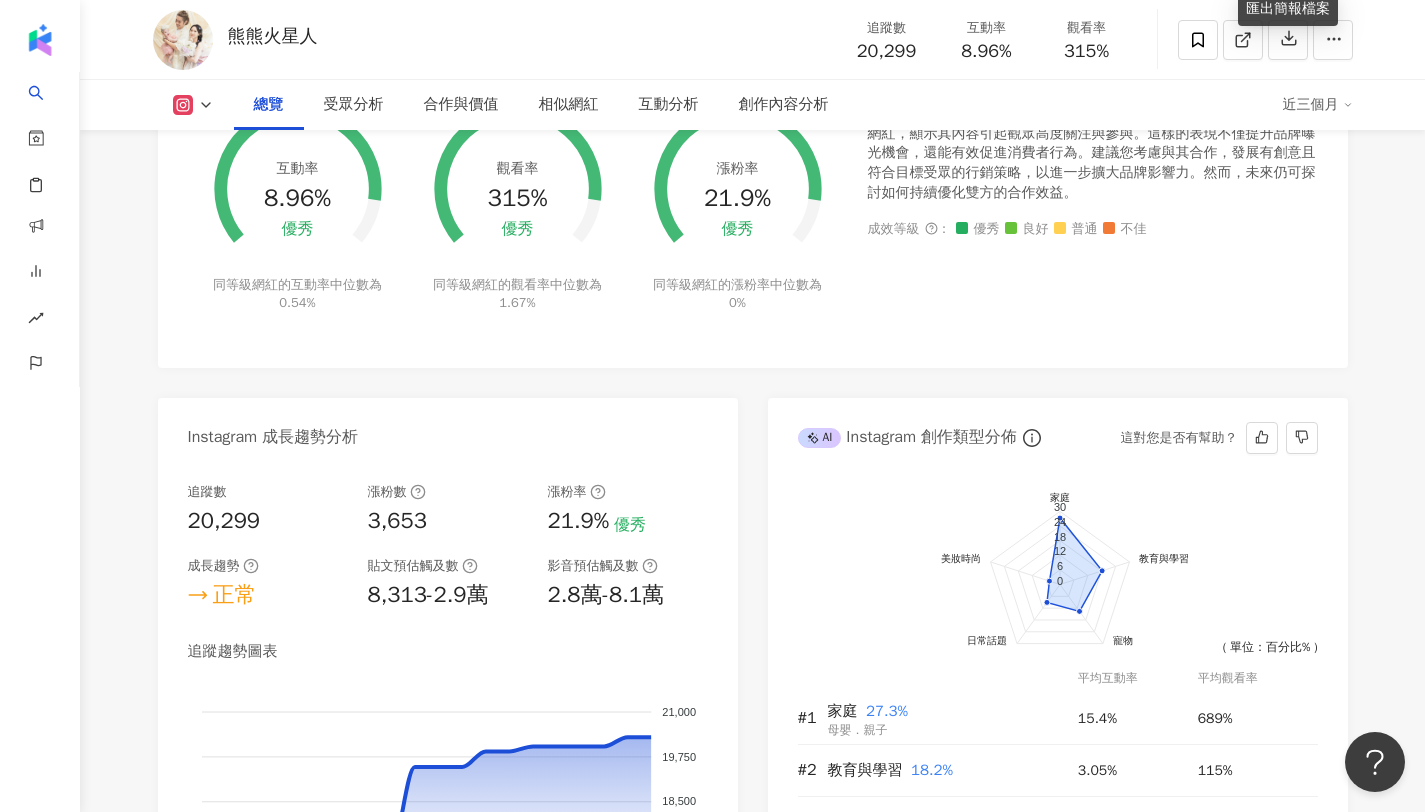 scroll, scrollTop: 761, scrollLeft: 0, axis: vertical 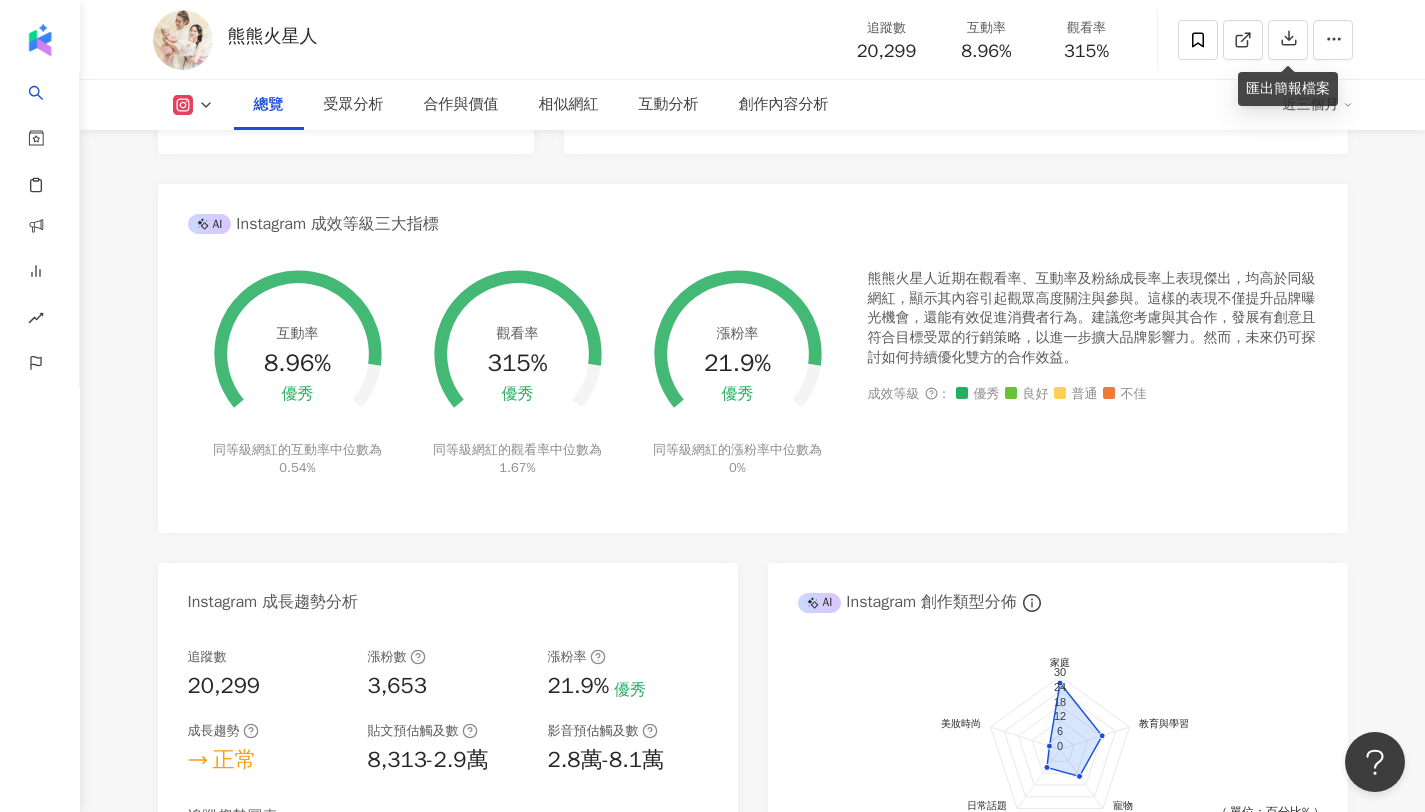 type 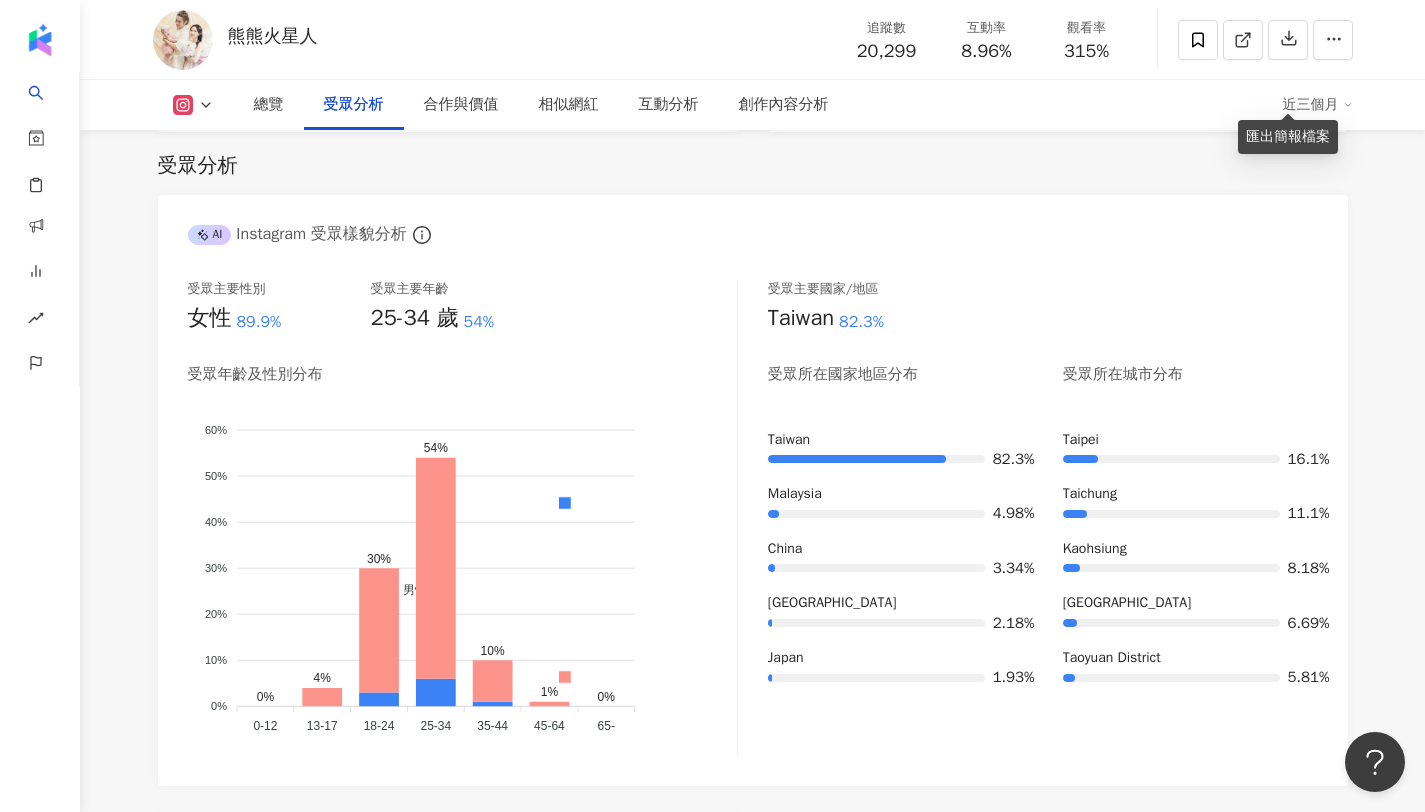 scroll, scrollTop: 1676, scrollLeft: 0, axis: vertical 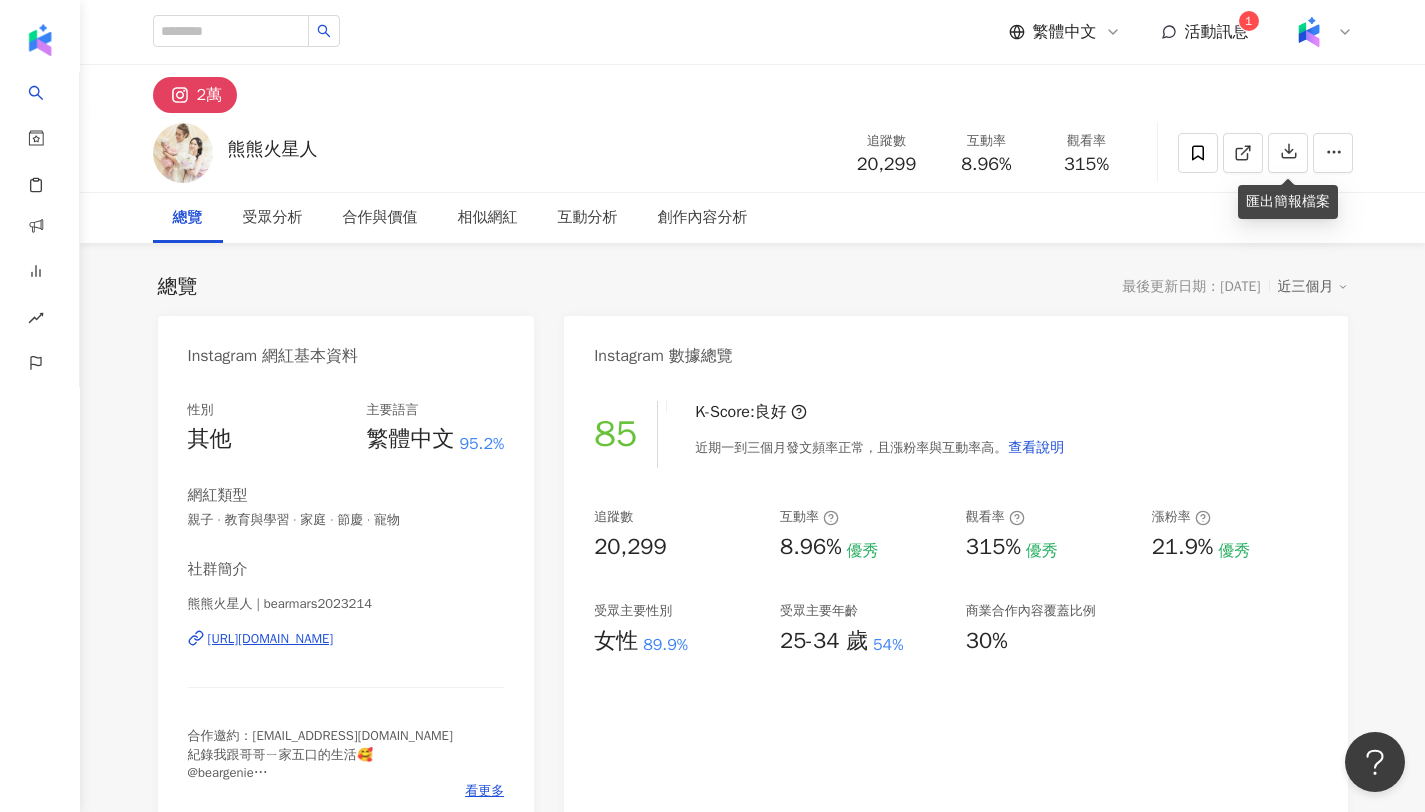 click on "總覽 最後更新日期：2025/7/23 近三個月 Instagram 網紅基本資料 性別   其他 主要語言   繁體中文 95.2% 網紅類型 親子 · 教育與學習 · 家庭 · 節慶 · 寵物 社群簡介 熊熊火星人 | bearmars2023214 https://www.instagram.com/bearmars2023214/ 合作邀約：bearmars2023214@gmail.com
紀錄我跟哥哥ㄧ家五口的生活🥰
@beargenie
2024/2/10 Hania鈮霓來囉～💕
@haru_hachu 兩個小寶貝
@bearquinn986 想買二手商品這裡看👀 看更多 Instagram 數據總覽 85 K-Score :   良好 近期一到三個月發文頻率正常，且漲粉率與互動率高。 查看說明 追蹤數   20,299 互動率   8.96% 優秀 觀看率   315% 優秀 漲粉率   21.9% 優秀 受眾主要性別   女性 89.9% 受眾主要年齡   25-34 歲 54% 商業合作內容覆蓋比例   30% AI Instagram 成效等級三大指標 互動率 8.96% 優秀 同等級網紅的互動率中位數為  0.54% 觀看率 315% 優秀 同等級網紅的觀看率中位數為  1.67% 漲粉率 0%" at bounding box center (753, 1045) 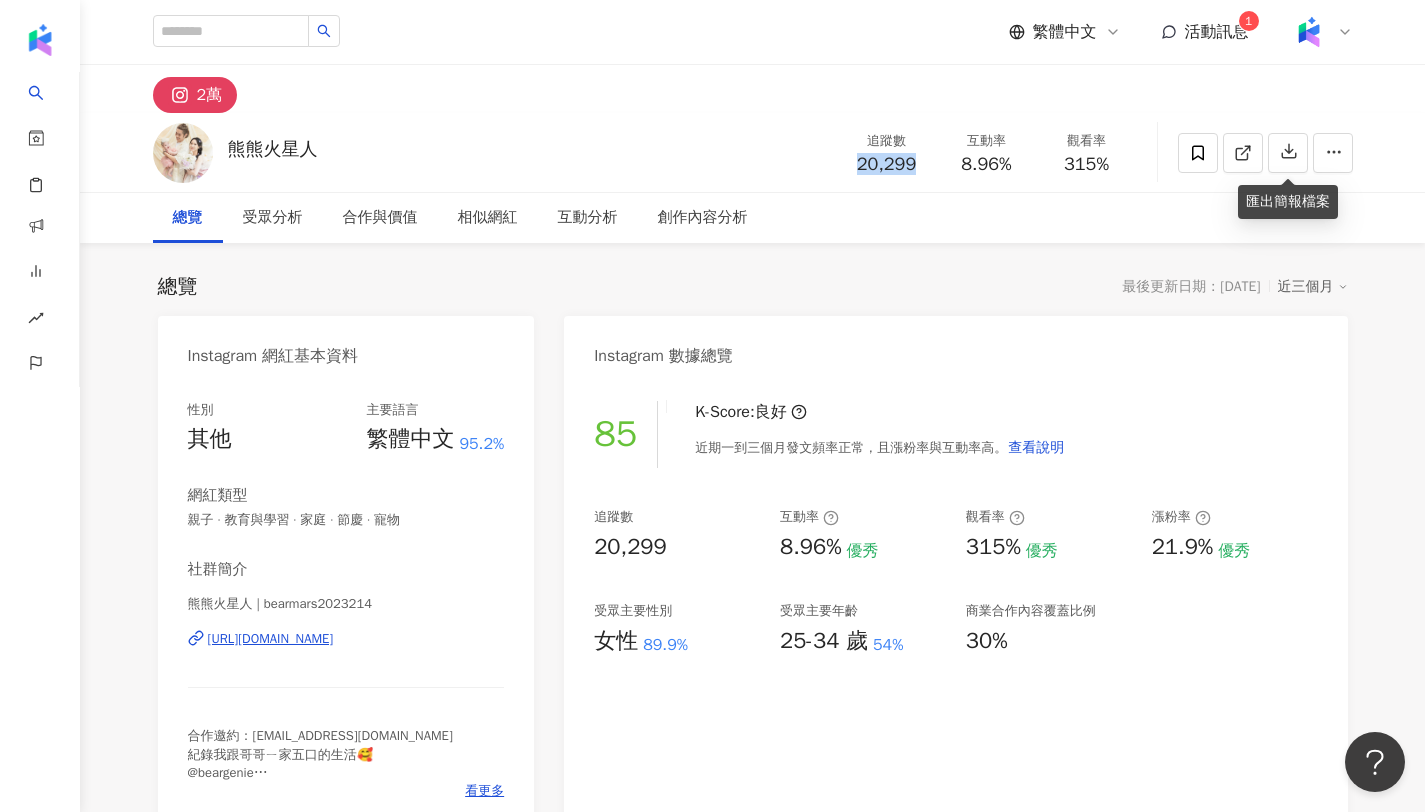 click on "20,299" at bounding box center (886, 164) 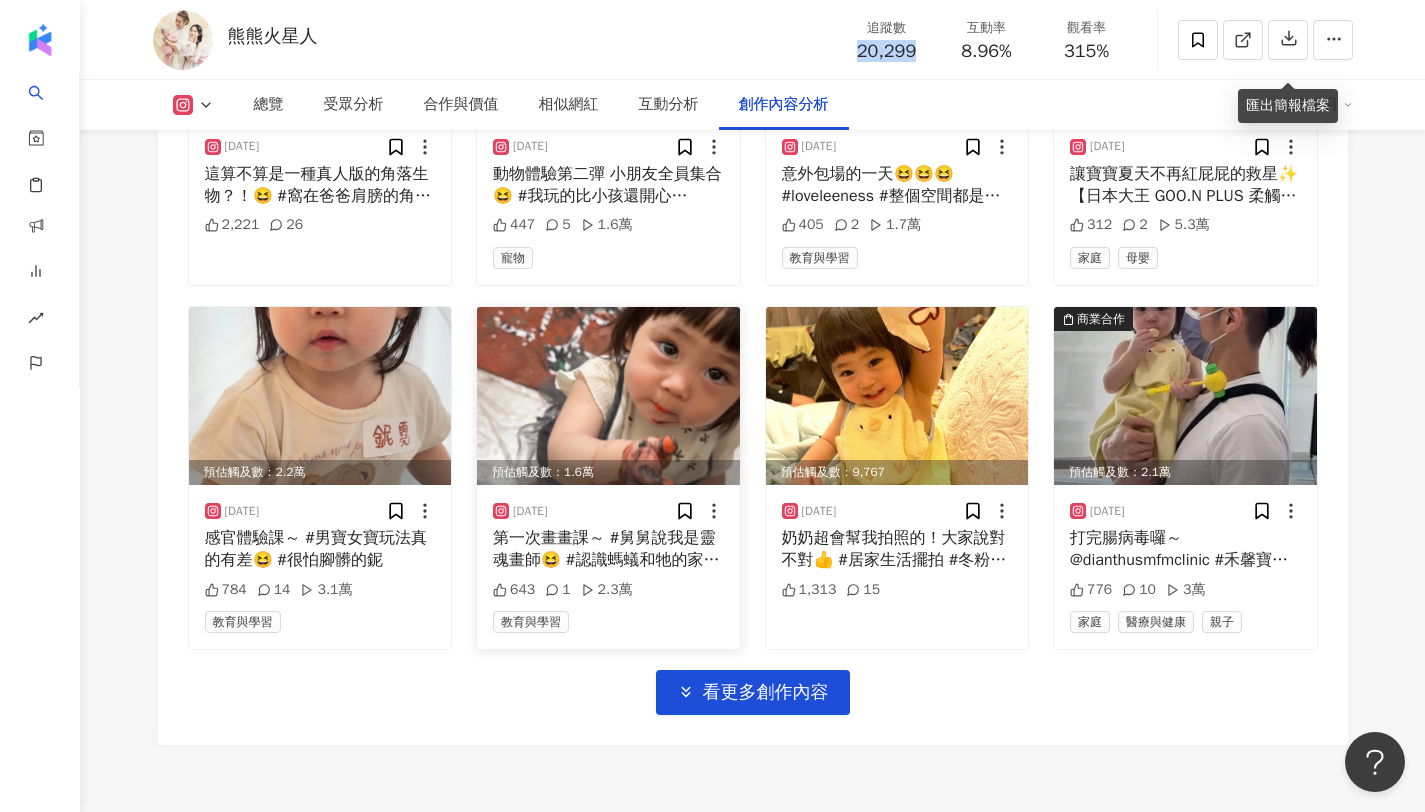 scroll, scrollTop: 6863, scrollLeft: 0, axis: vertical 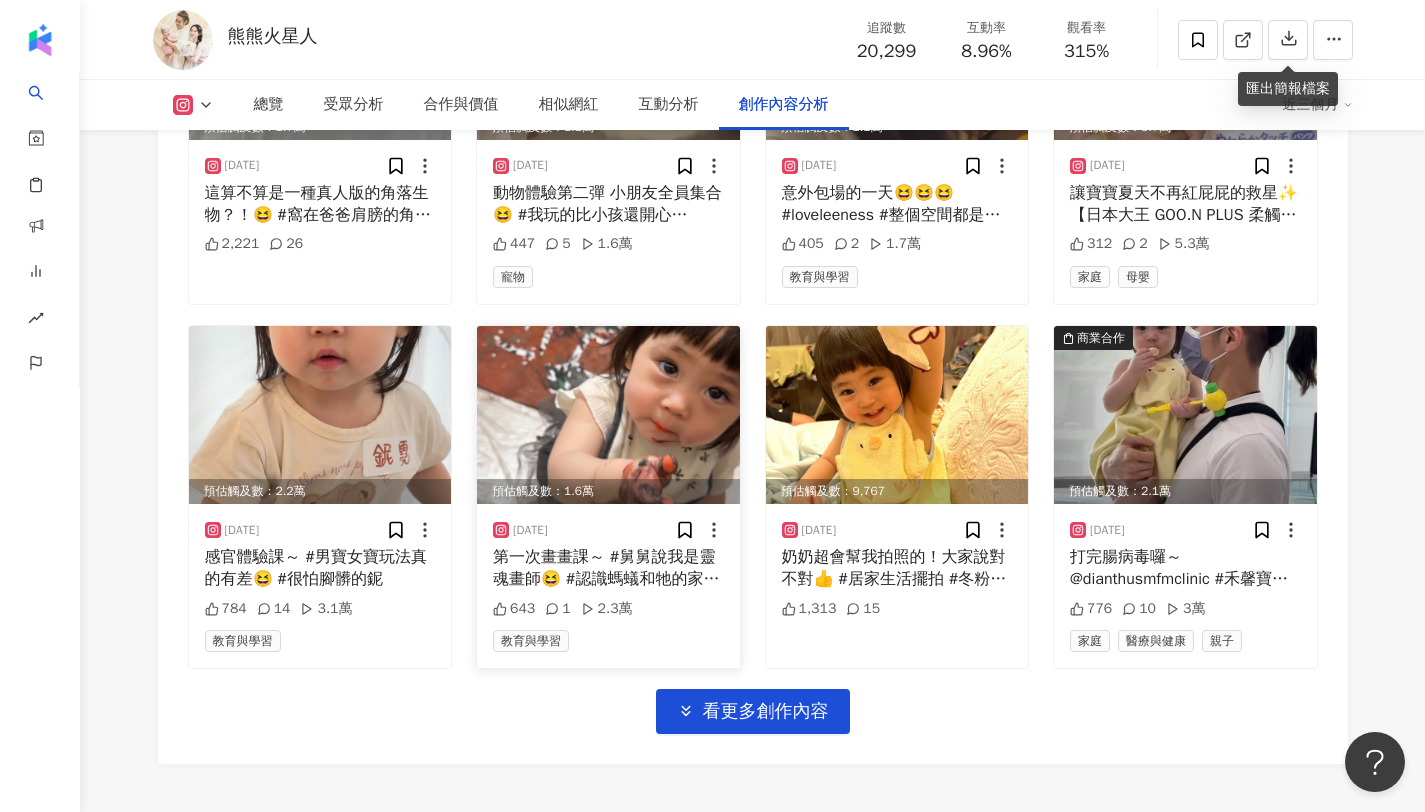 click on "第一次畫畫課～
#舅舅說我是靈魂畫師😆
#認識螞蟻和牠的家🏠
#可愛的災難現場🎨
#歡迎互相交流育兒好地方" at bounding box center [608, 568] 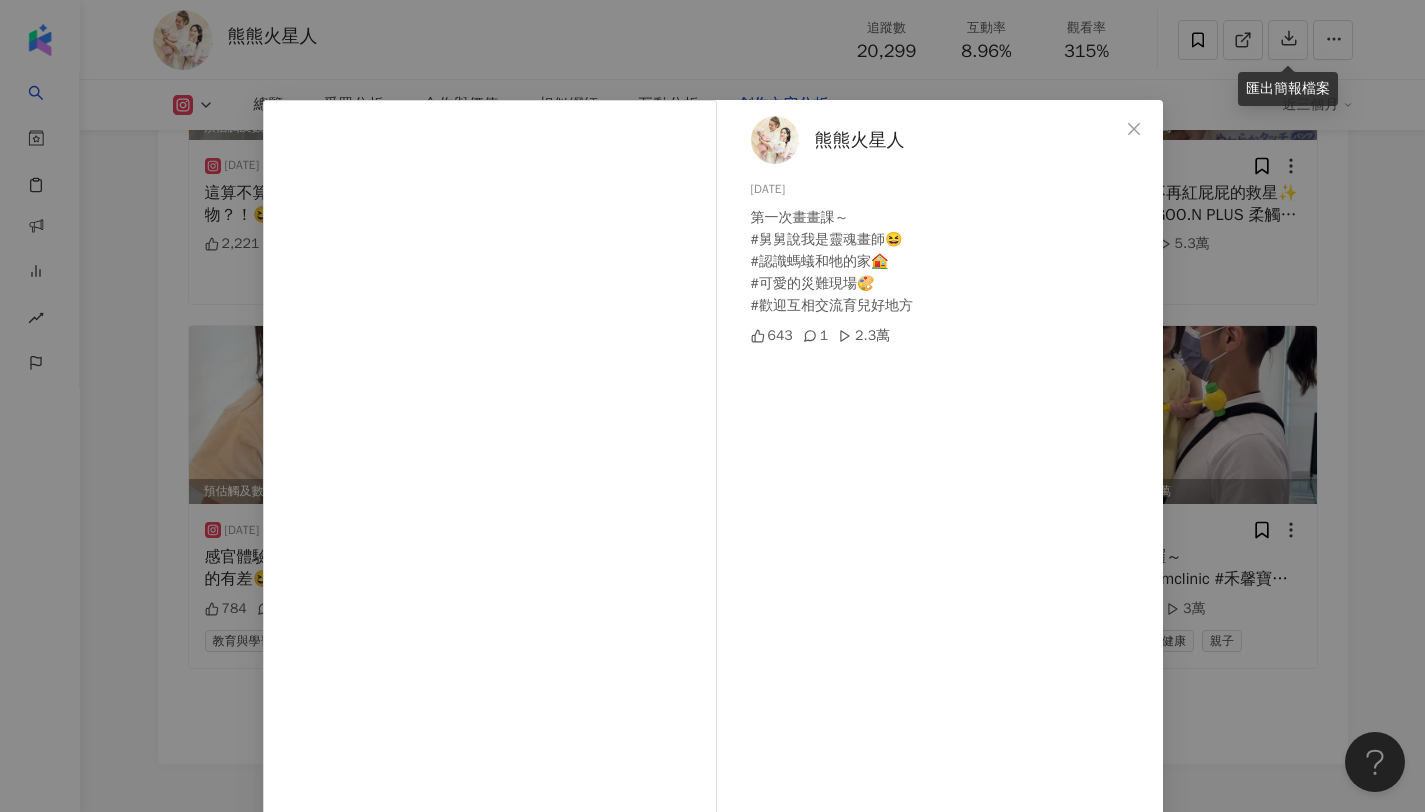 click on "熊熊火星人 2025/6/6 第一次畫畫課～
#舅舅說我是靈魂畫師😆
#認識螞蟻和牠的家🏠
#可愛的災難現場🎨
#歡迎互相交流育兒好地方 643 1 2.3萬 查看原始貼文" at bounding box center (712, 406) 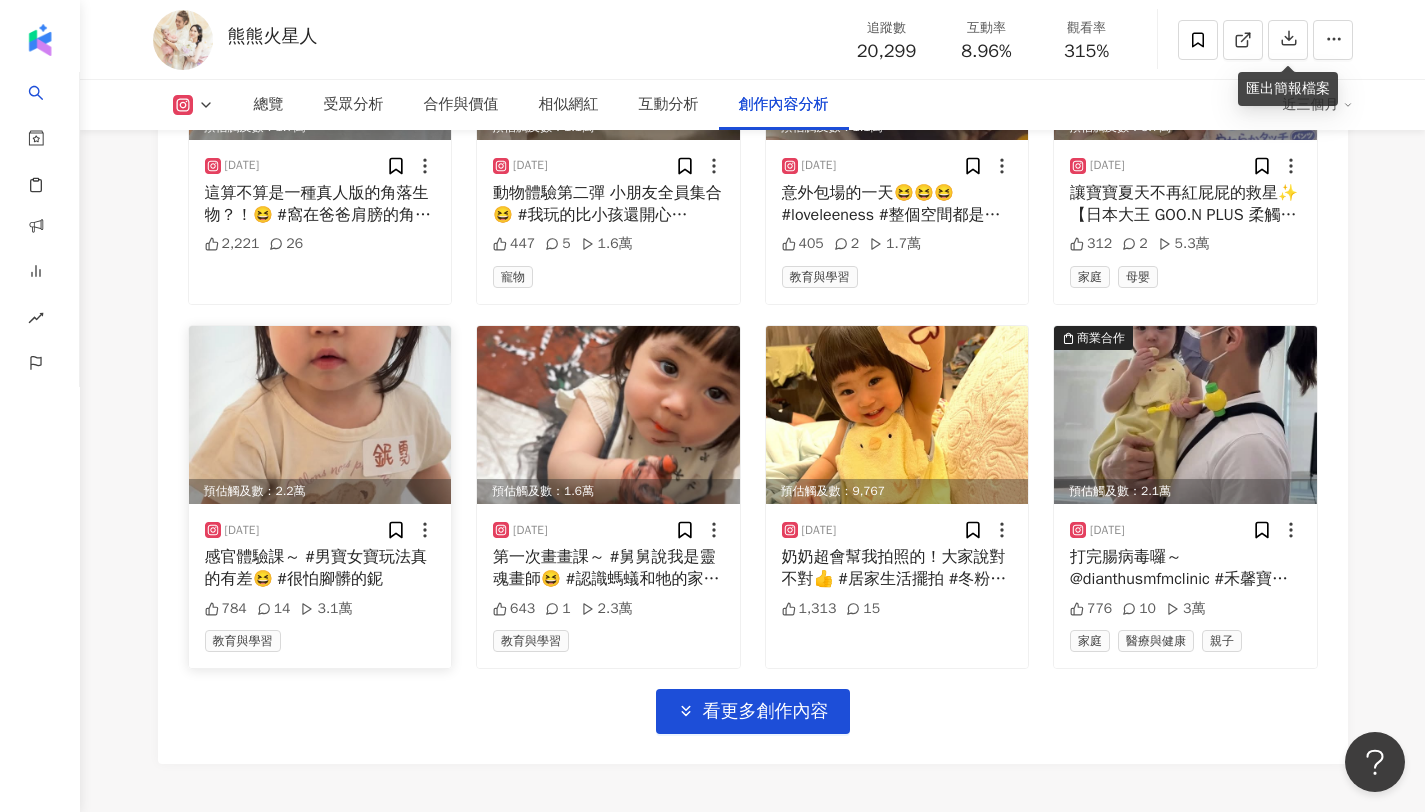 click on "感官體驗課～
#男寶女寶玩法真的有差😆
#很怕腳髒的鈮" at bounding box center [320, 568] 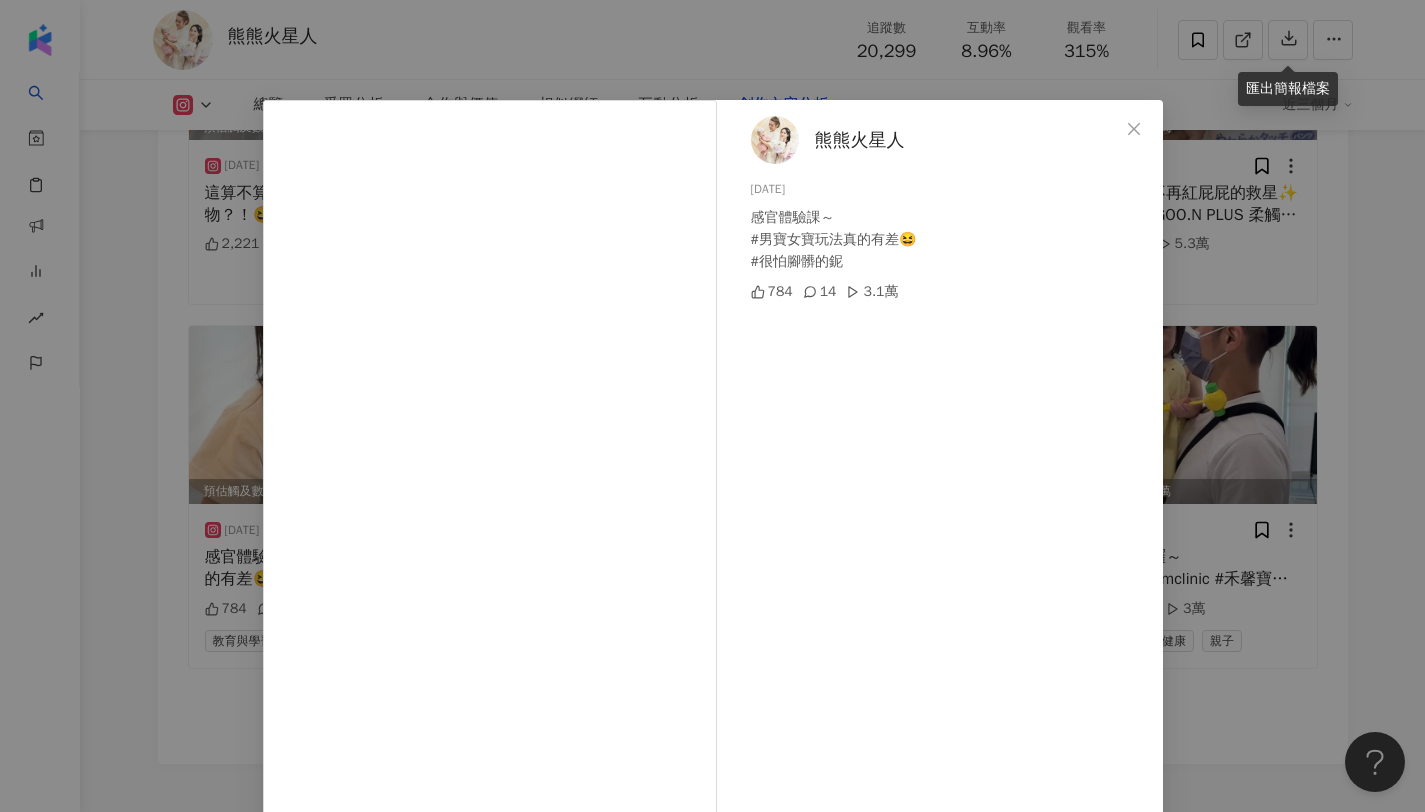 click on "熊熊火星人 2025/6/8 感官體驗課～
#男寶女寶玩法真的有差😆
#很怕腳髒的鈮 784 14 3.1萬 查看原始貼文" at bounding box center (712, 406) 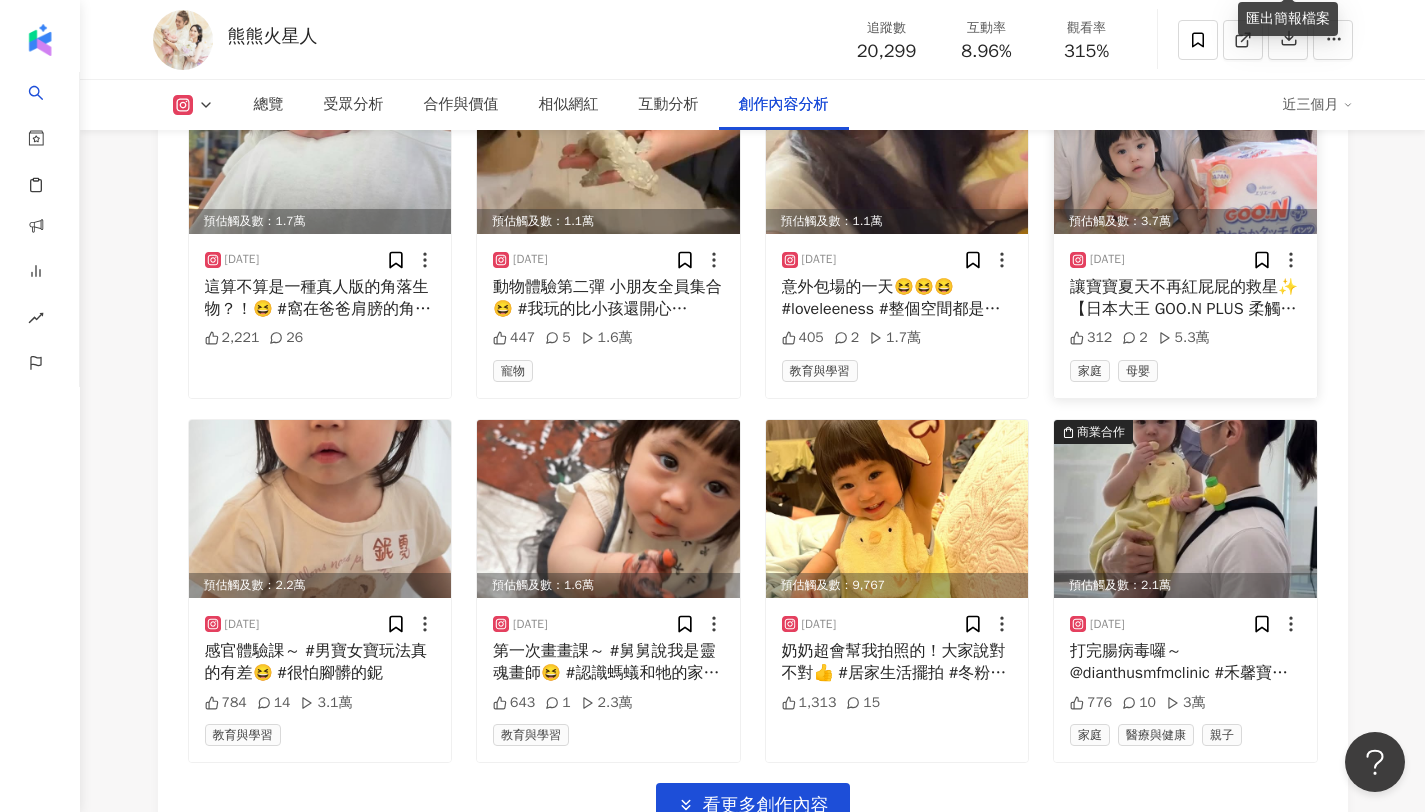 scroll, scrollTop: 6516, scrollLeft: 0, axis: vertical 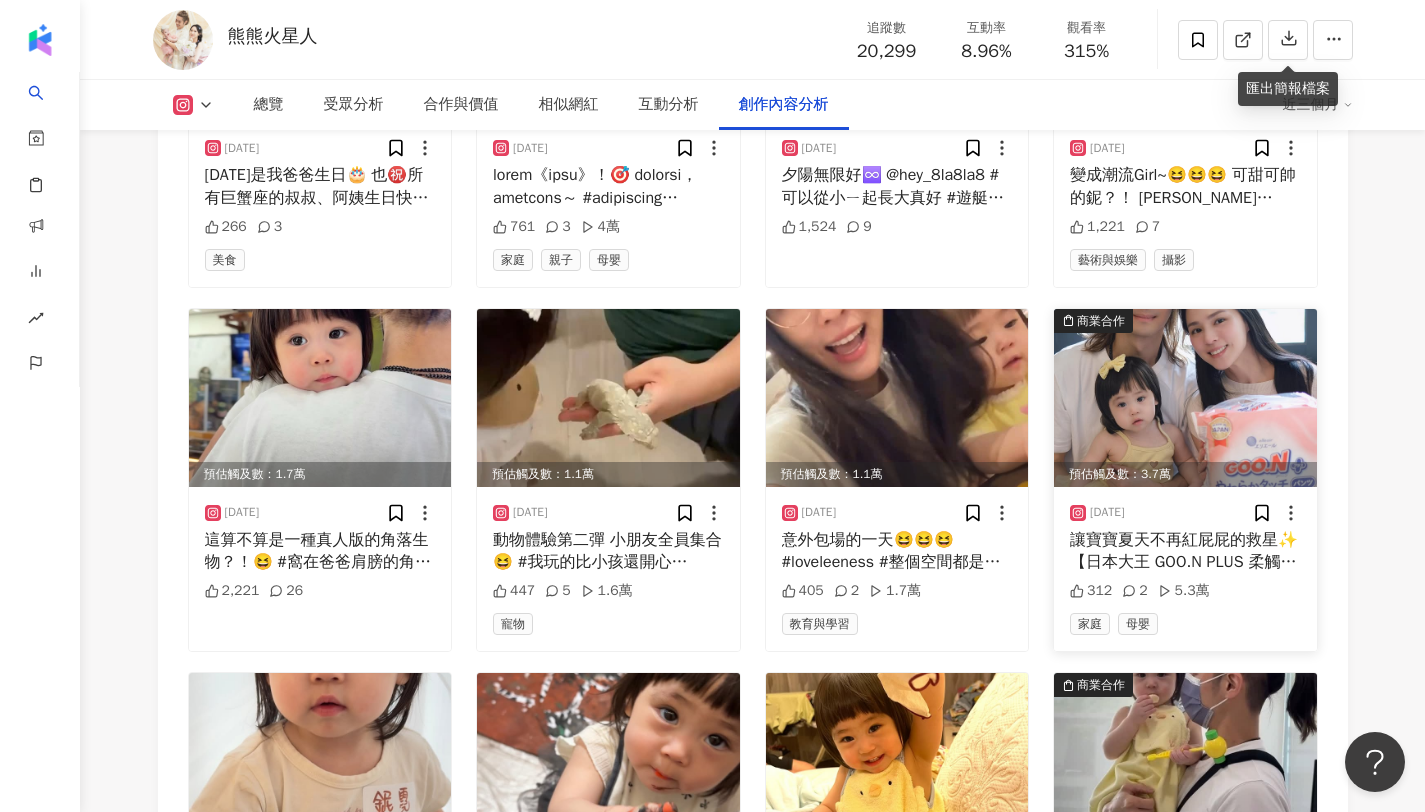 click on "讓寶寶夏天不再紅屁屁的救星✨
【日本大王 GOO.N PLUS 柔觸肌褲型紙尿褲】
最近天氣越來越熱，這款含有保濕成分，可以舒緩屁屁的尿褲！根本是預防紅屁屁神器👏
尤其對肌膚敏感或常常紅屁屁的寶寶真的超適合～ #異膚寶寶首選👍
鈮霓現在走路越來越快，換尿布堪比F1 換胎，要快！狠！準🚀
除了質地柔軟像棉花，親膚透氣外～
💧 微孔吸收設計＋雲柔浮點表層，吸得快還不回滲，軟便不沾黏，屁屁不悶熱！
🧷 腰圍腿圍的鬆緊彈性佳、服貼不勒痕，肉寶超適合！
👖 寶寶跑跳也不卡檔，快速穿脫超方便
只要是五個月以上即可使用，這款新升級的 GOO.N PLUS！溫柔包覆寶寶，柔嫩的屁屁～
爸媽輕鬆穿脫💯寶寶快樂放電！
快去momo搶購
https://pse.is/7may6h
#日本大王尿布 #GOONPLUS #日本製 #柔觸肌系列 #專為寶寶敏感肌研發" at bounding box center (1185, 551) 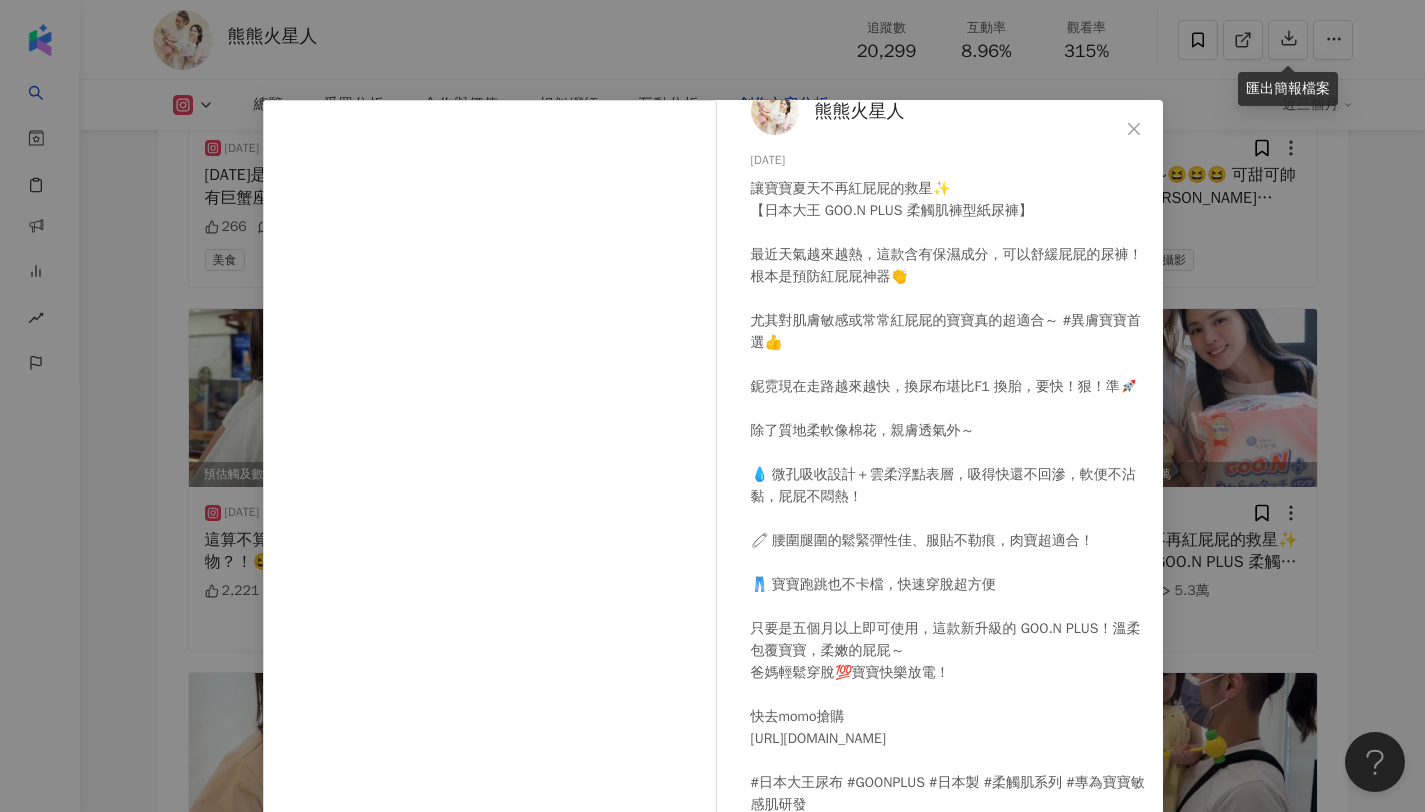 scroll, scrollTop: 81, scrollLeft: 0, axis: vertical 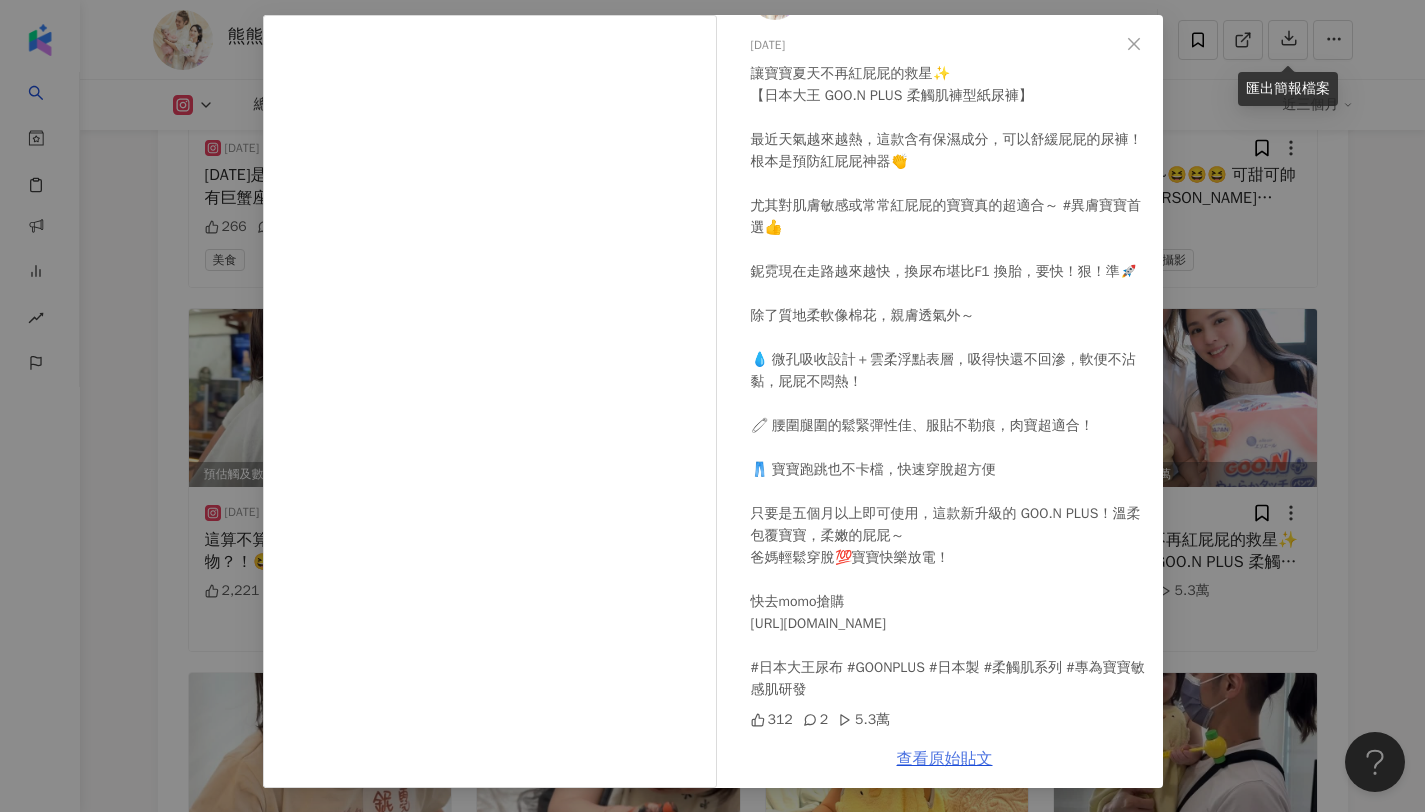 click on "查看原始貼文" at bounding box center [945, 759] 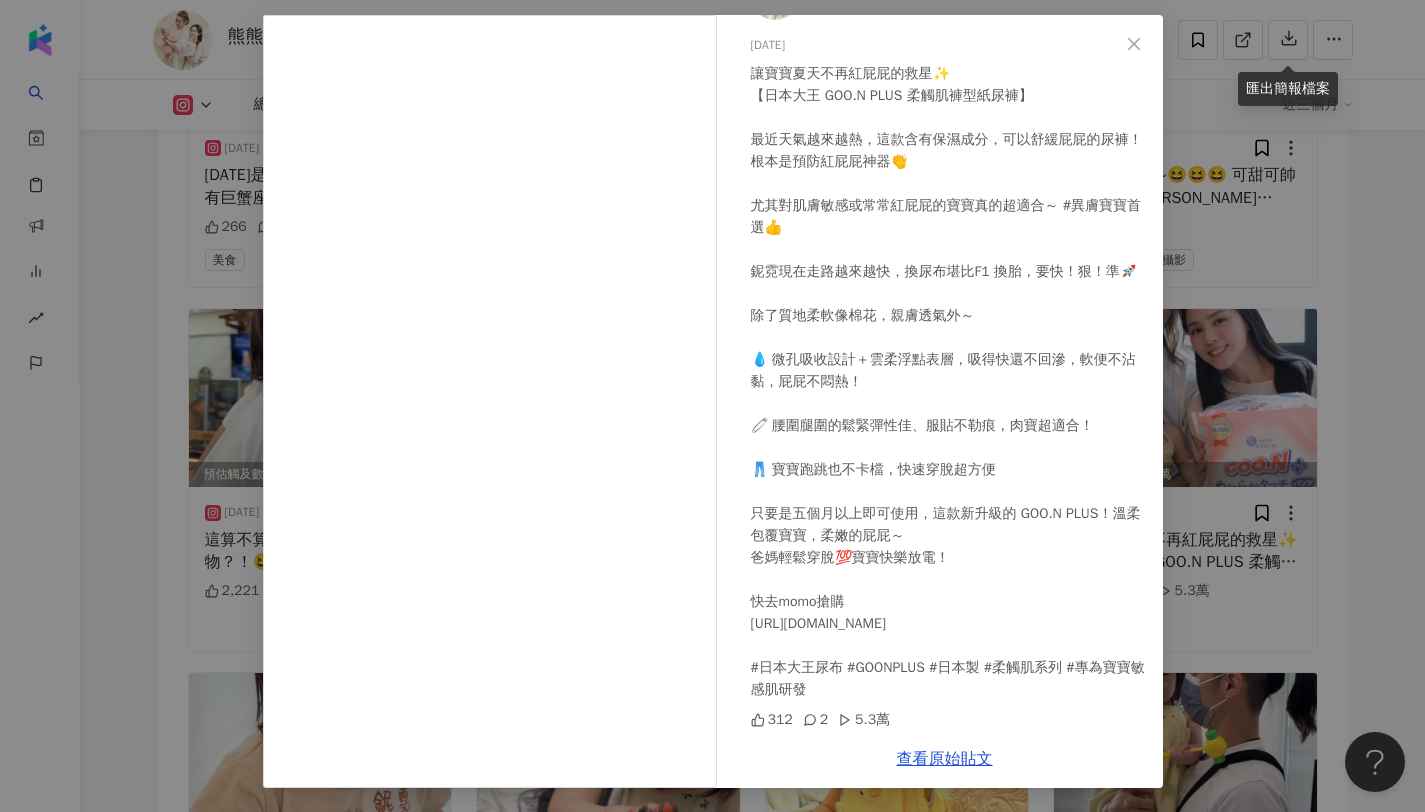 click on "熊熊火星人 2025/6/11 讓寶寶夏天不再紅屁屁的救星✨
【日本大王 GOO.N PLUS 柔觸肌褲型紙尿褲】
最近天氣越來越熱，這款含有保濕成分，可以舒緩屁屁的尿褲！根本是預防紅屁屁神器👏
尤其對肌膚敏感或常常紅屁屁的寶寶真的超適合～ #異膚寶寶首選👍
鈮霓現在走路越來越快，換尿布堪比F1 換胎，要快！狠！準🚀
除了質地柔軟像棉花，親膚透氣外～
💧 微孔吸收設計＋雲柔浮點表層，吸得快還不回滲，軟便不沾黏，屁屁不悶熱！
🧷 腰圍腿圍的鬆緊彈性佳、服貼不勒痕，肉寶超適合！
👖 寶寶跑跳也不卡檔，快速穿脫超方便
只要是五個月以上即可使用，這款新升級的 GOO.N PLUS！溫柔包覆寶寶，柔嫩的屁屁～
爸媽輕鬆穿脫💯寶寶快樂放電！
快去momo搶購
https://pse.is/7may6h
#日本大王尿布 #GOONPLUS #日本製 #柔觸肌系列 #專為寶寶敏感肌研發 312 2 5.3萬" at bounding box center (712, 406) 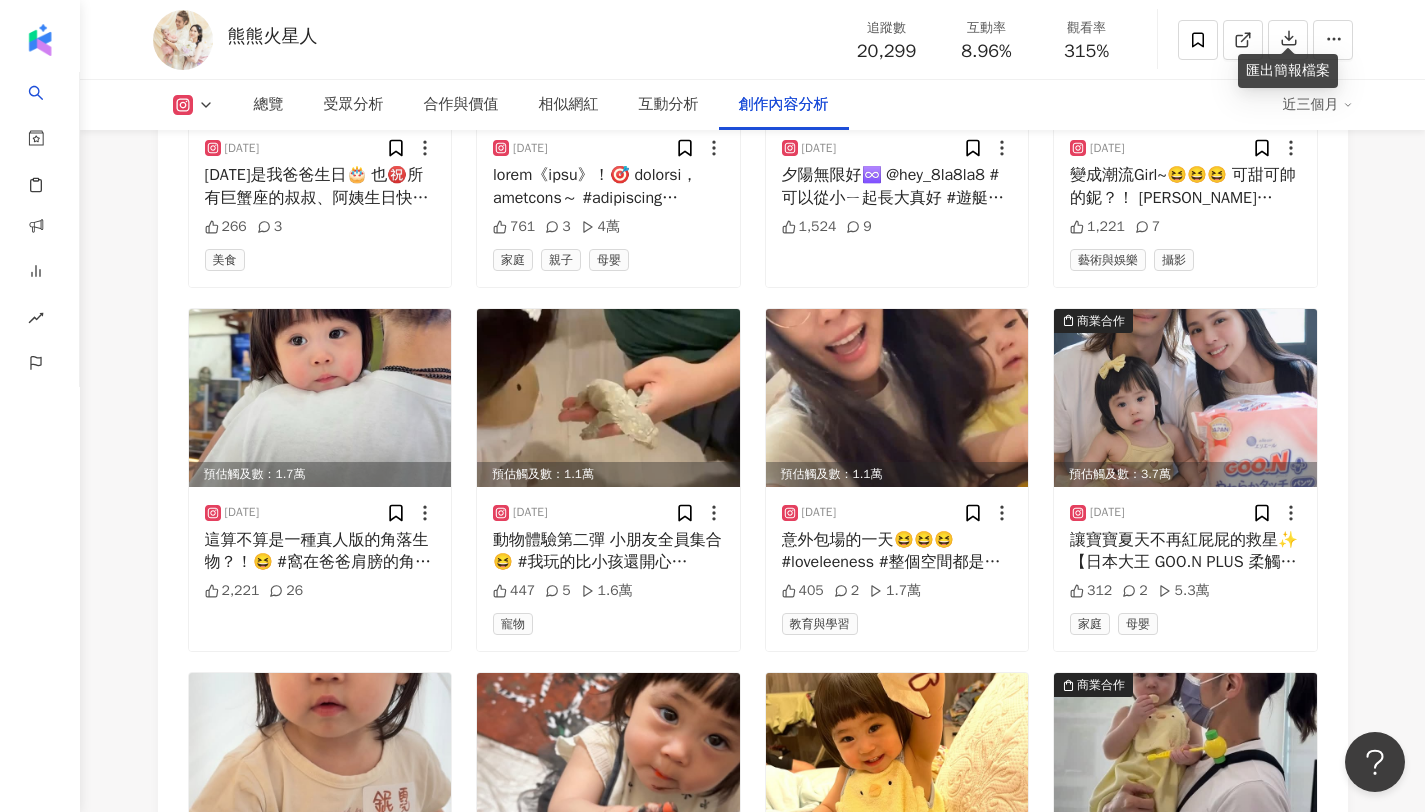 scroll, scrollTop: 6198, scrollLeft: 0, axis: vertical 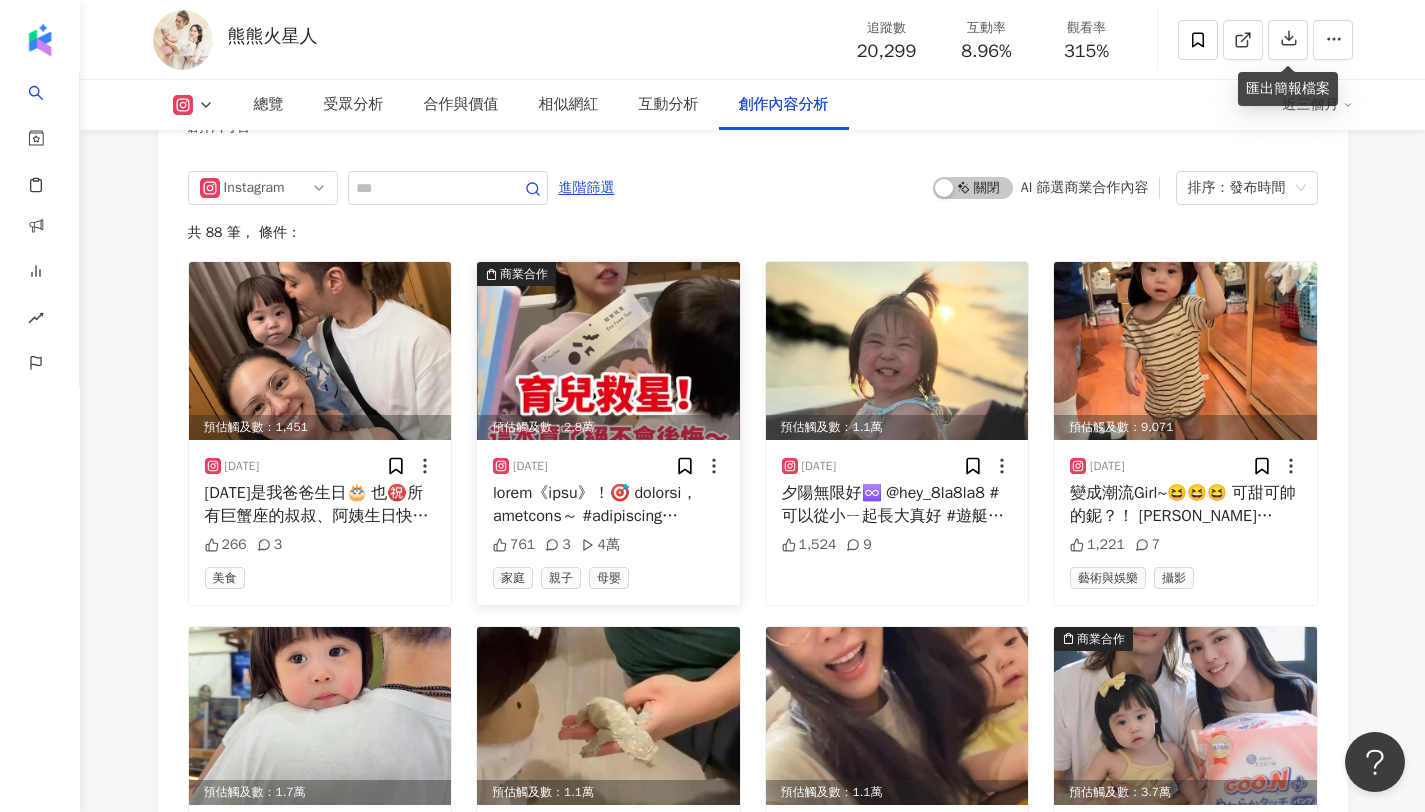 click at bounding box center [608, 504] 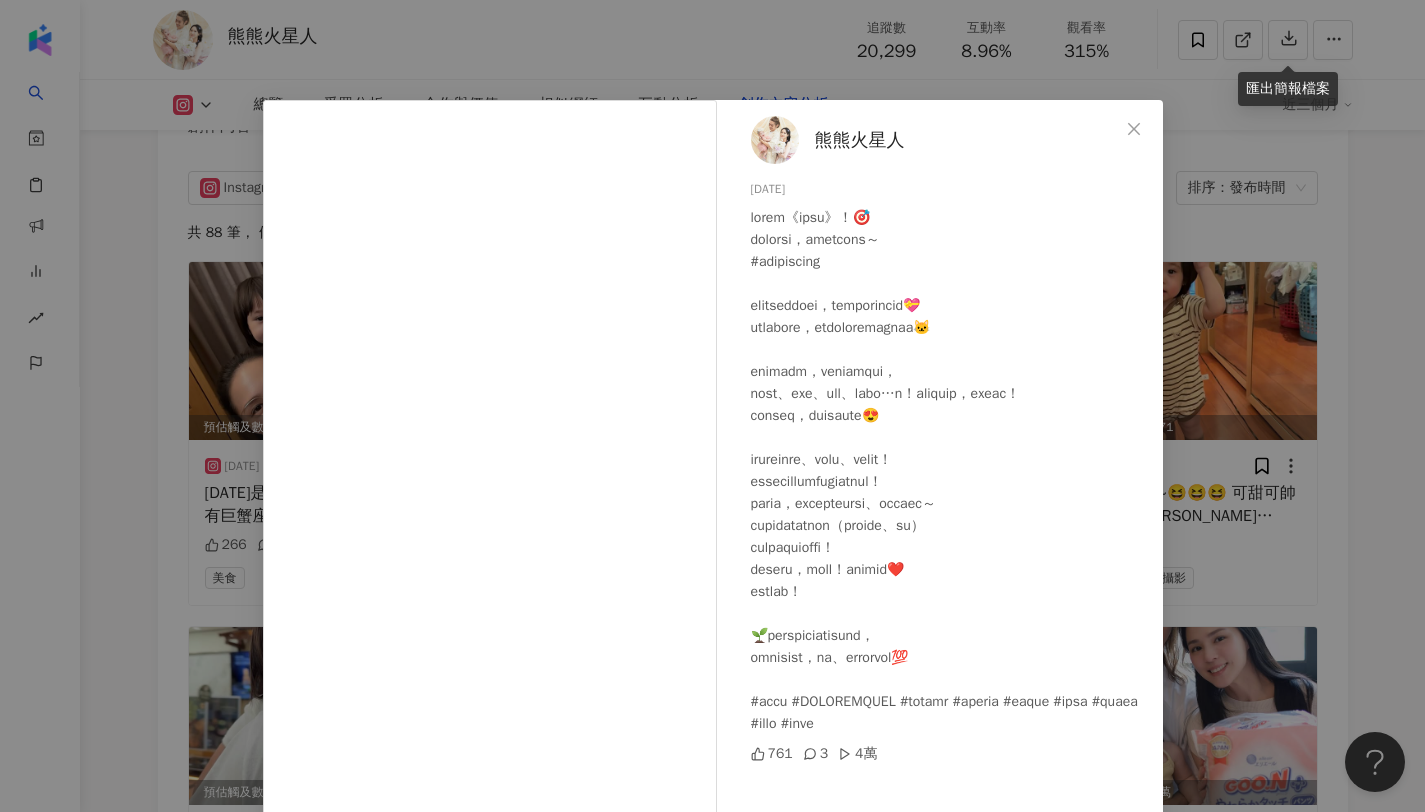 scroll, scrollTop: 85, scrollLeft: 0, axis: vertical 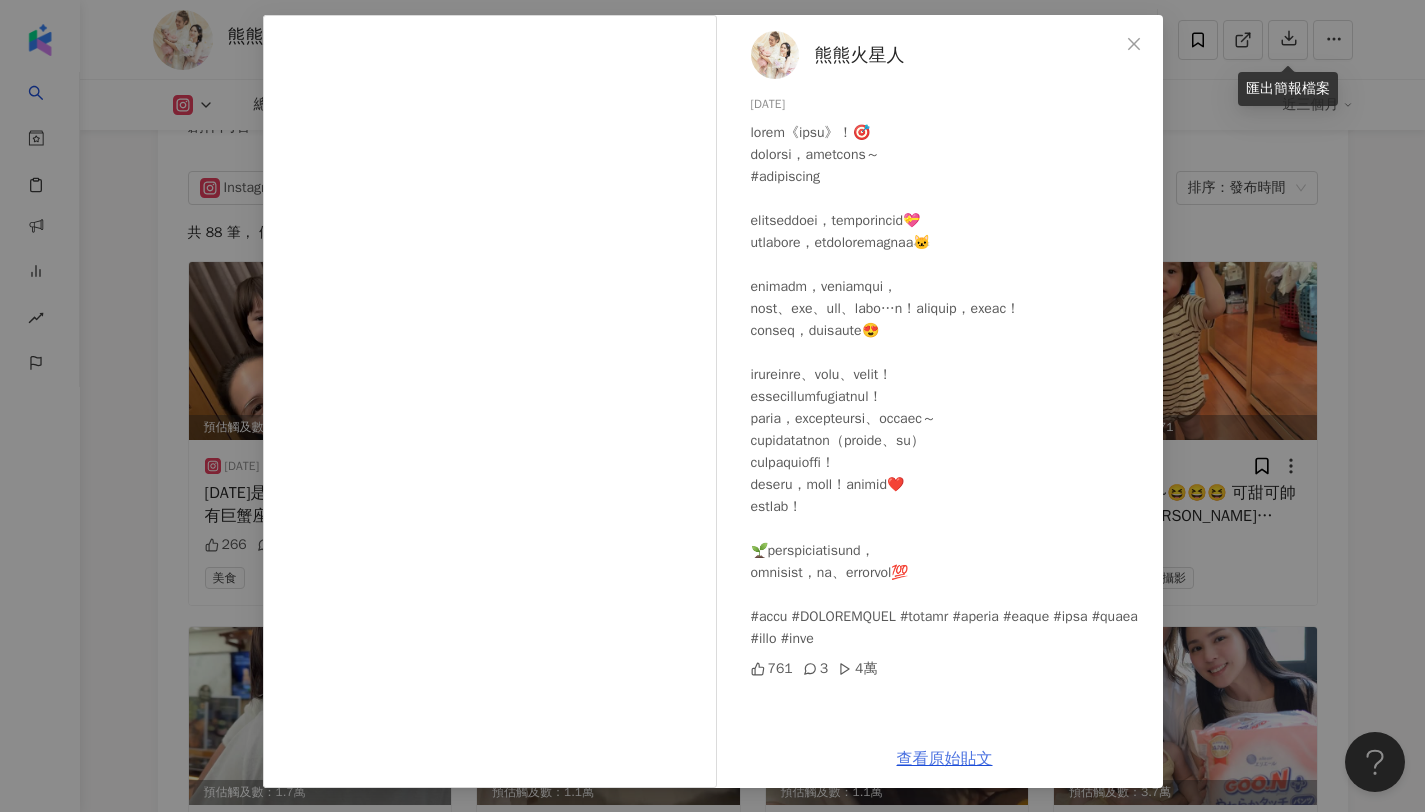 click on "查看原始貼文" at bounding box center (945, 759) 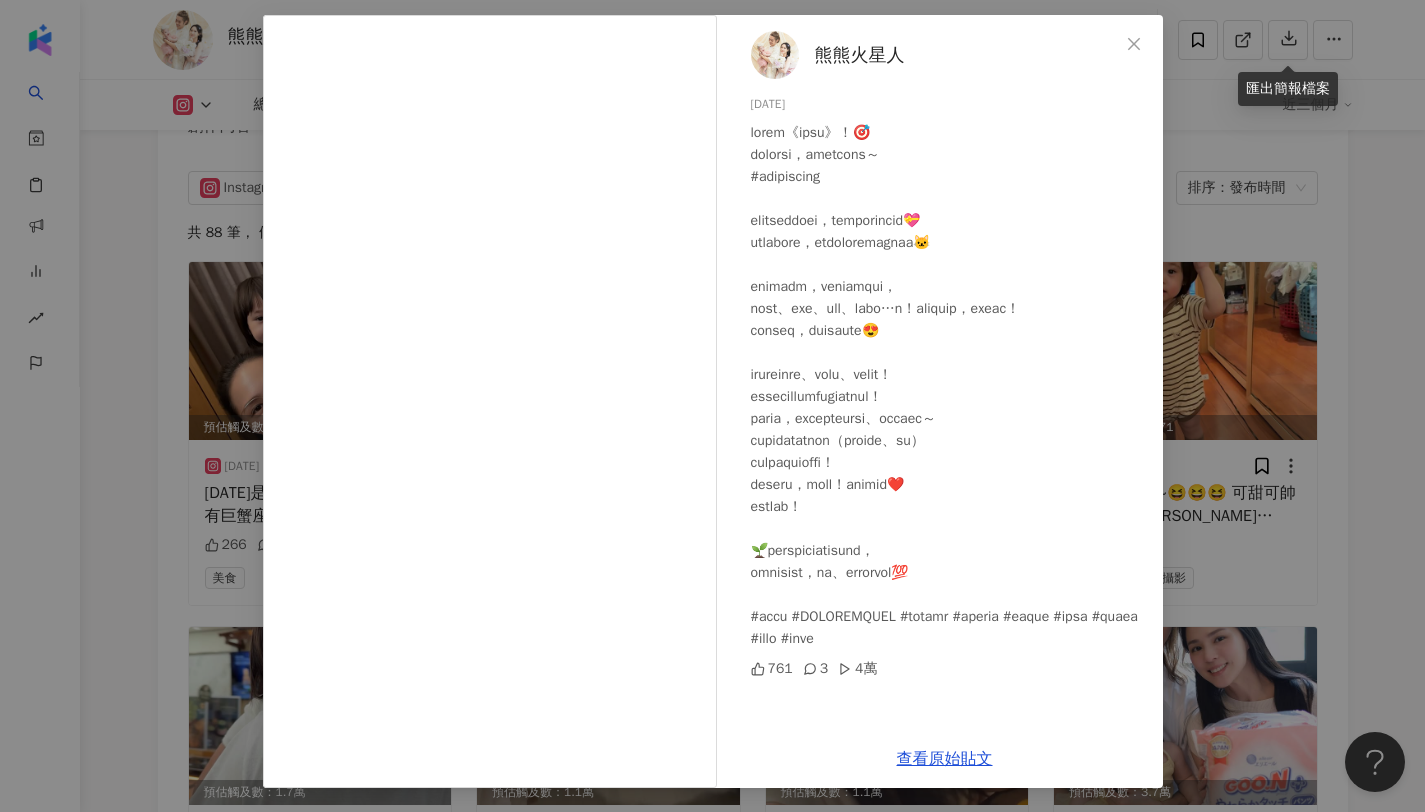 click on "熊熊火星人 2025/7/14 761 3 4萬 查看原始貼文" at bounding box center (712, 406) 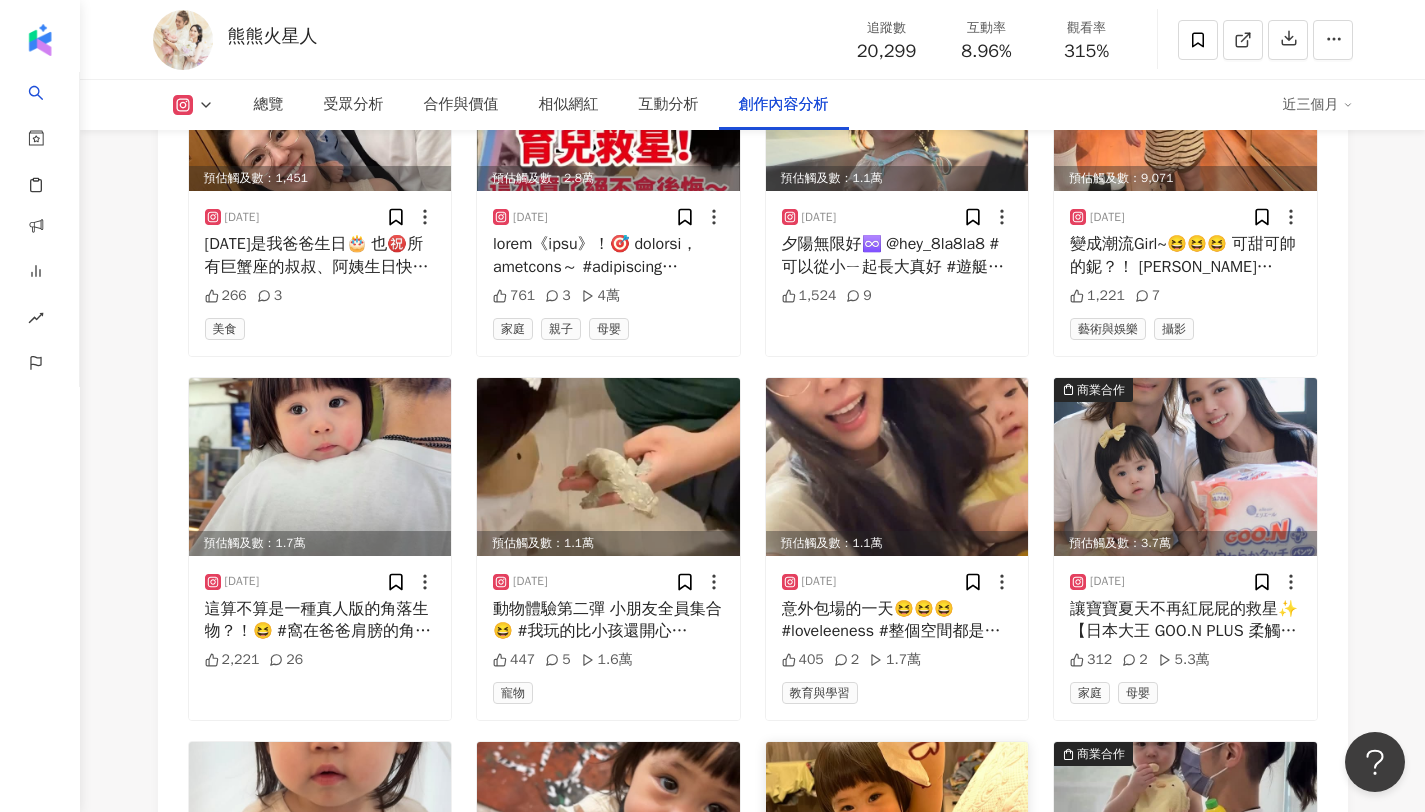 scroll, scrollTop: 7029, scrollLeft: 0, axis: vertical 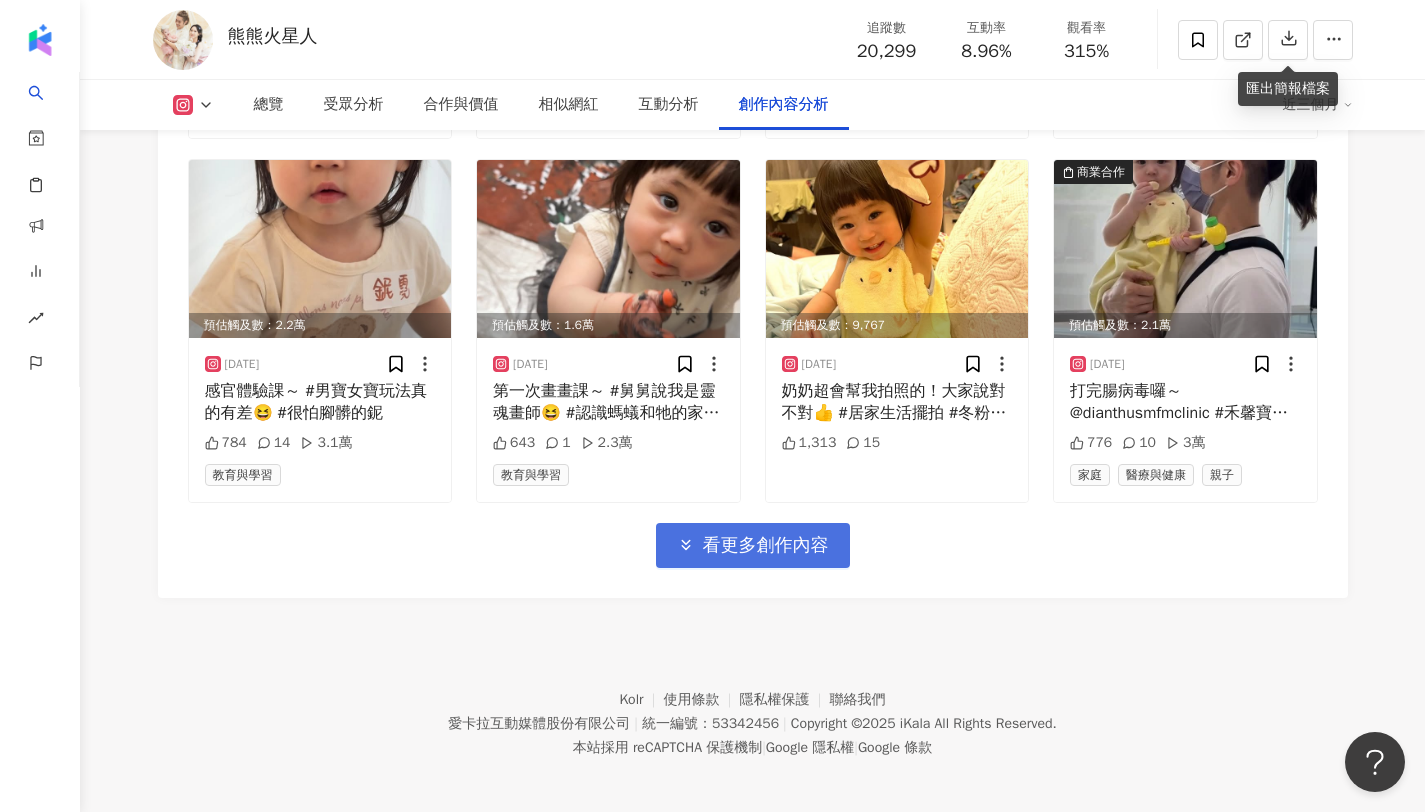 click on "看更多創作內容" at bounding box center (766, 546) 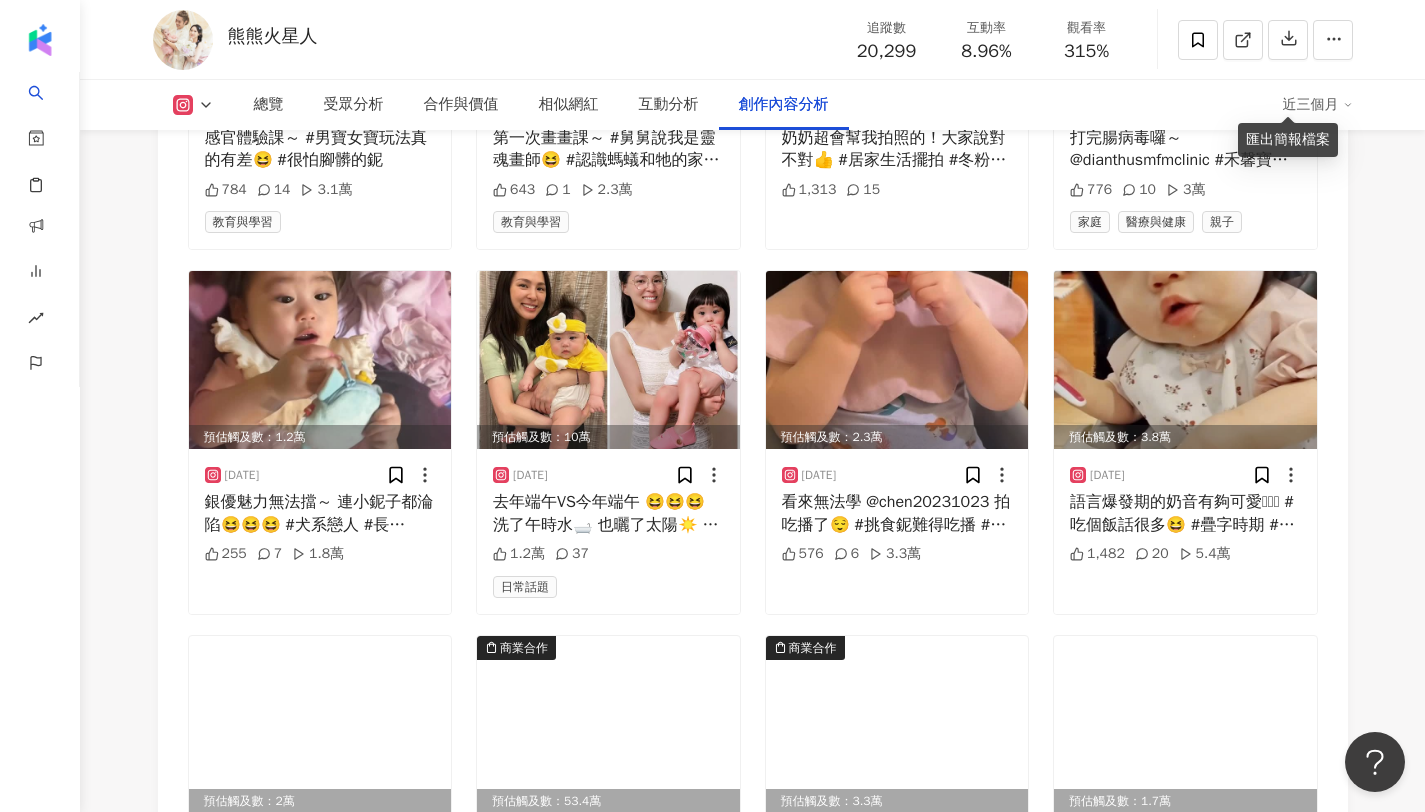 scroll, scrollTop: 7357, scrollLeft: 0, axis: vertical 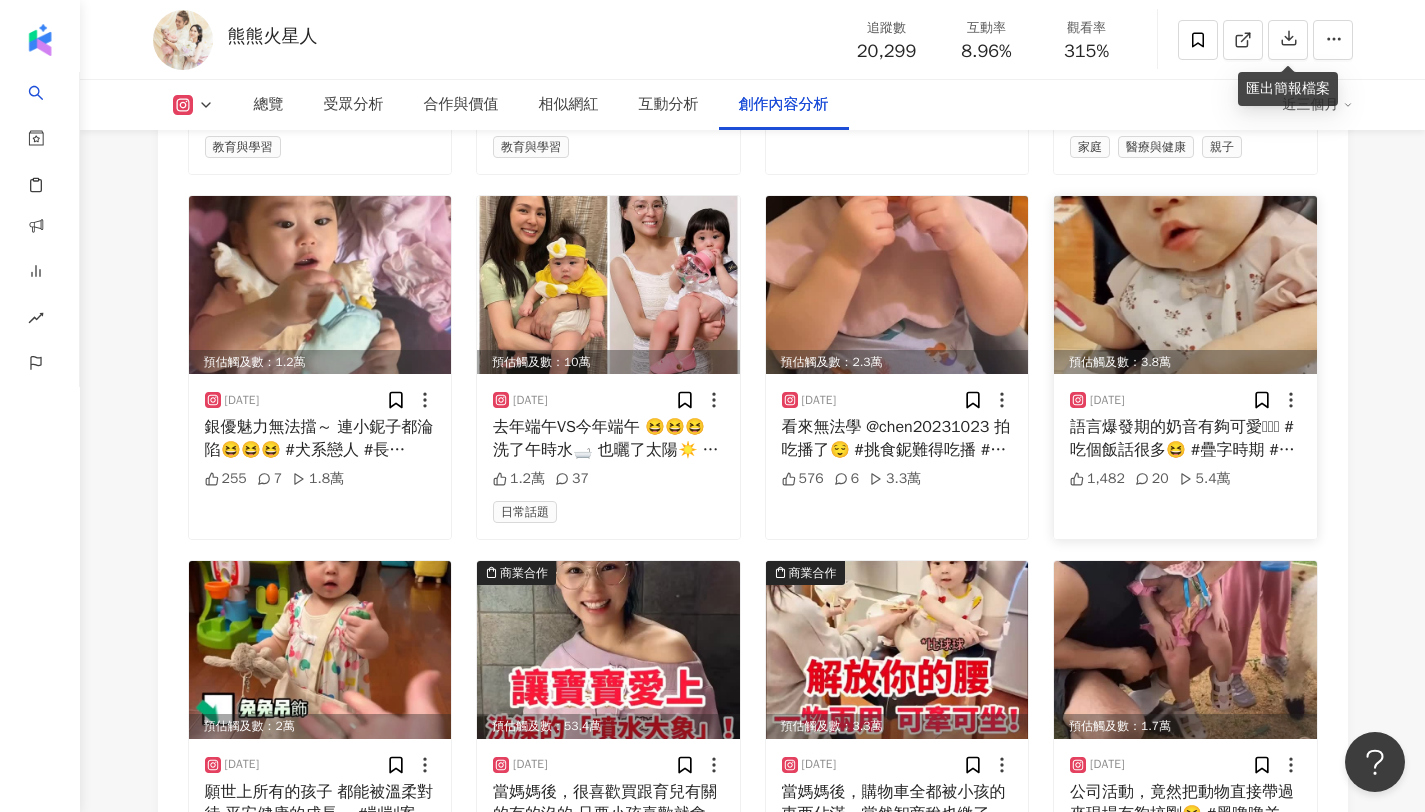 click on "語言爆發期的奶音有夠可愛🥹🥹🥹
#吃個飯話很多😆
#疊字時期
#再10天滿1歲4個月囉👏" at bounding box center (1185, 438) 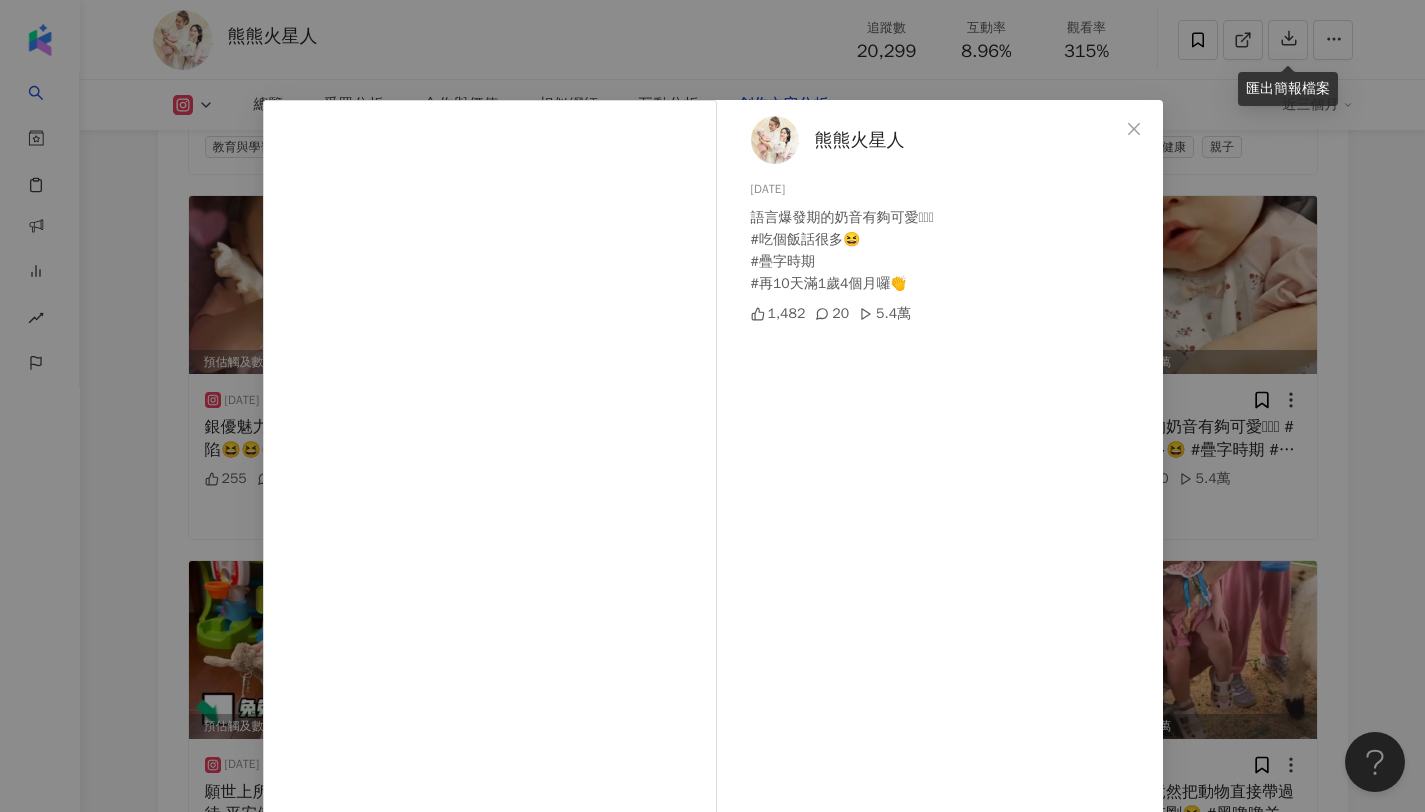 click on "熊熊火星人 2025/5/29 語言爆發期的奶音有夠可愛🥹🥹🥹
#吃個飯話很多😆
#疊字時期
#再10天滿1歲4個月囉👏 1,482 20 5.4萬 查看原始貼文" at bounding box center [712, 406] 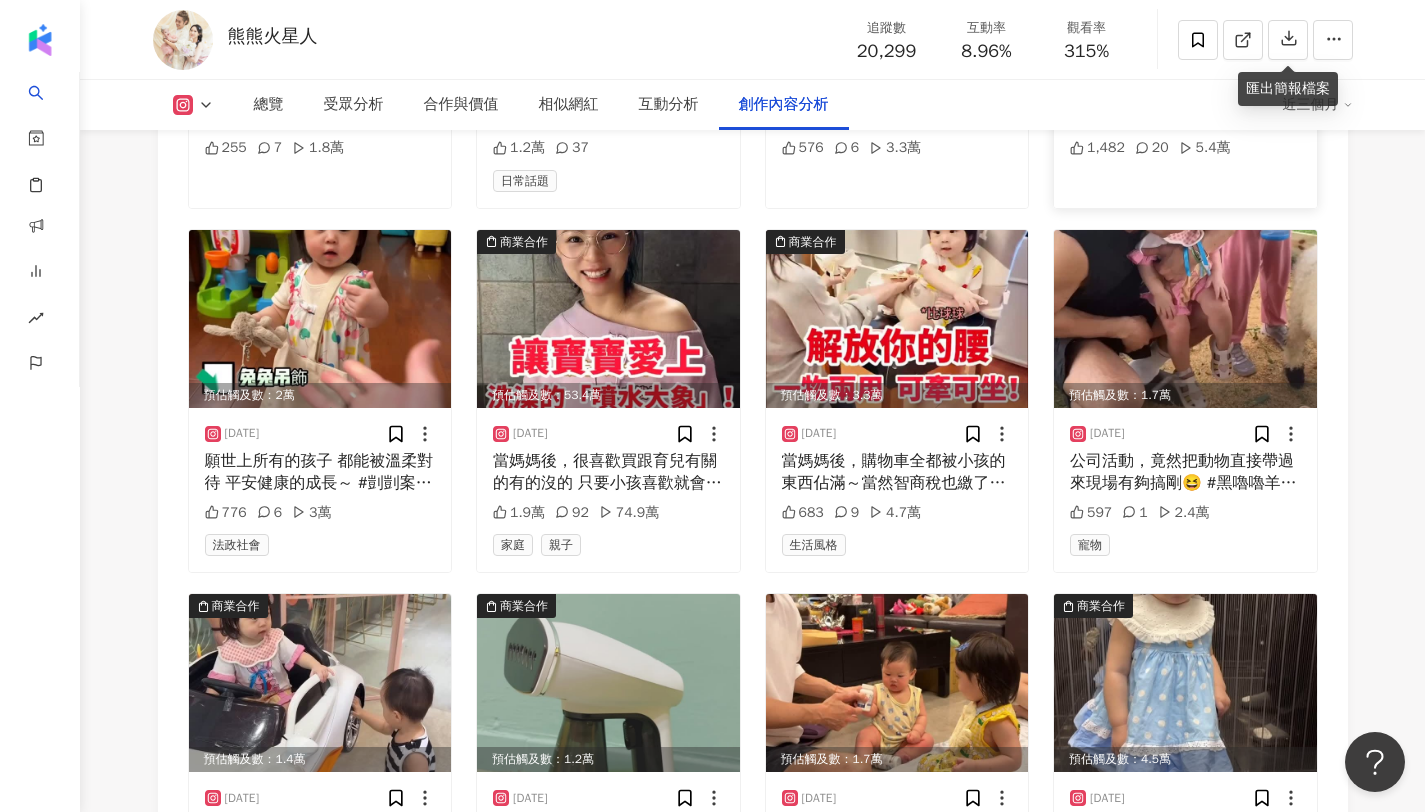 scroll, scrollTop: 7760, scrollLeft: 0, axis: vertical 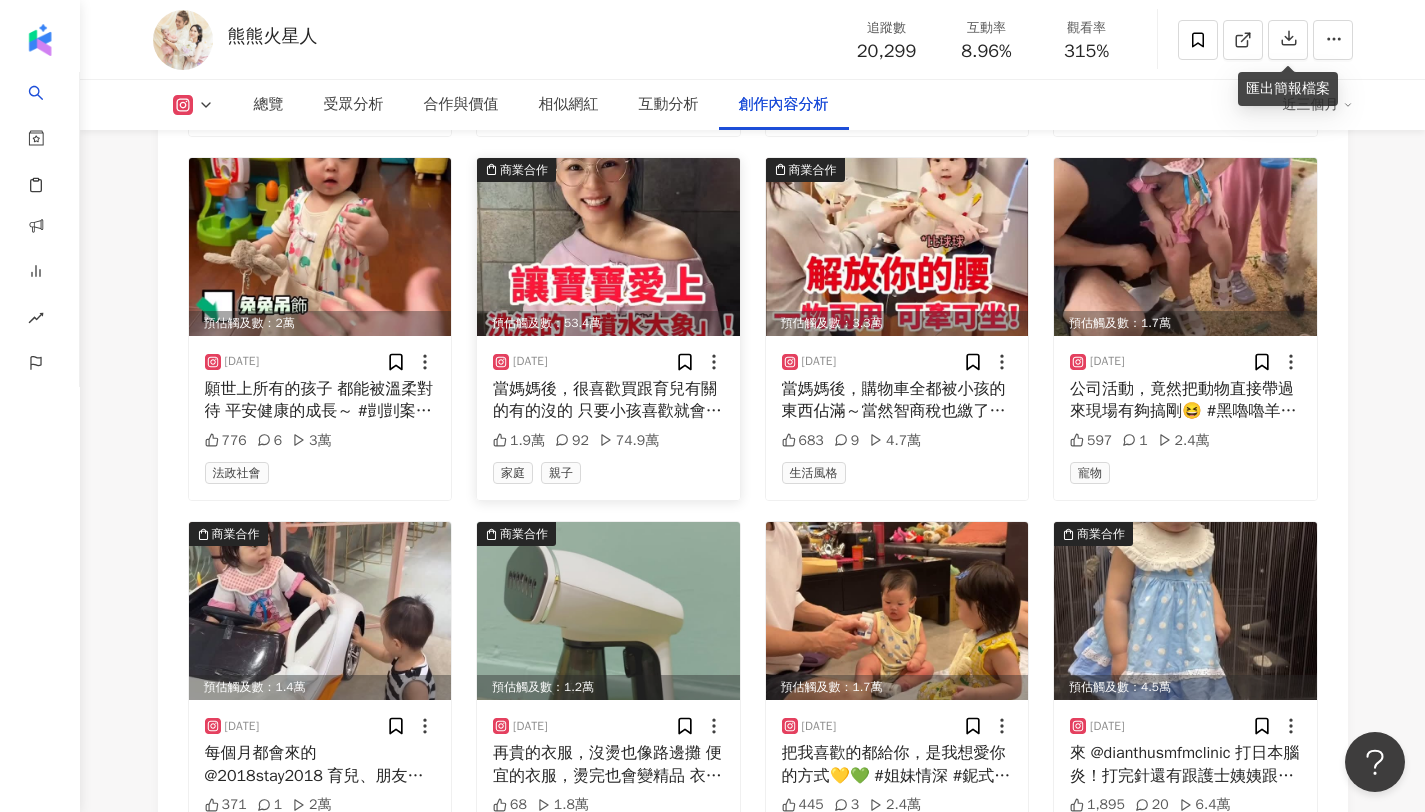 click on "當媽媽後，很喜歡買跟育兒有關的有的沒的
只要小孩喜歡就會很有成就感😆
影片：@boundless_newmedia
#育兒好物系列
#洗澡神器
#我沒賣蝦皮跟淘寶有賣" at bounding box center (608, 400) 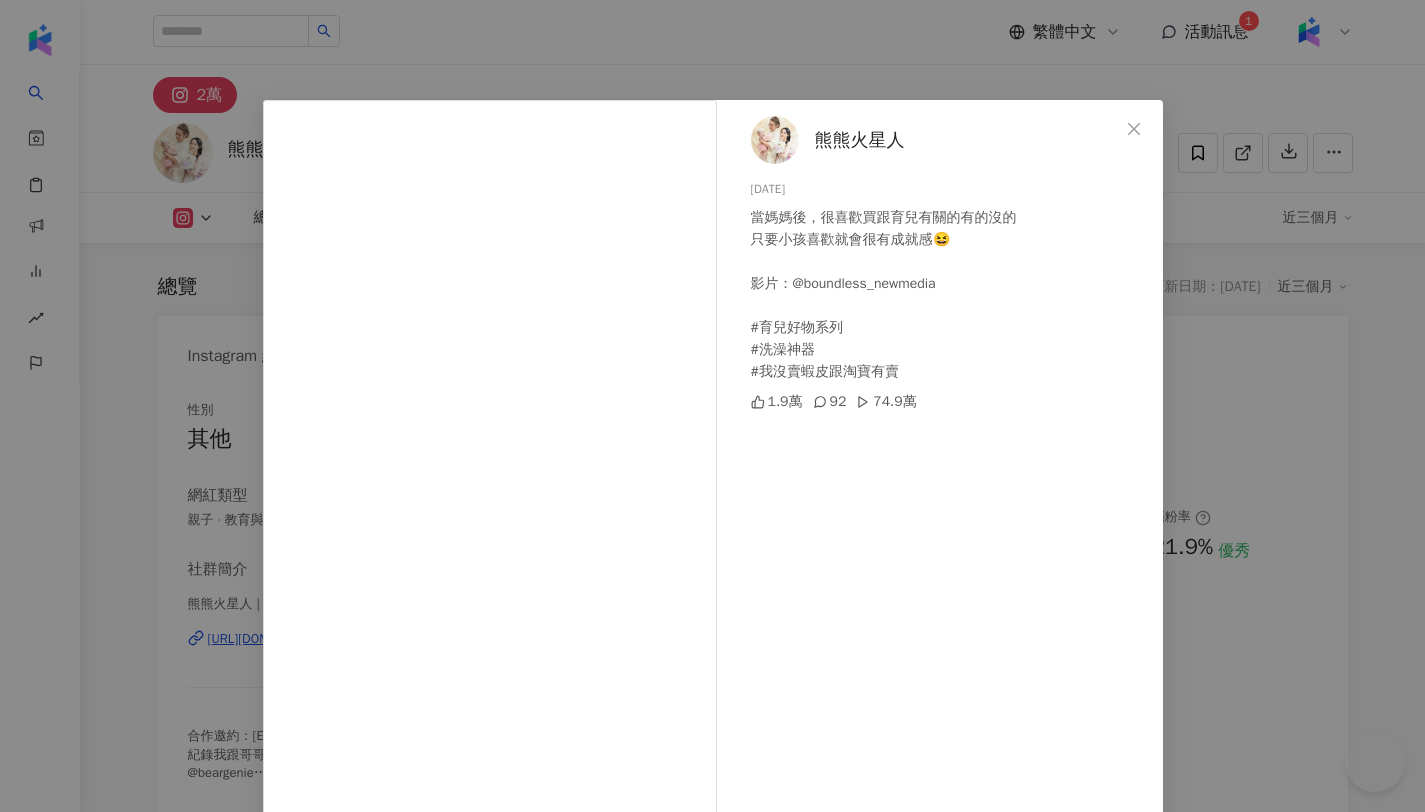 scroll, scrollTop: 7760, scrollLeft: 0, axis: vertical 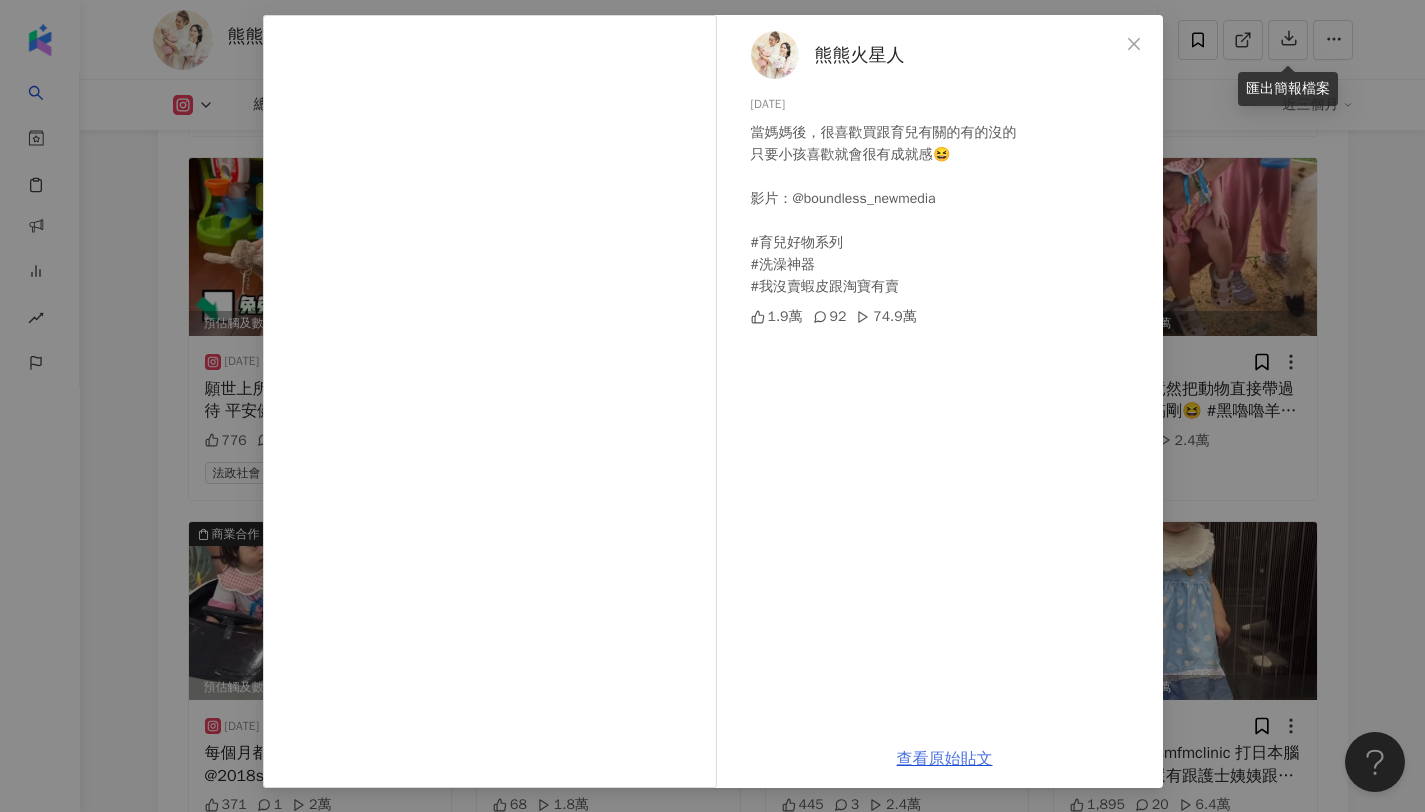 click on "查看原始貼文" at bounding box center [945, 759] 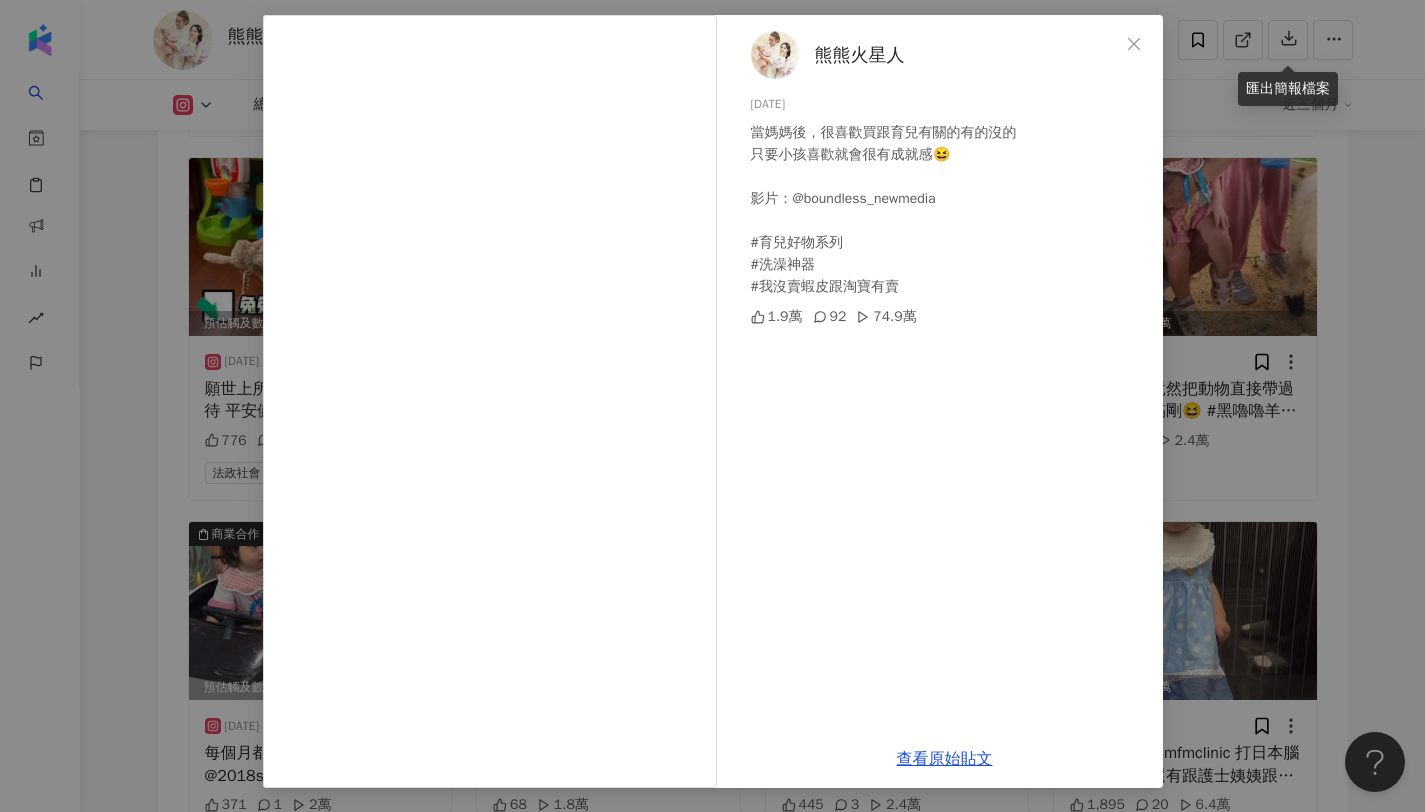 click on "熊熊火星人 [DATE] 當媽媽後，很喜歡買跟育兒有關的有的沒的
只要小孩喜歡就會很有成就感😆
影片：@boundless_newmedia
#育兒好物系列
#洗澡神器
#我沒賣蝦皮跟淘寶有賣 1.9萬 92 74.9萬 查看原始貼文" at bounding box center [712, 406] 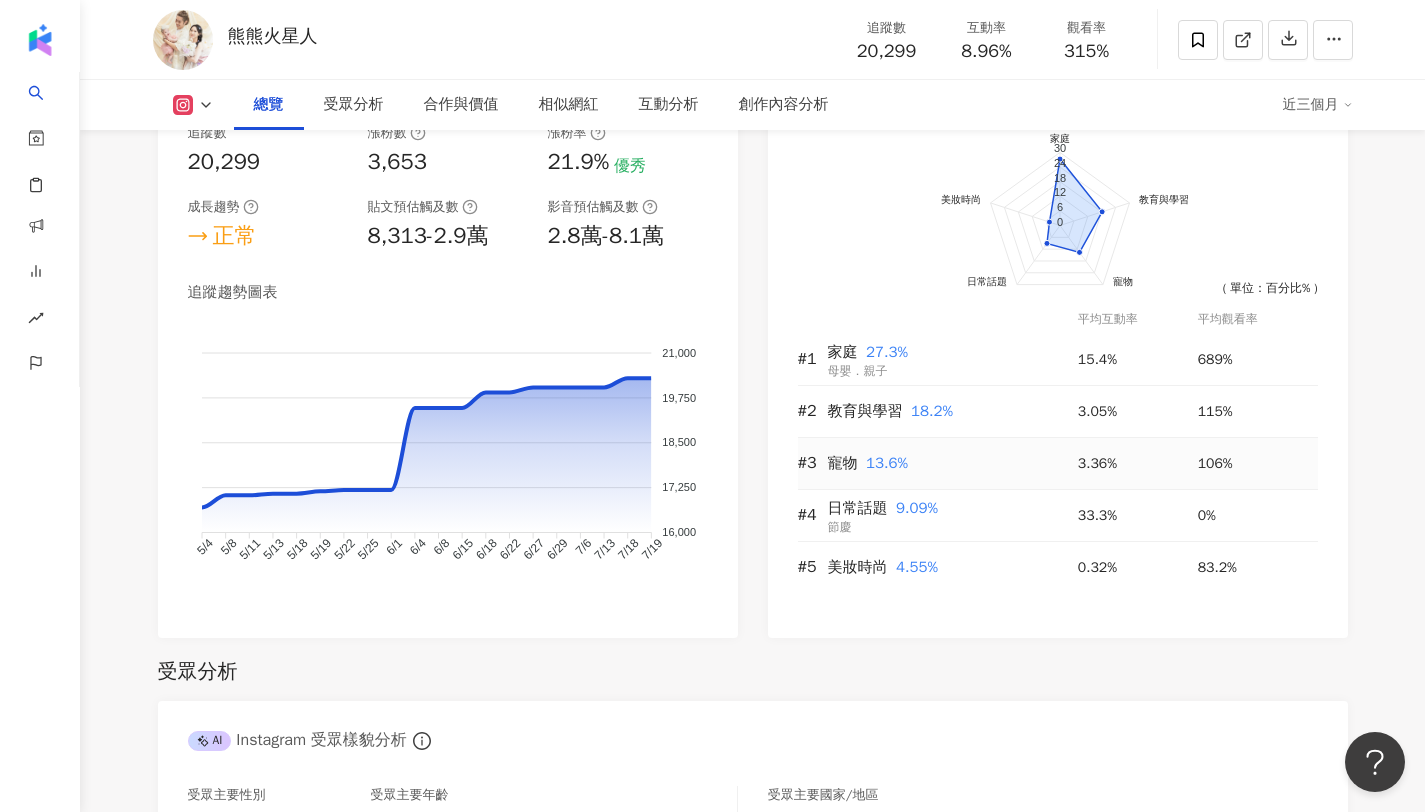 scroll, scrollTop: 1103, scrollLeft: 0, axis: vertical 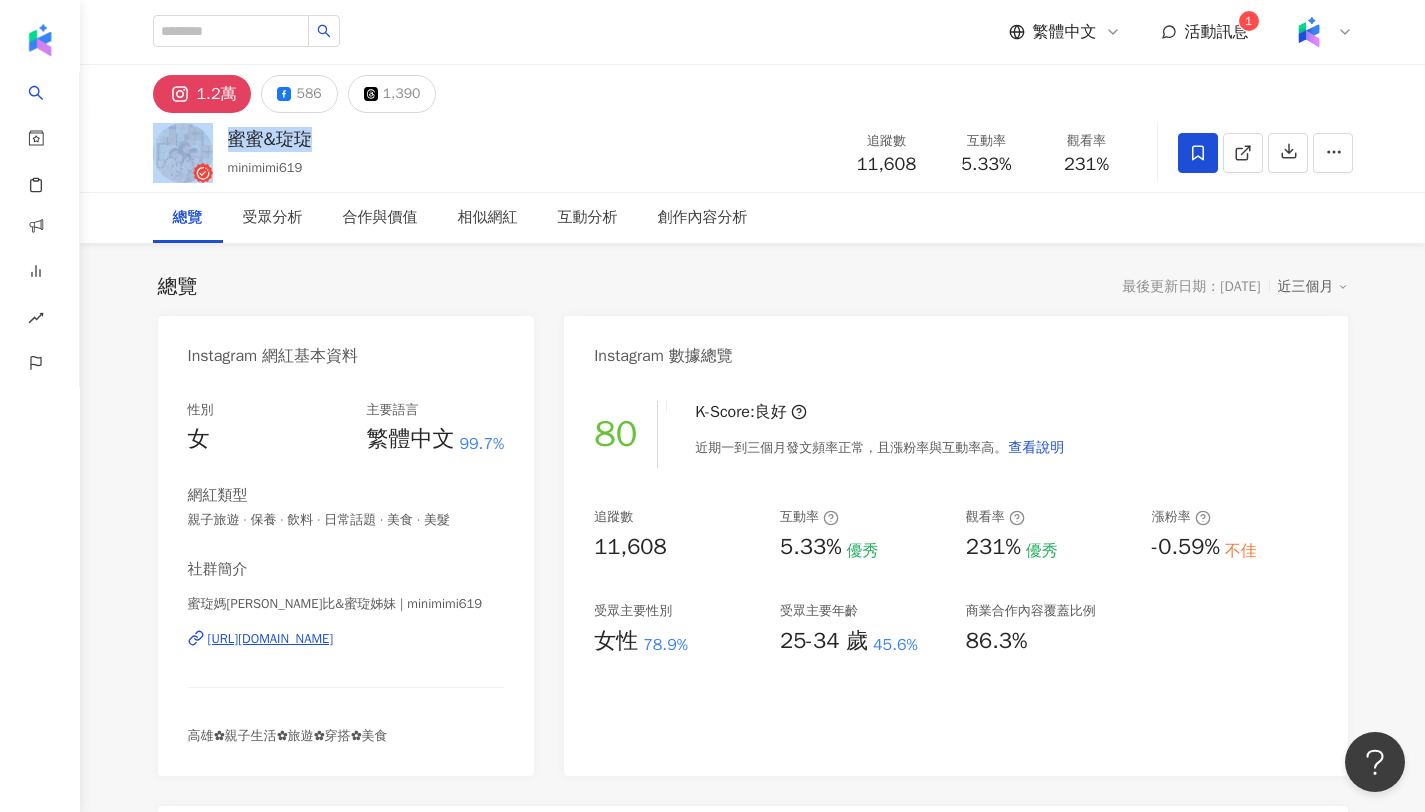 drag, startPoint x: 339, startPoint y: 135, endPoint x: 221, endPoint y: 143, distance: 118.270874 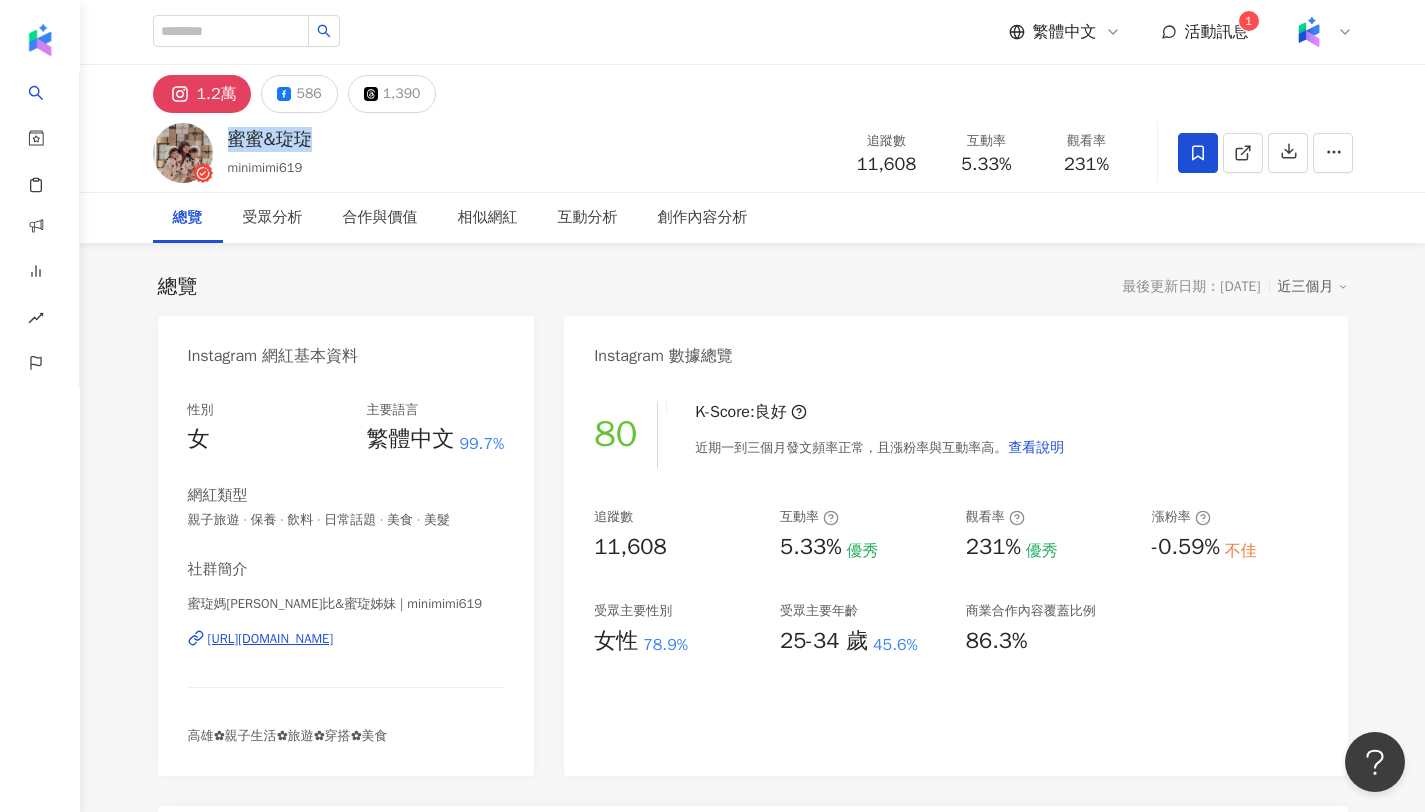 copy on "蜜蜜&琁琁" 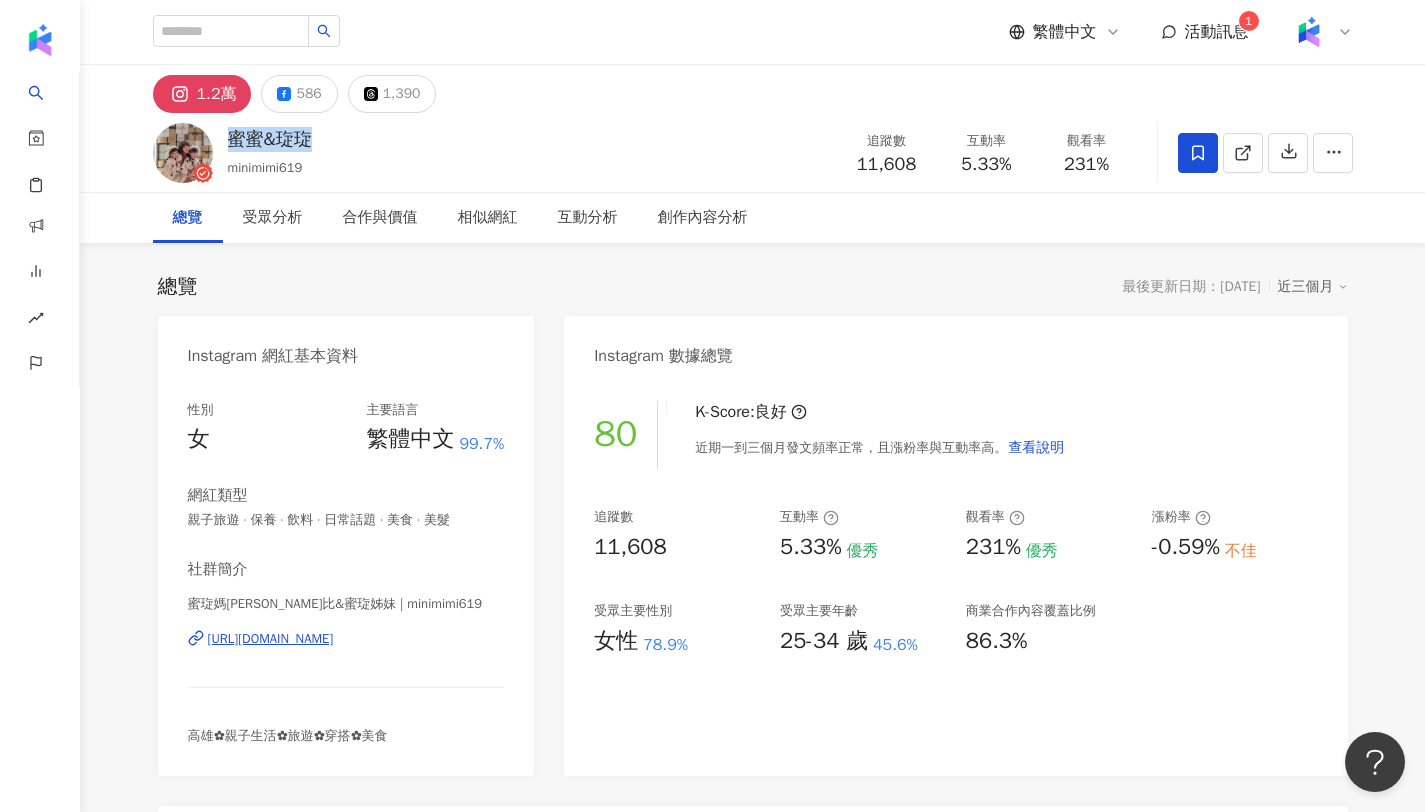 click on "[URL][DOMAIN_NAME]" at bounding box center [271, 639] 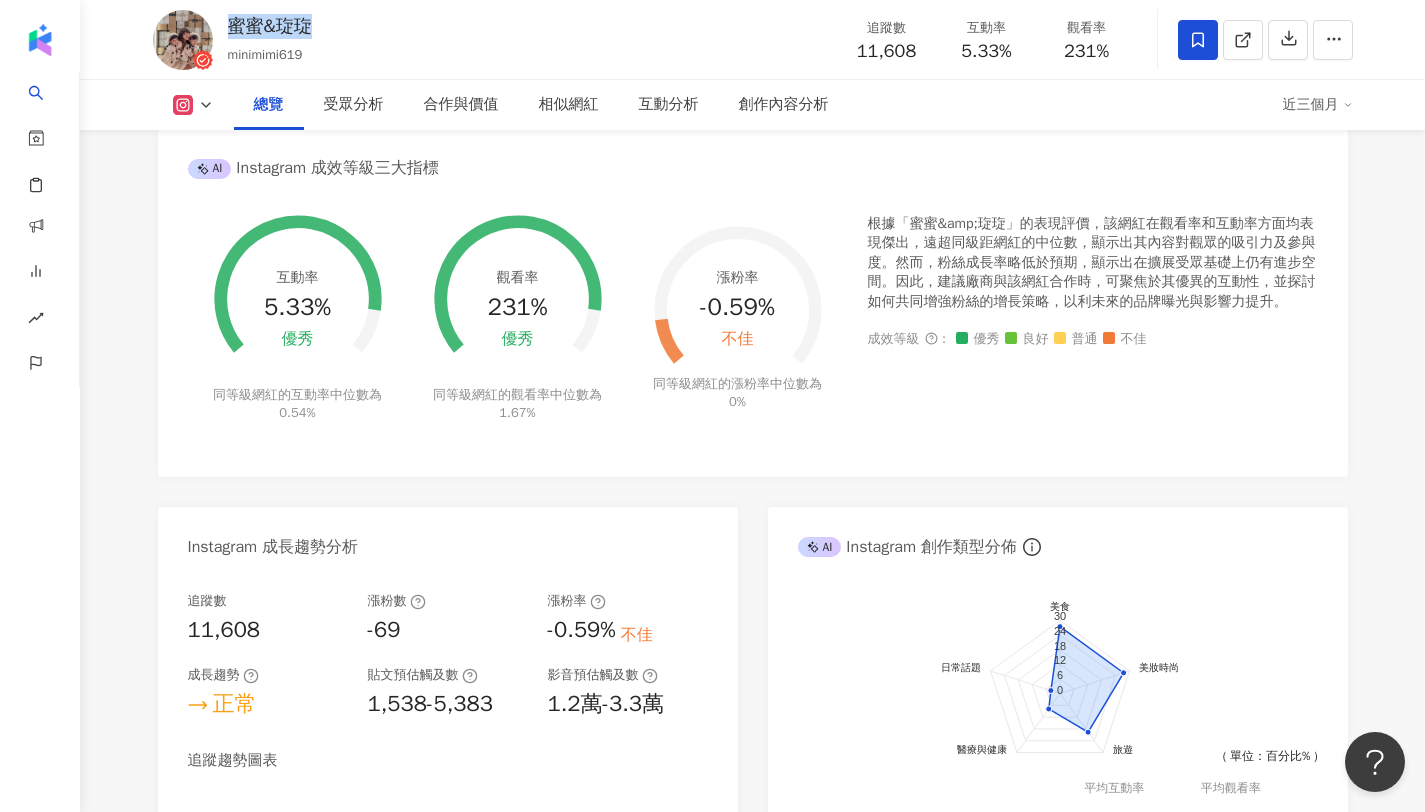 scroll, scrollTop: 531, scrollLeft: 0, axis: vertical 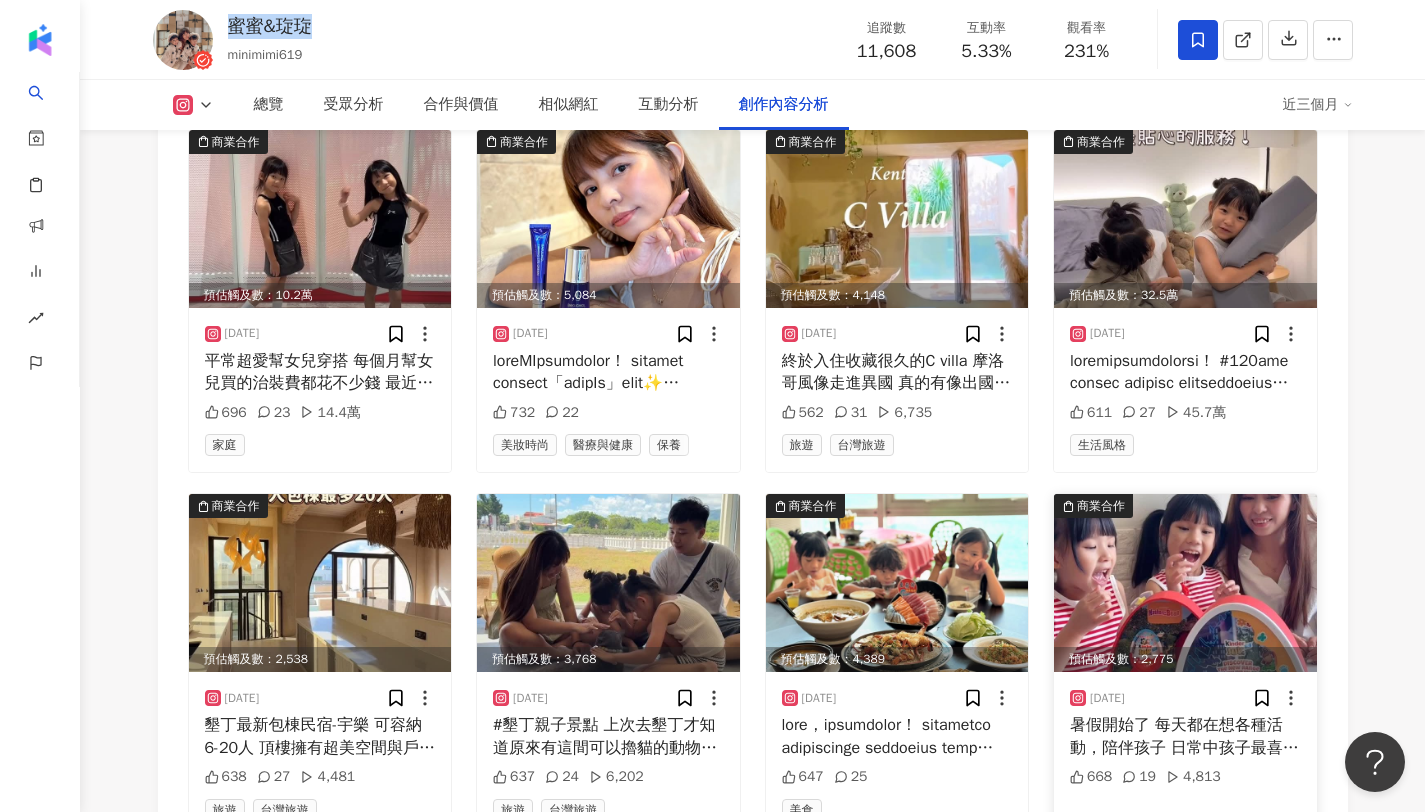 click at bounding box center (1185, 583) 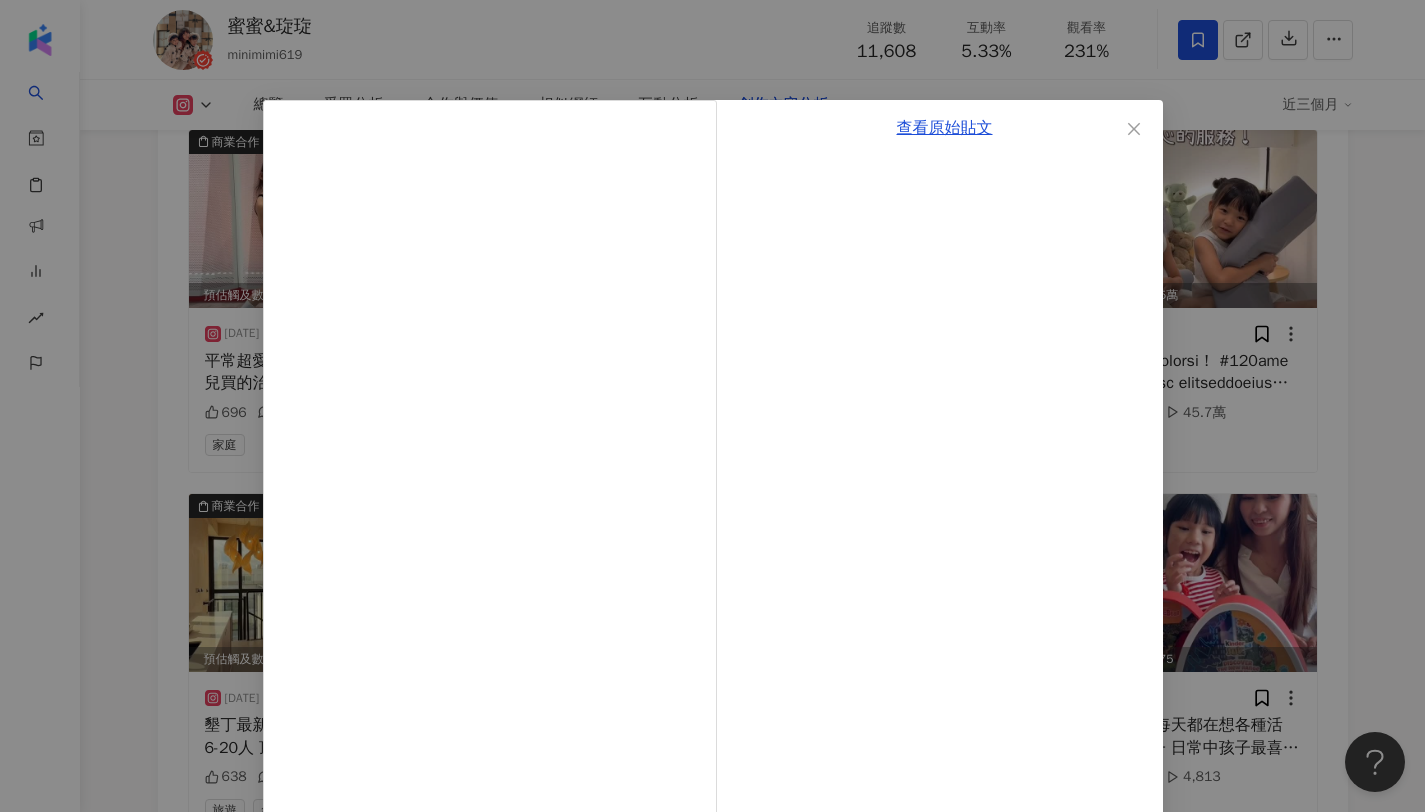 click on "查看原始貼文" at bounding box center (712, 406) 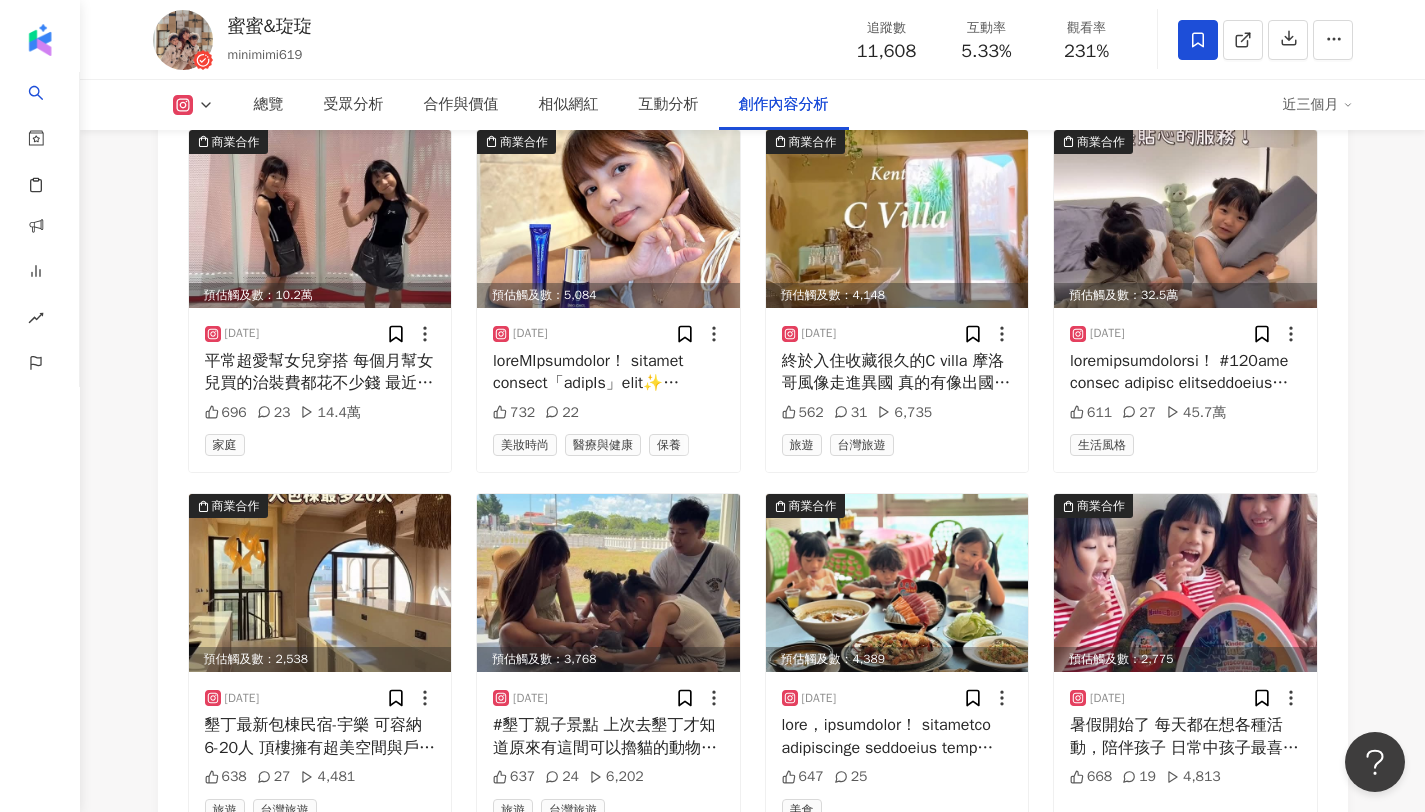 drag, startPoint x: 1366, startPoint y: 803, endPoint x: 1367, endPoint y: 793, distance: 10.049875 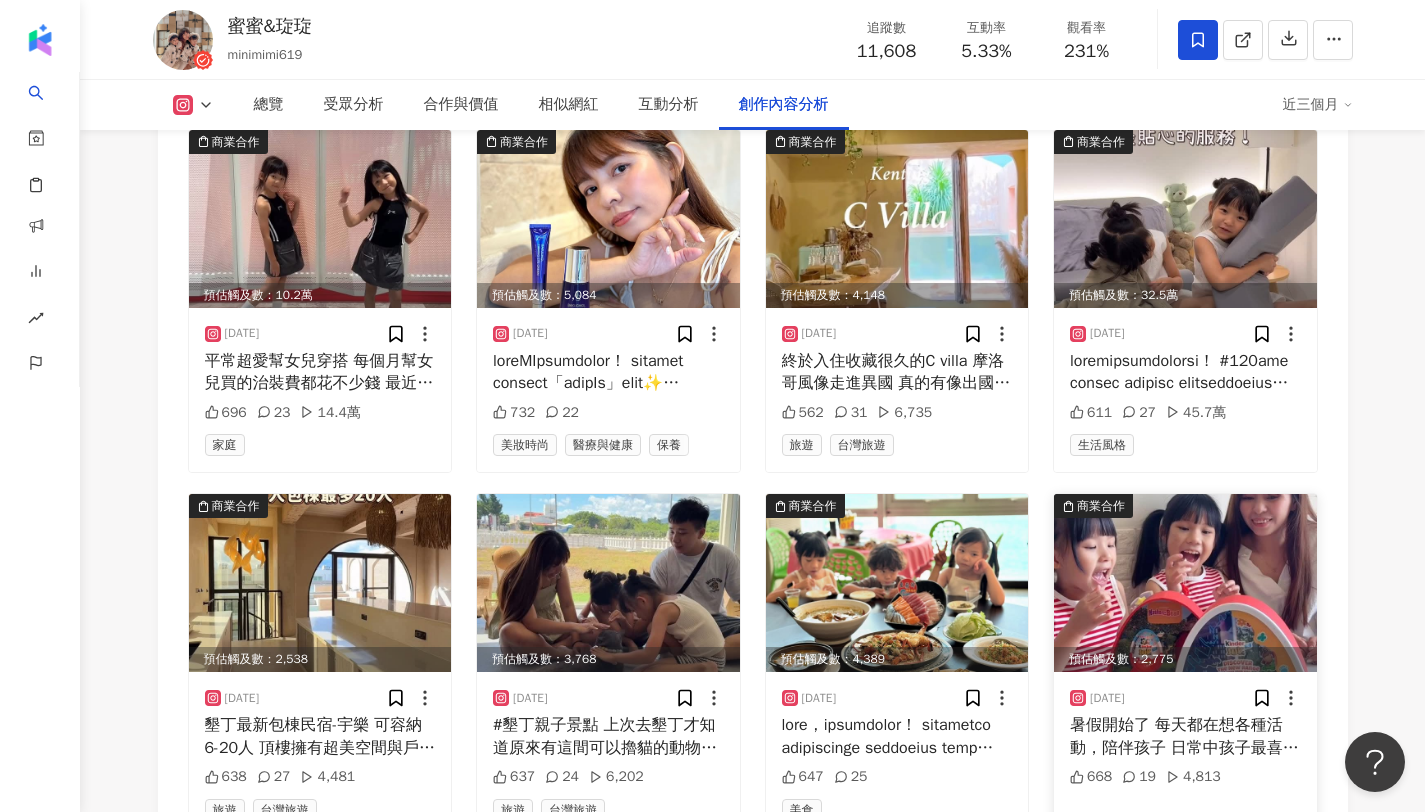 click at bounding box center (1185, 583) 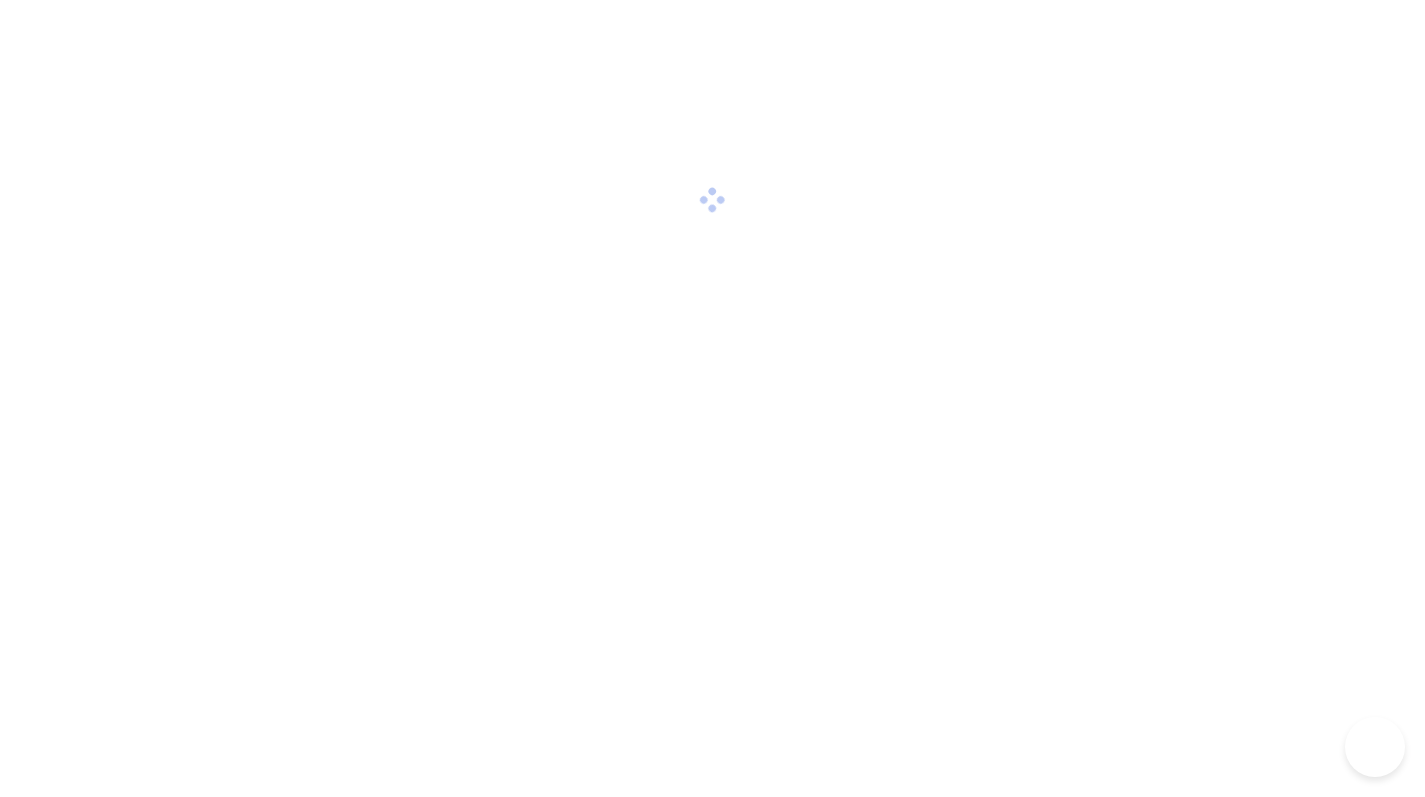 scroll, scrollTop: 0, scrollLeft: 0, axis: both 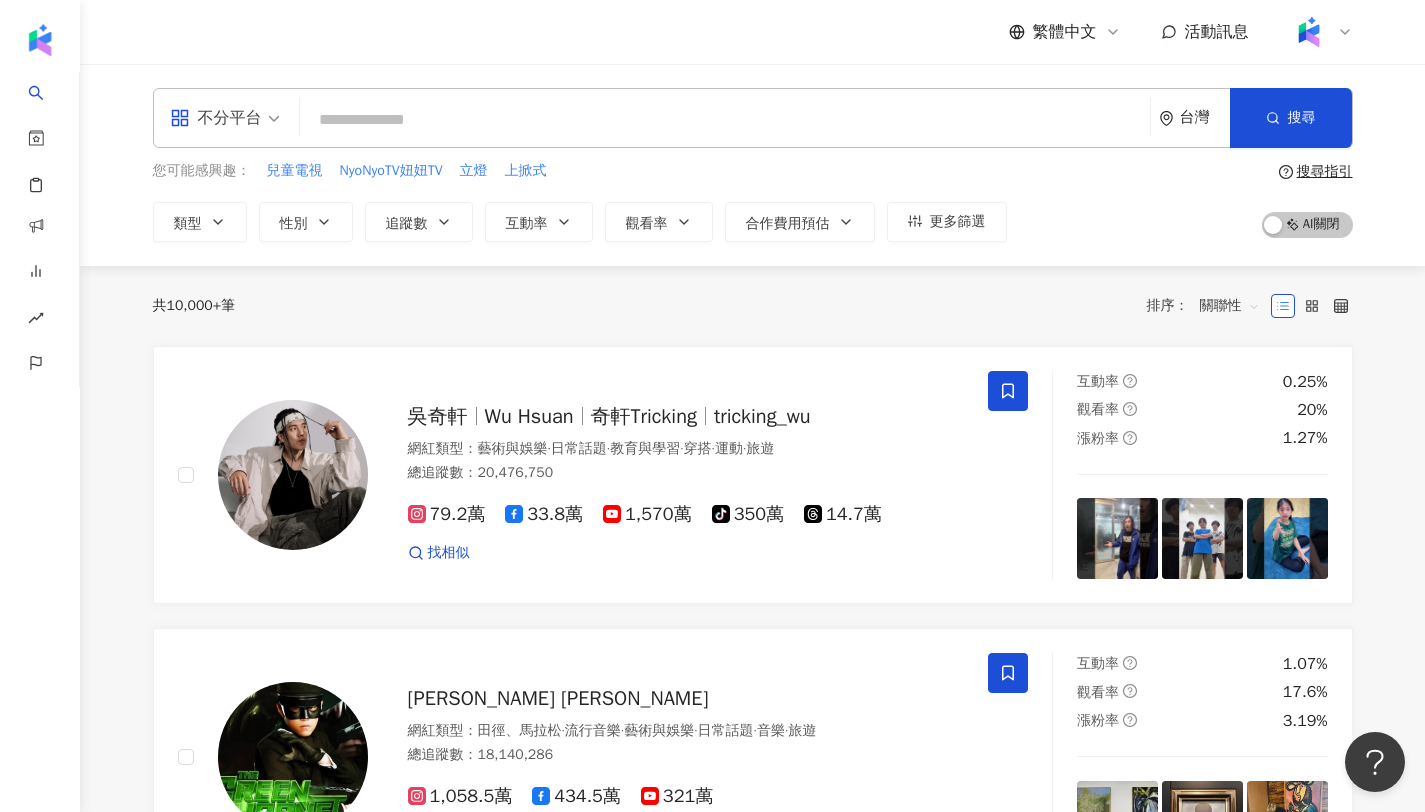 click on "不分平台" at bounding box center (216, 118) 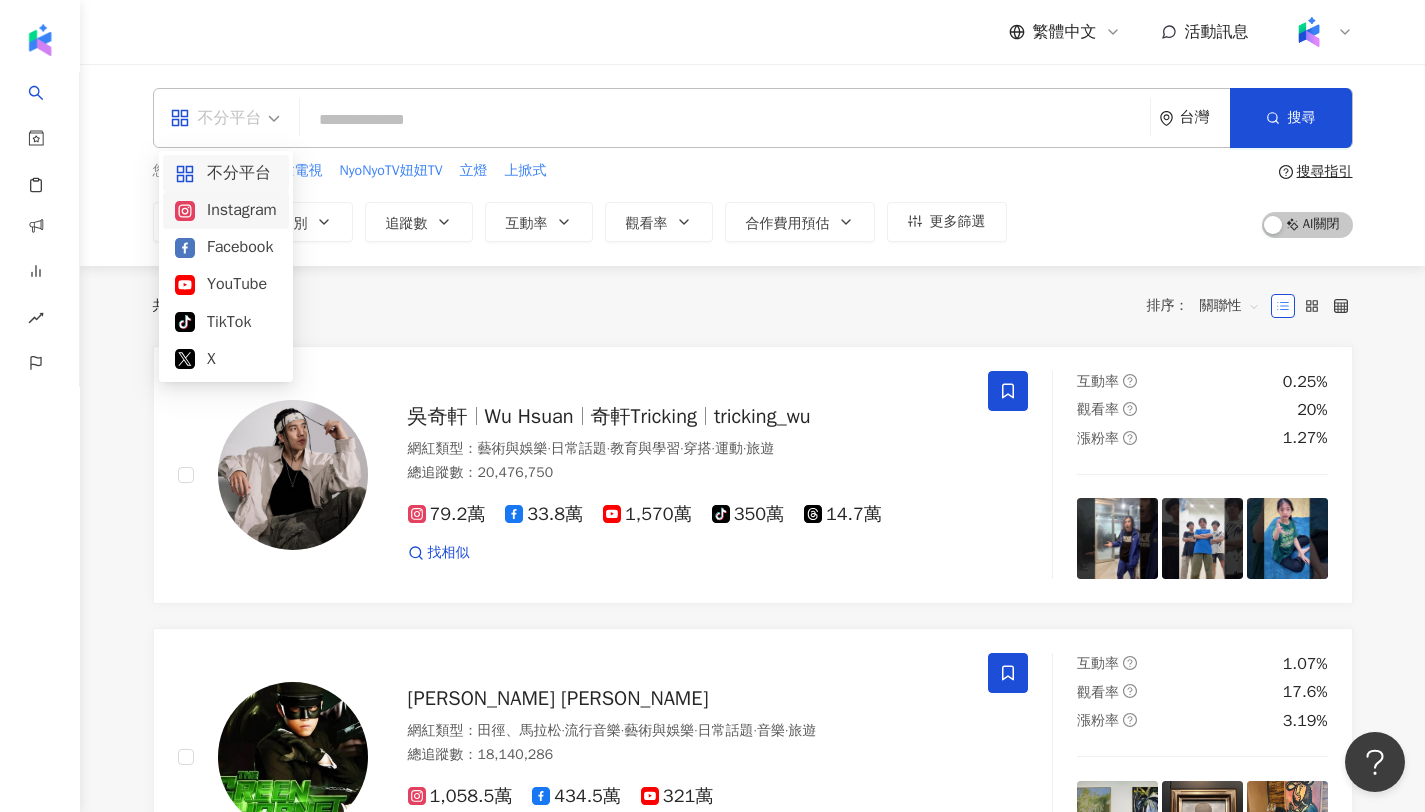 click on "Instagram" at bounding box center [226, 210] 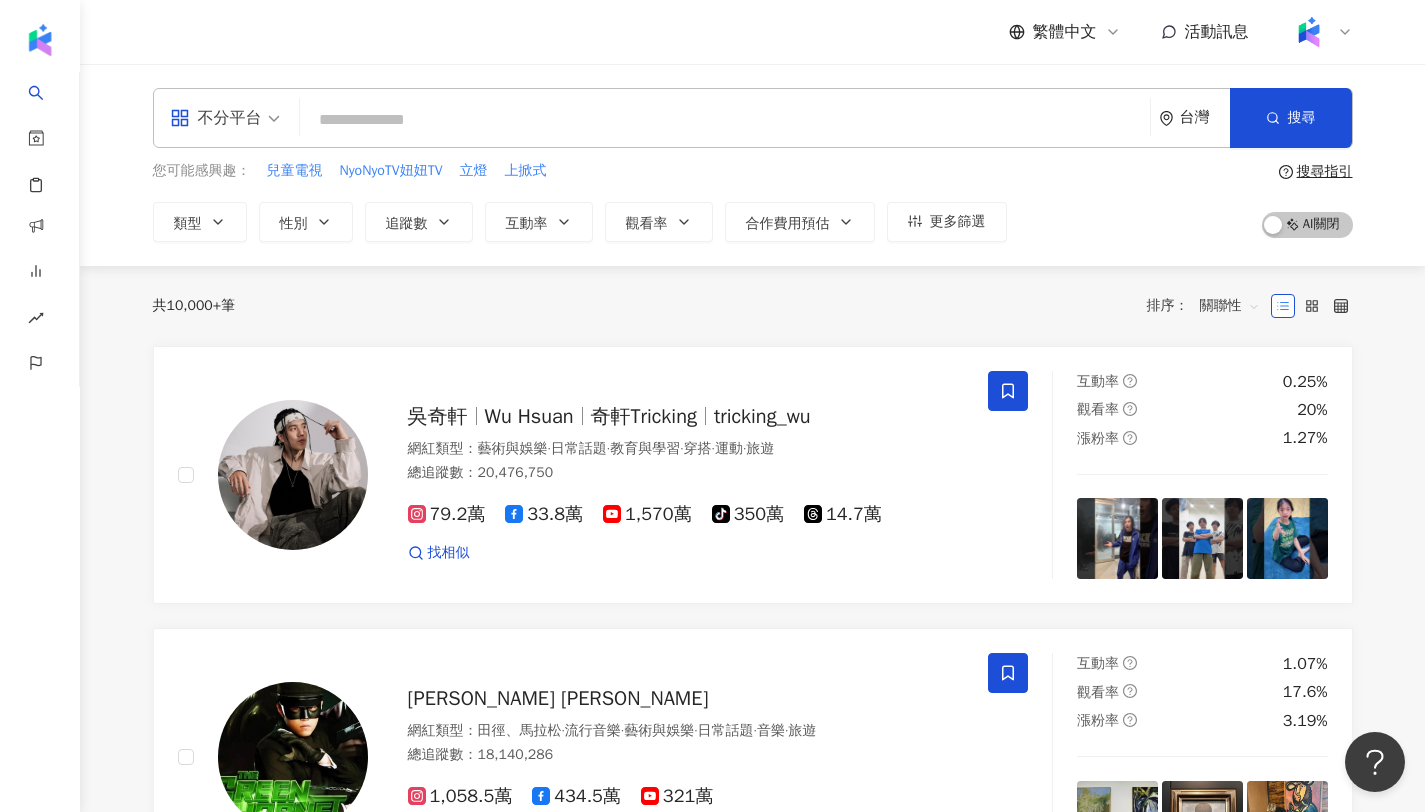 click at bounding box center [725, 120] 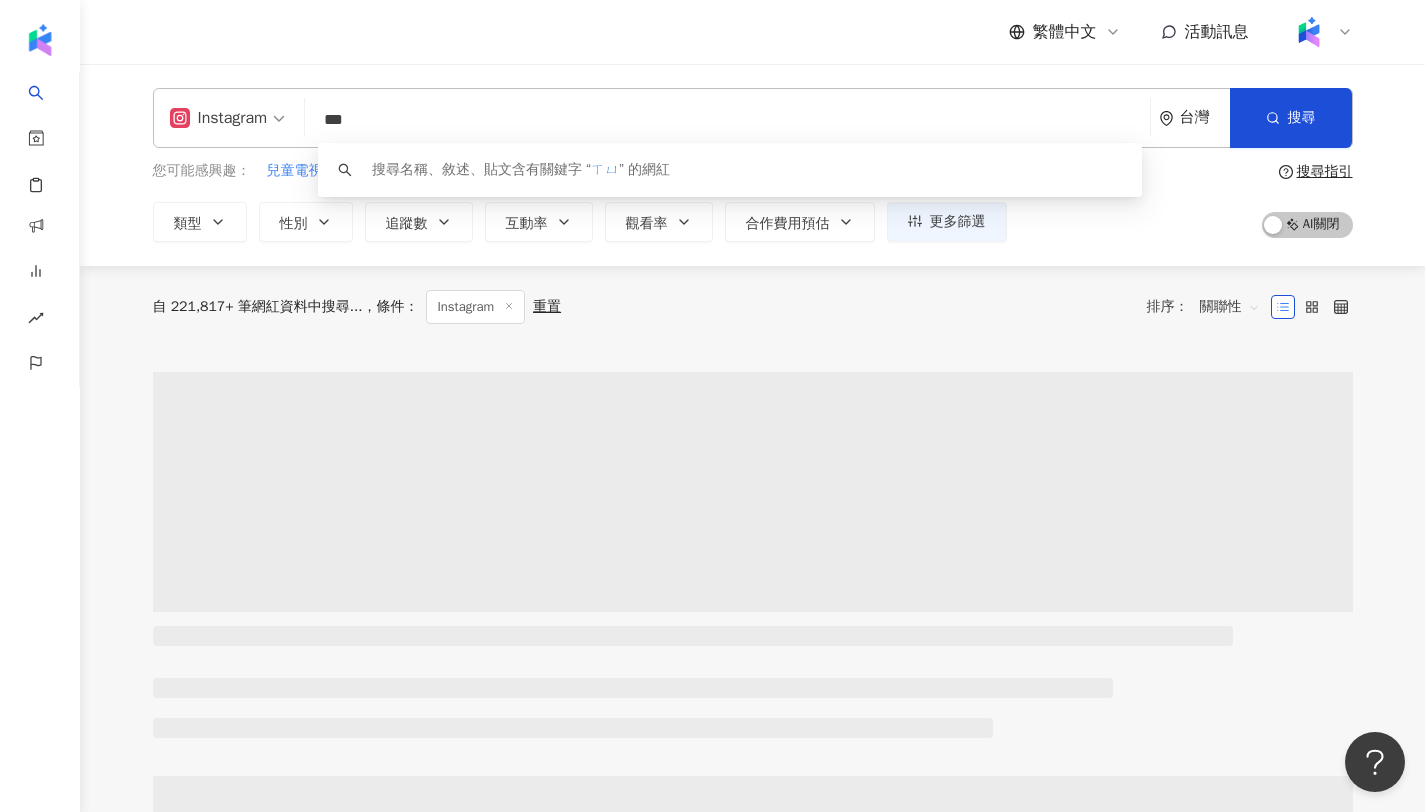 type on "*" 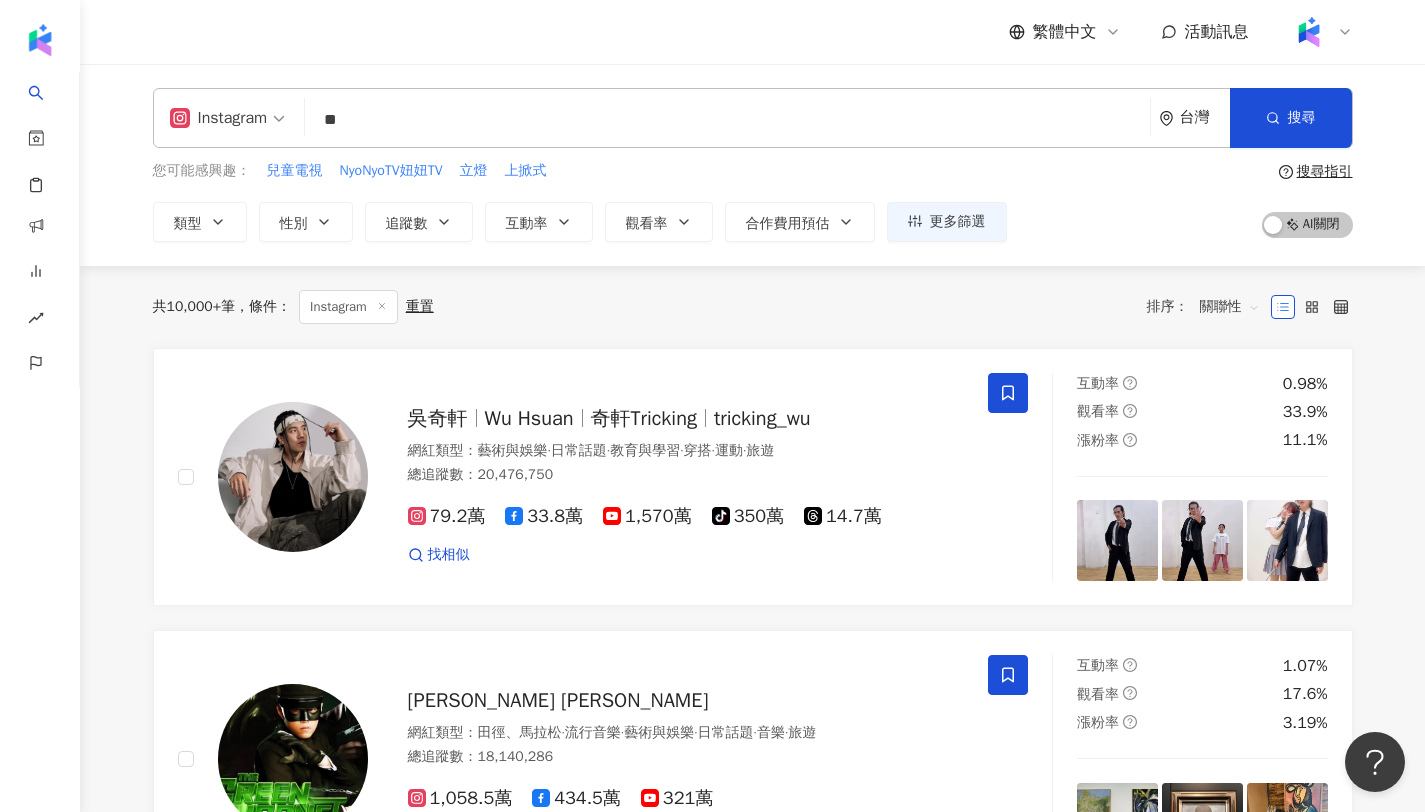 type on "**" 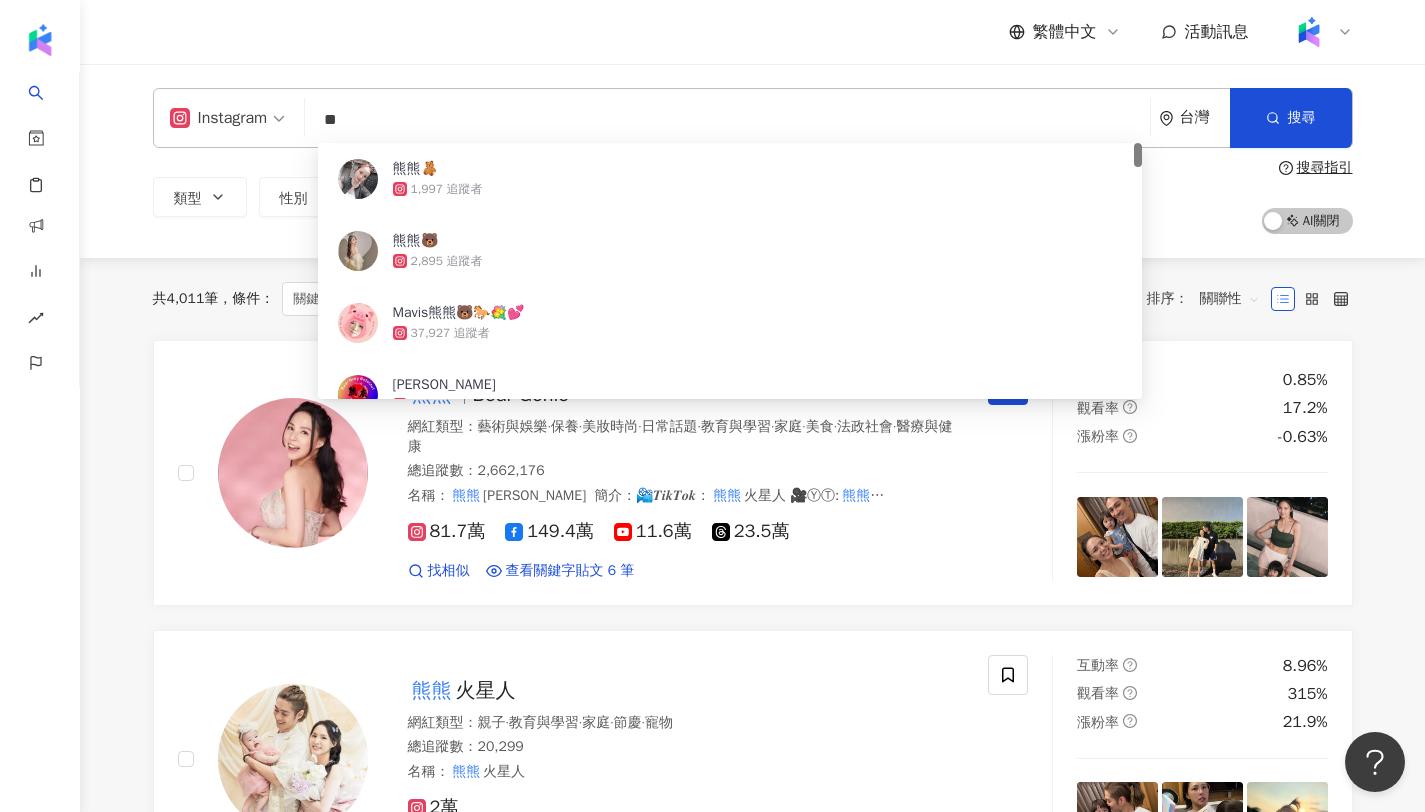 click on "繁體中文 活動訊息" at bounding box center [753, 32] 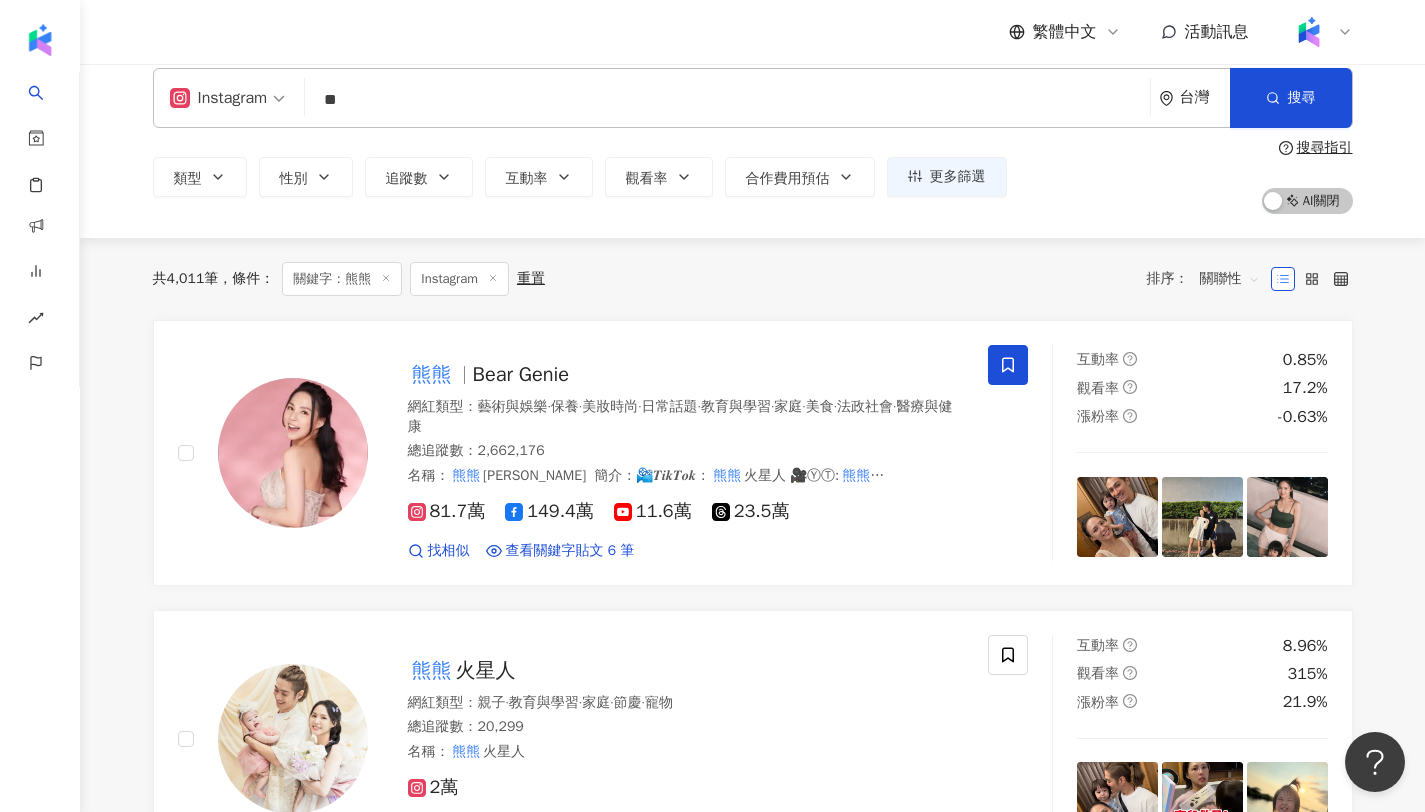 scroll, scrollTop: 39, scrollLeft: 0, axis: vertical 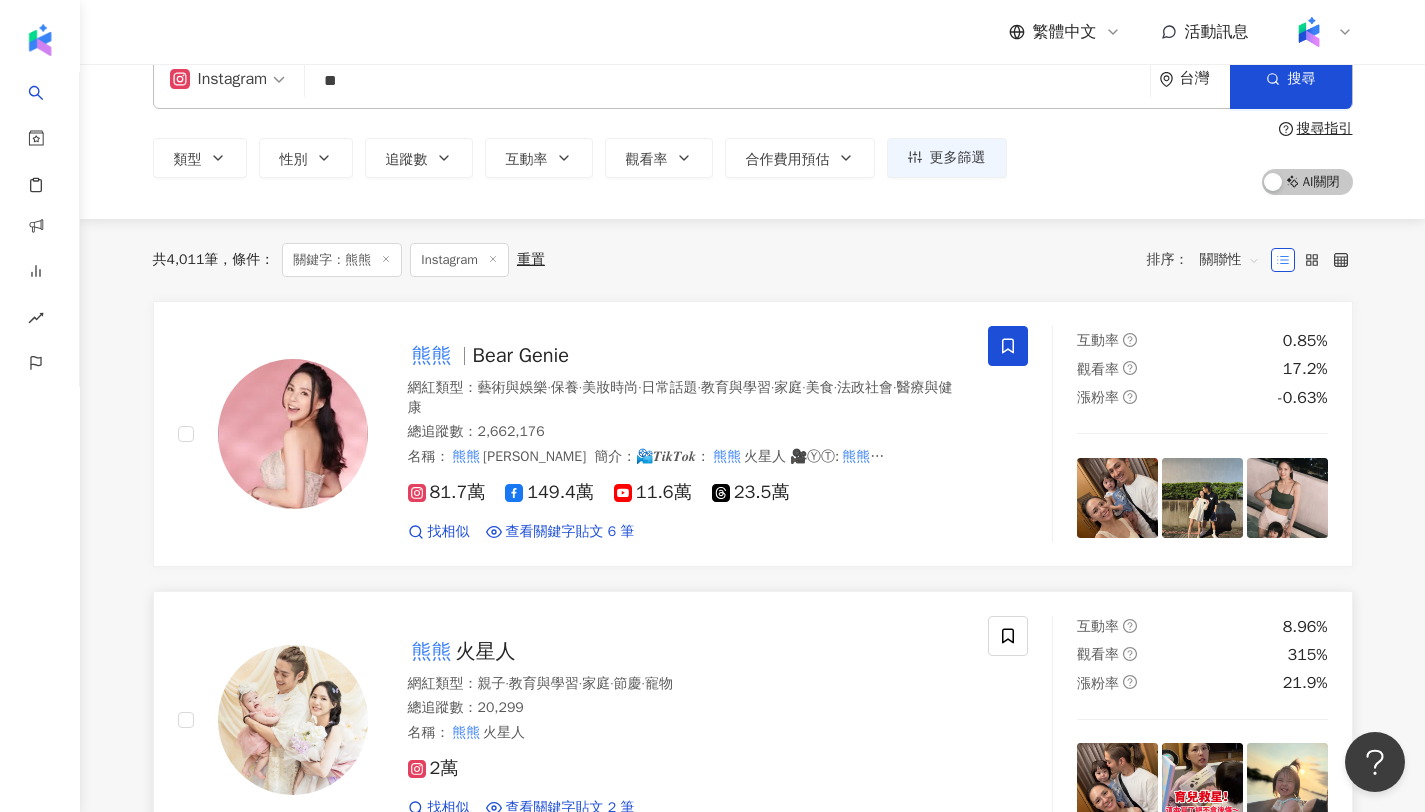 click on "火星人" at bounding box center [486, 651] 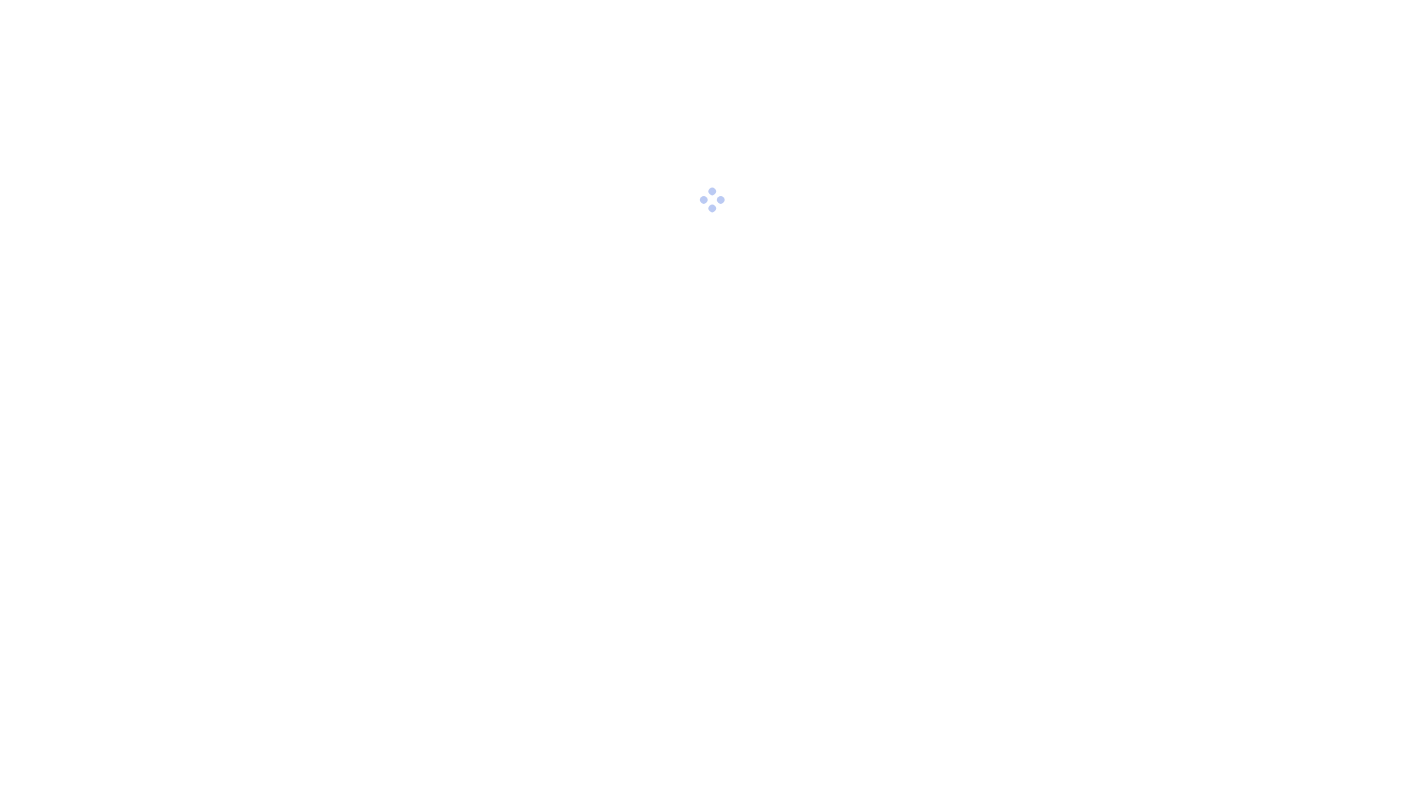 scroll, scrollTop: 0, scrollLeft: 0, axis: both 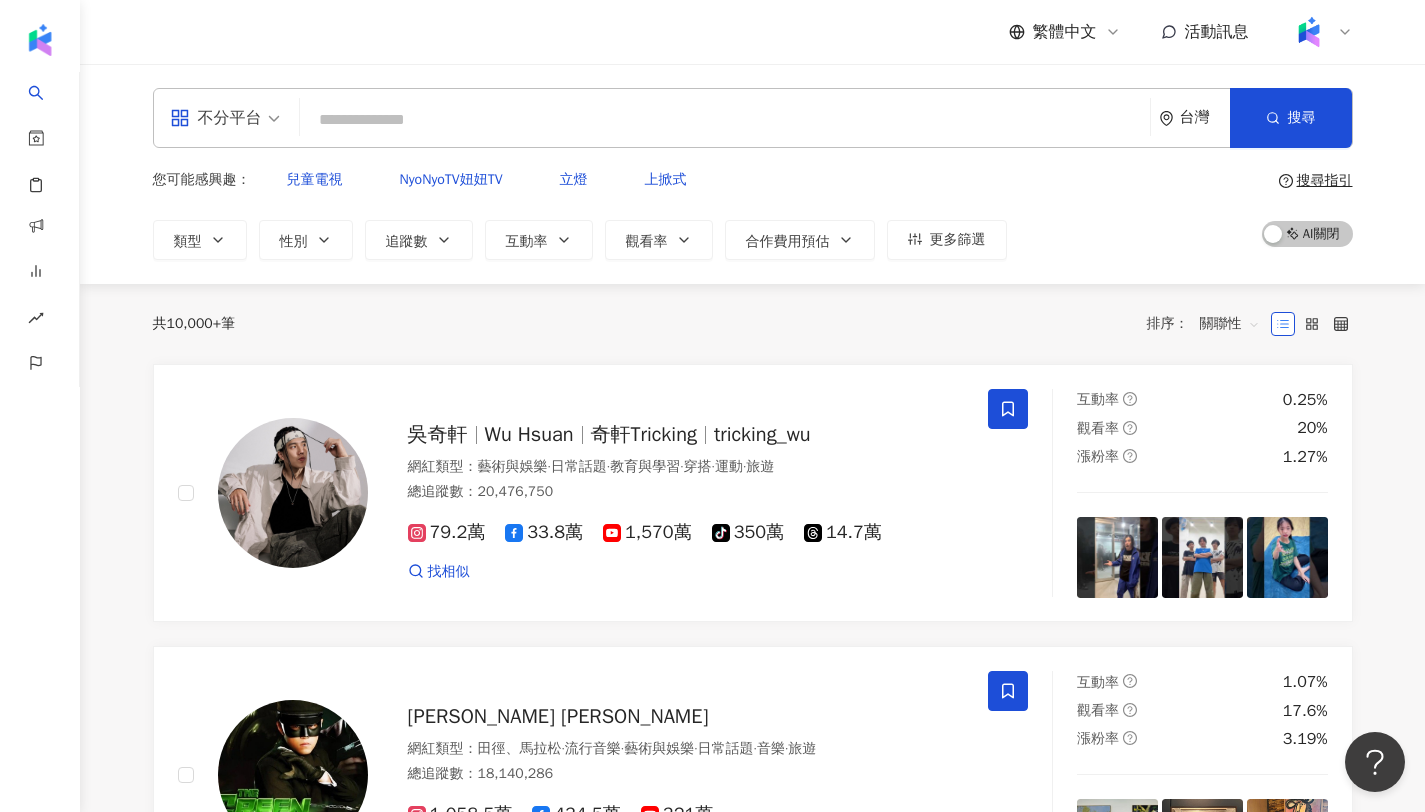 click at bounding box center (725, 120) 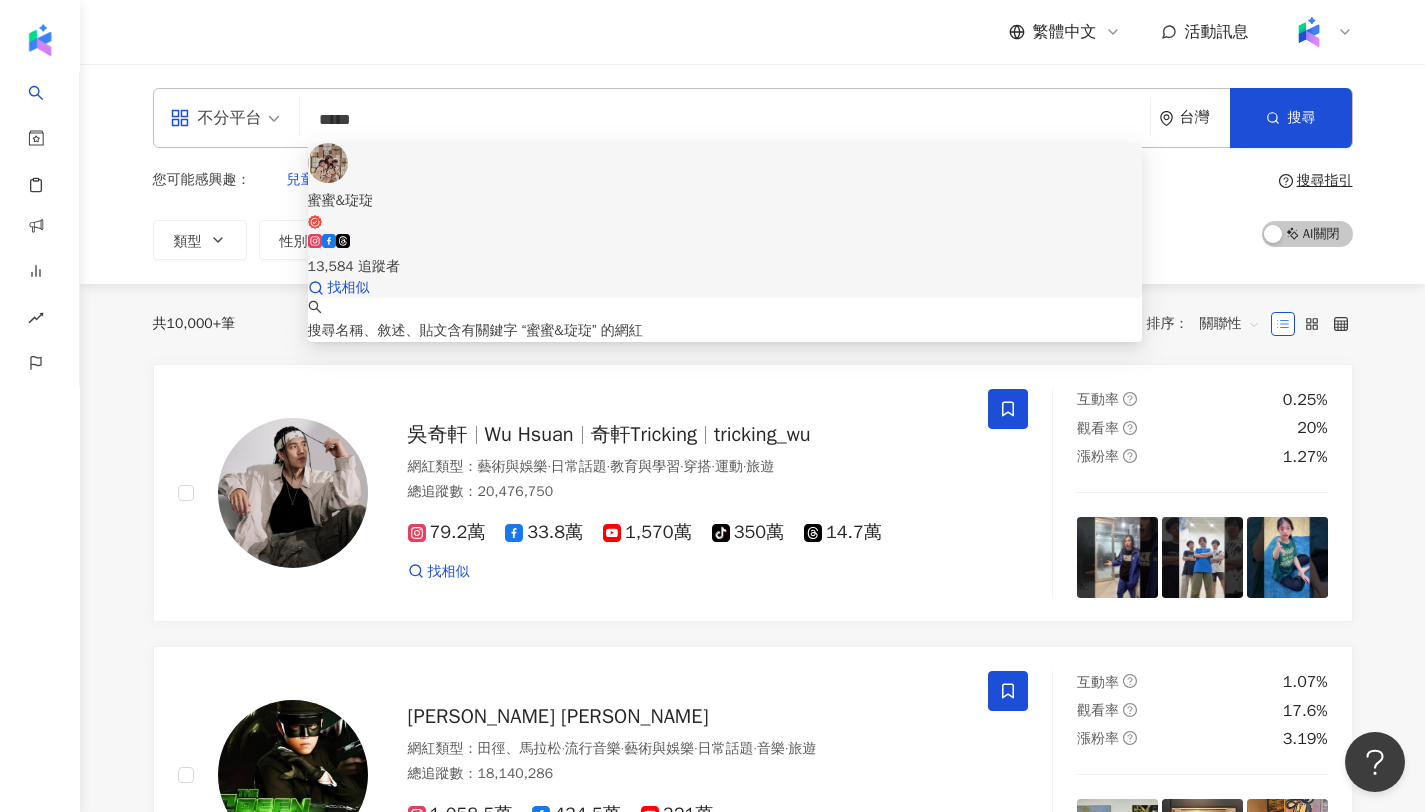 click on "蜜蜜&琁琁" at bounding box center (725, 210) 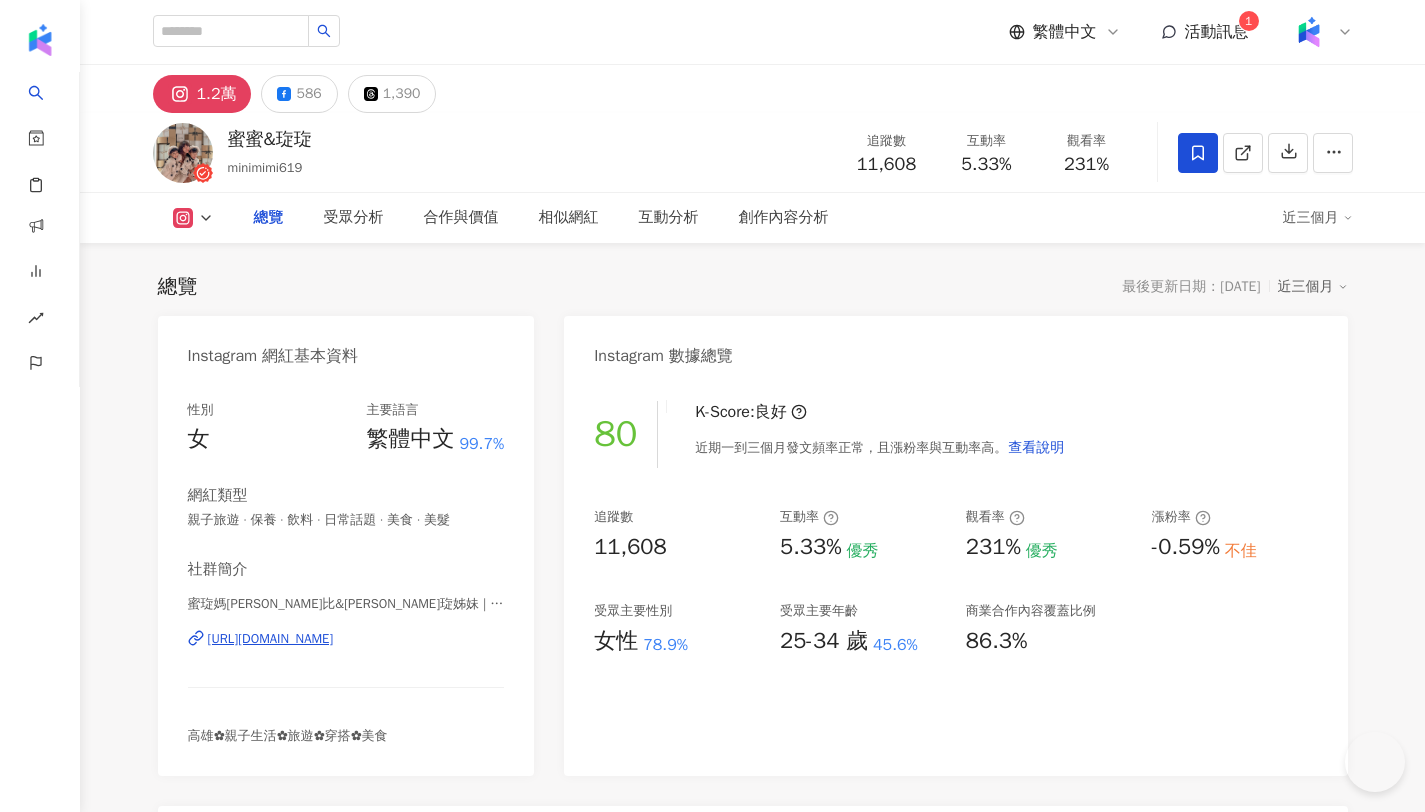 scroll, scrollTop: 0, scrollLeft: 0, axis: both 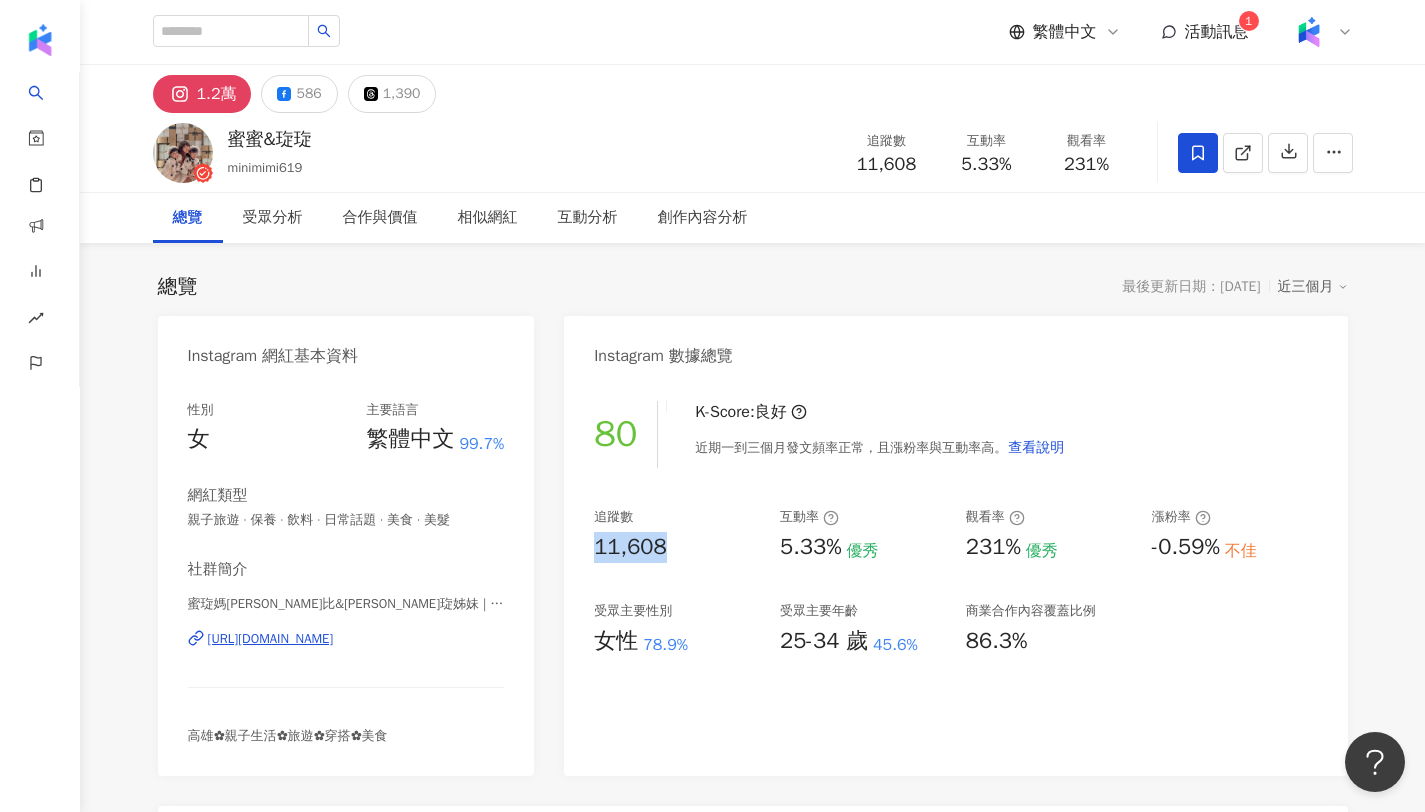 drag, startPoint x: 641, startPoint y: 551, endPoint x: 597, endPoint y: 547, distance: 44.181442 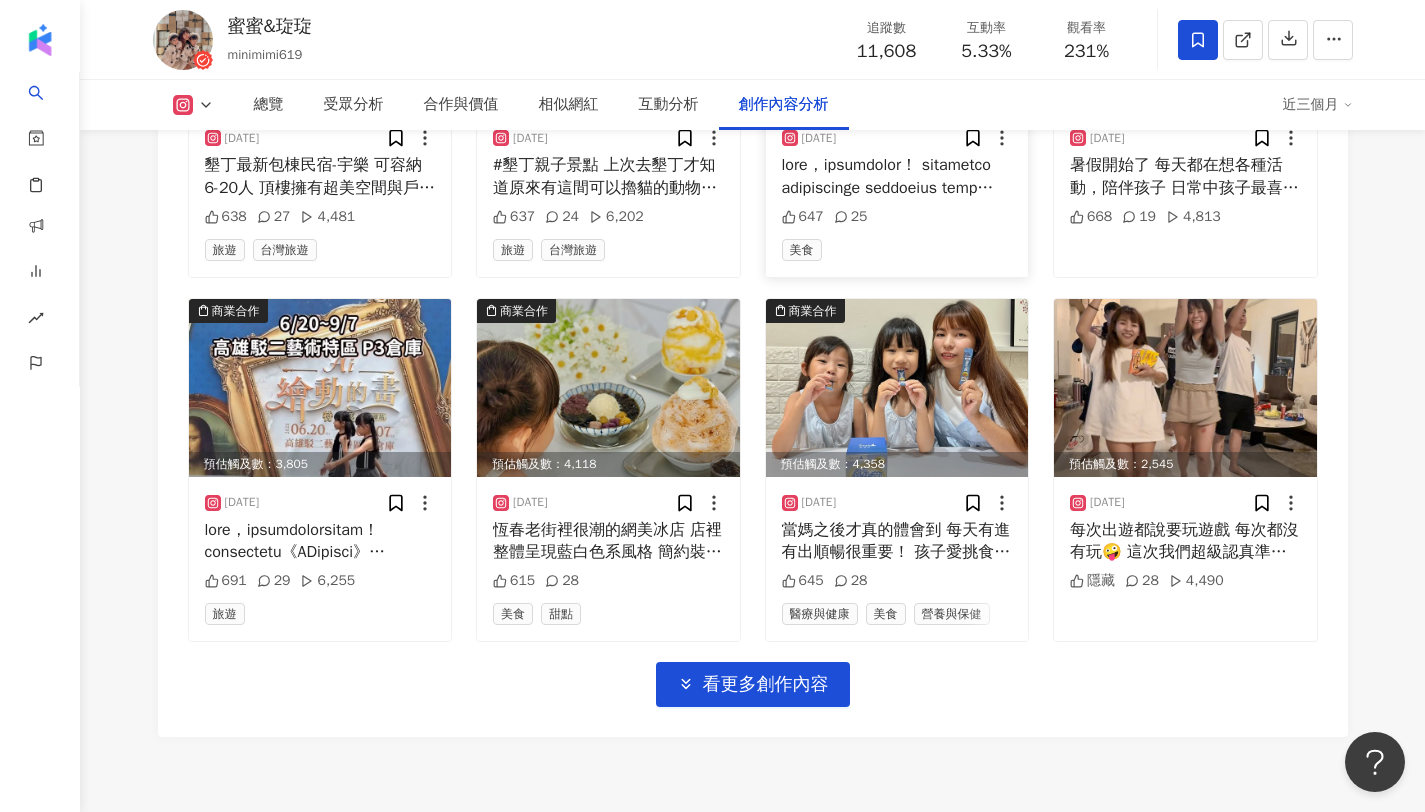 scroll, scrollTop: 6982, scrollLeft: 0, axis: vertical 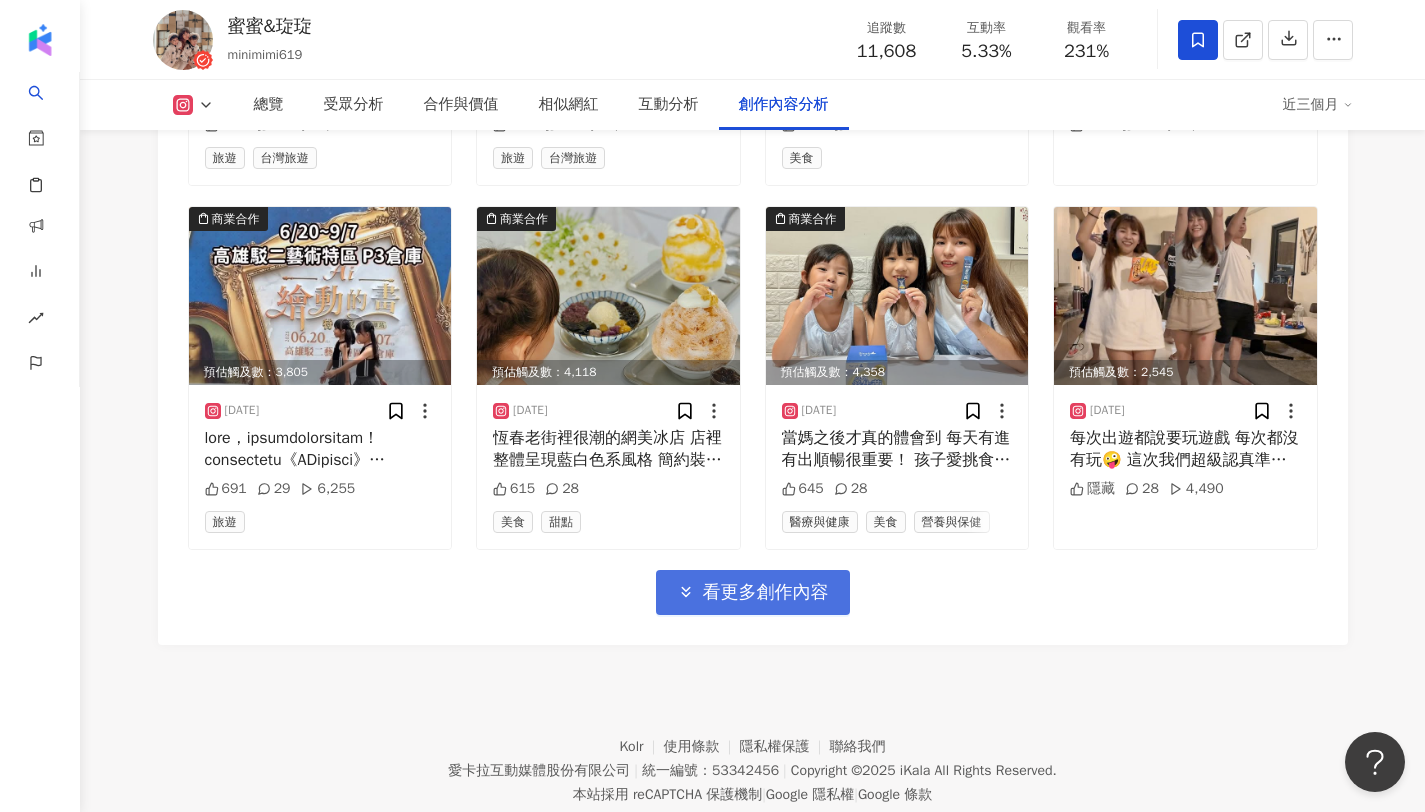 click on "看更多創作內容" at bounding box center [766, 593] 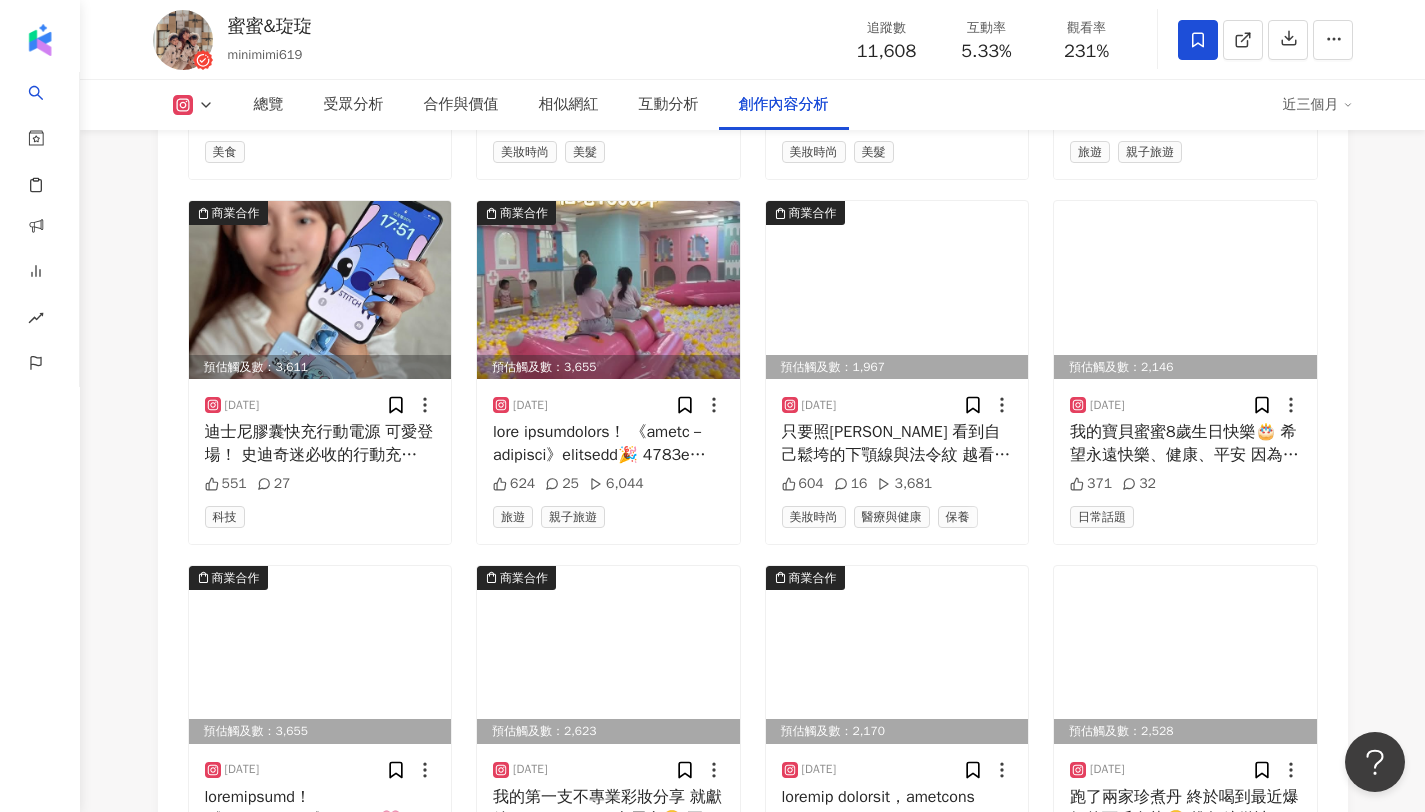 scroll, scrollTop: 8014, scrollLeft: 0, axis: vertical 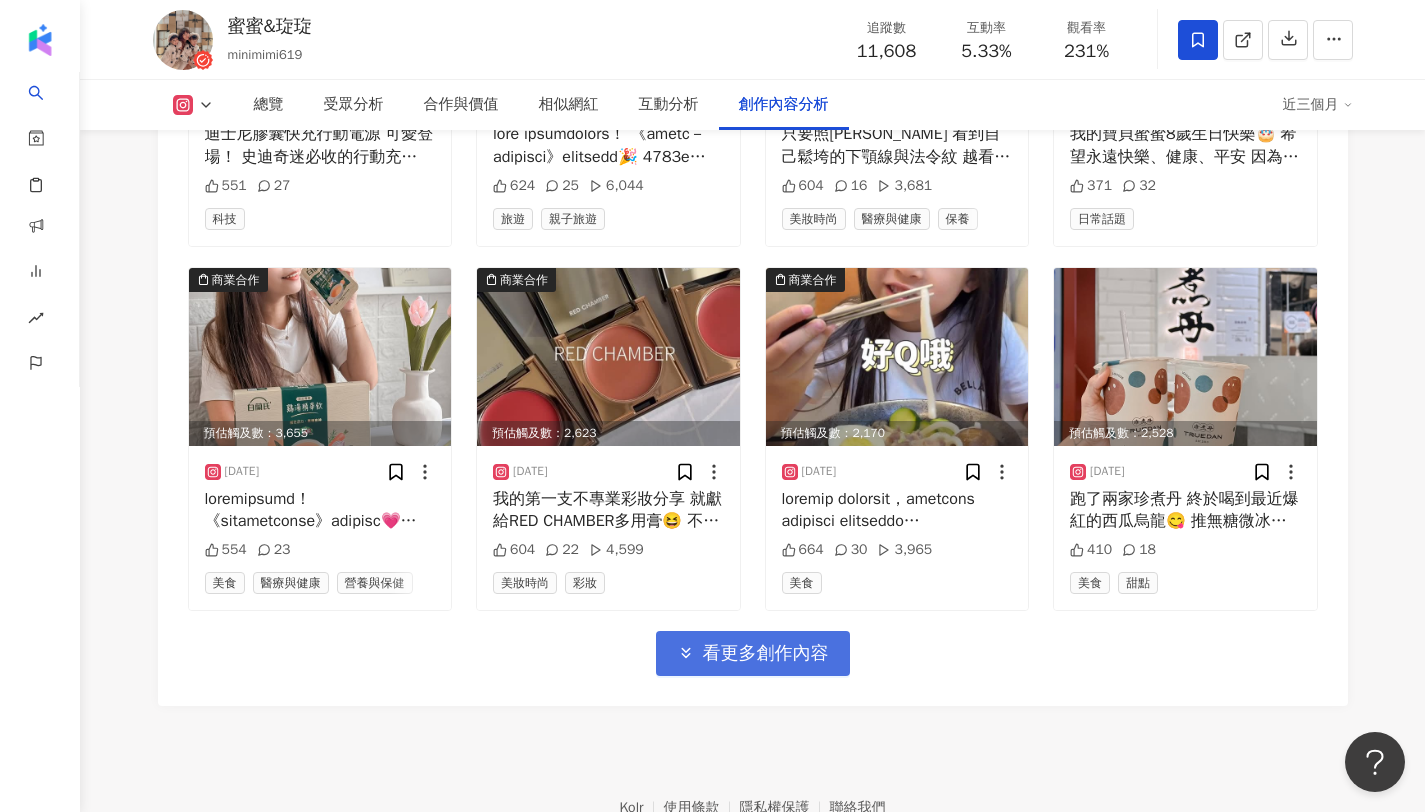 click on "看更多創作內容" at bounding box center (766, 654) 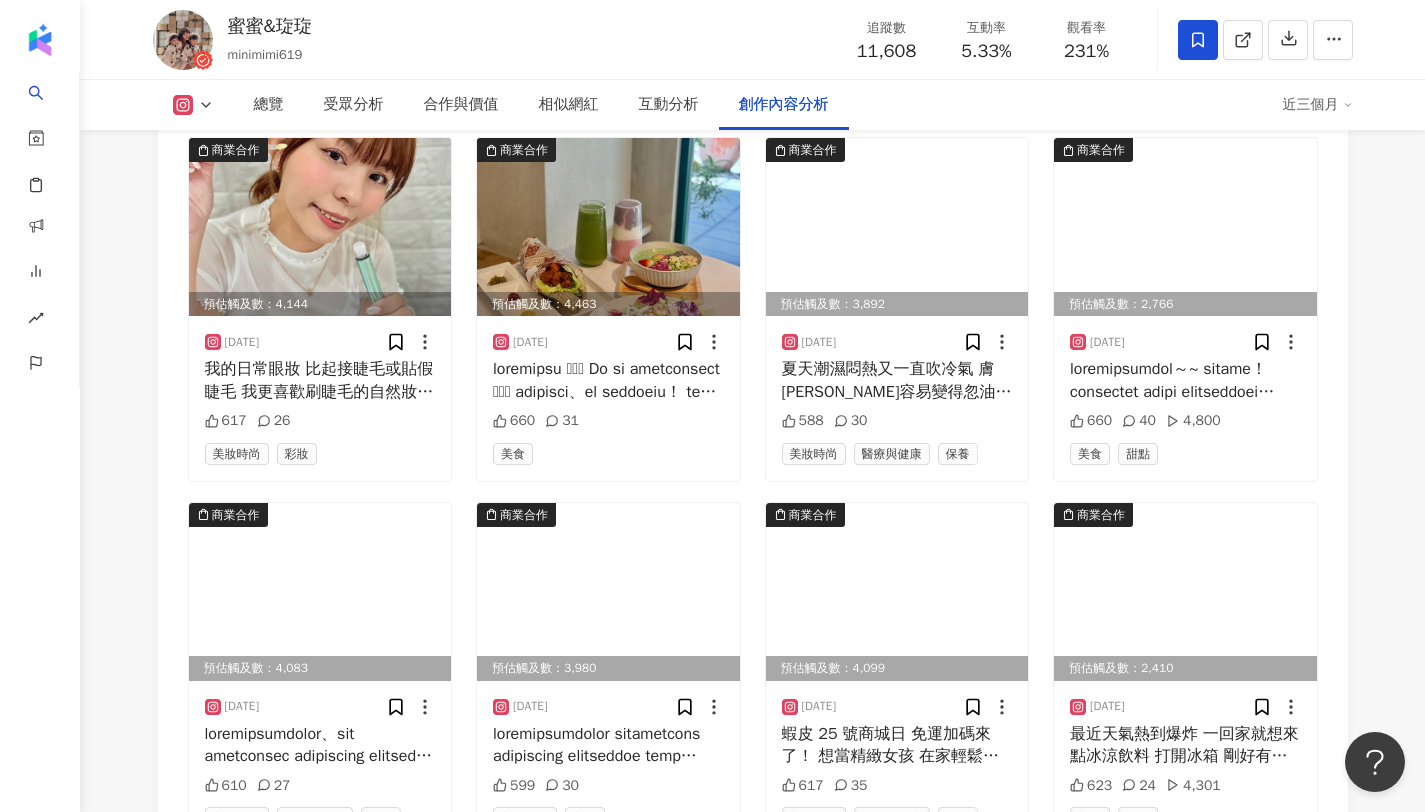 scroll, scrollTop: 9168, scrollLeft: 0, axis: vertical 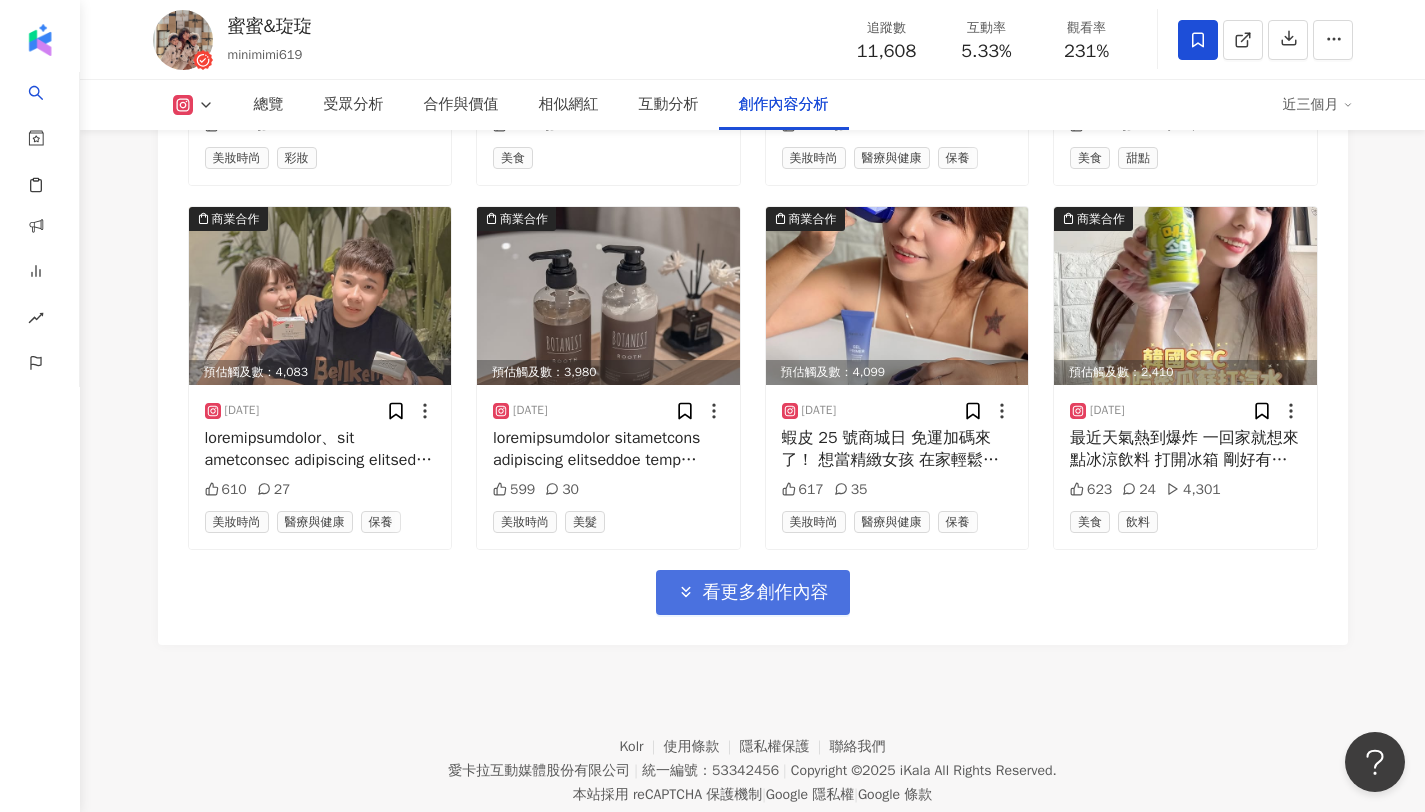 click on "看更多創作內容" at bounding box center (753, 592) 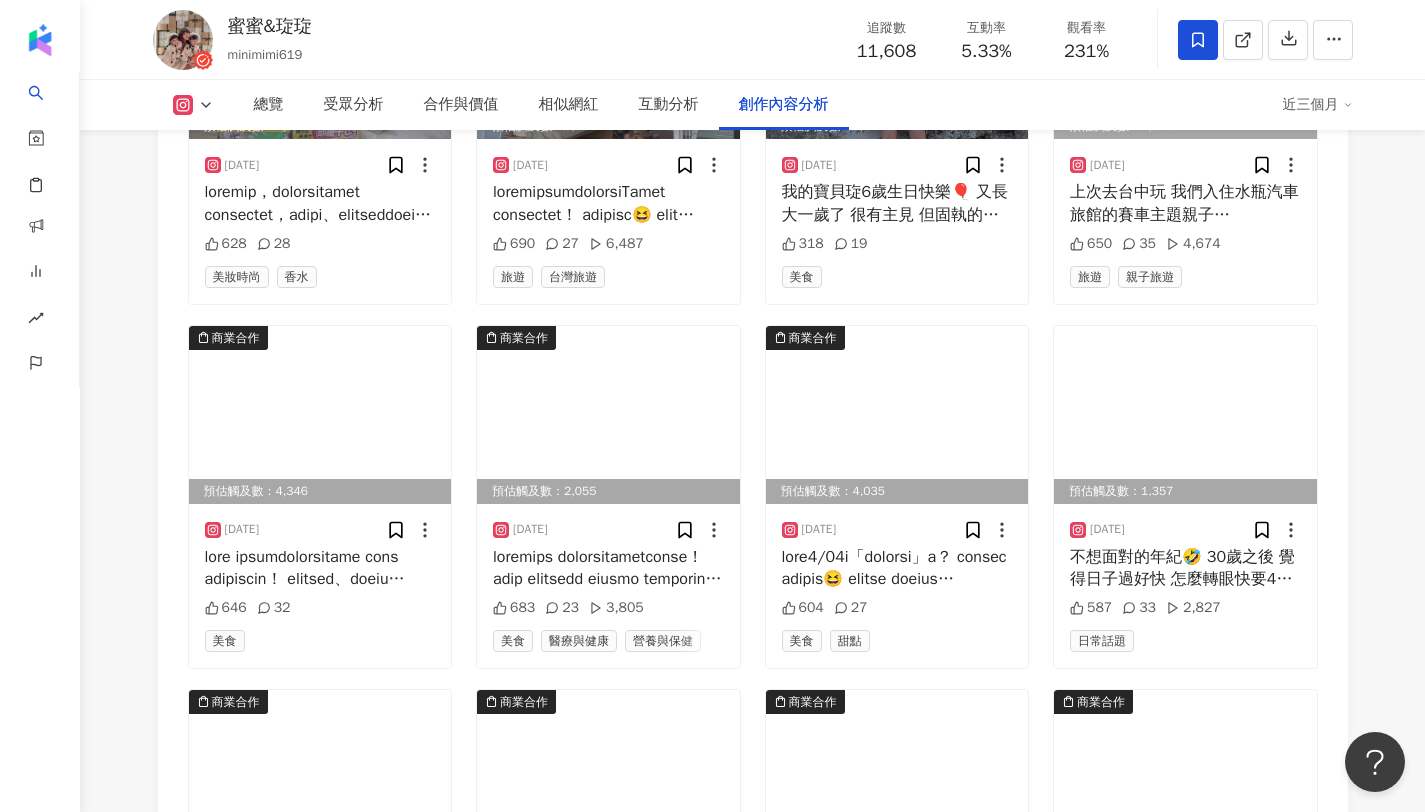 scroll, scrollTop: 9684, scrollLeft: 0, axis: vertical 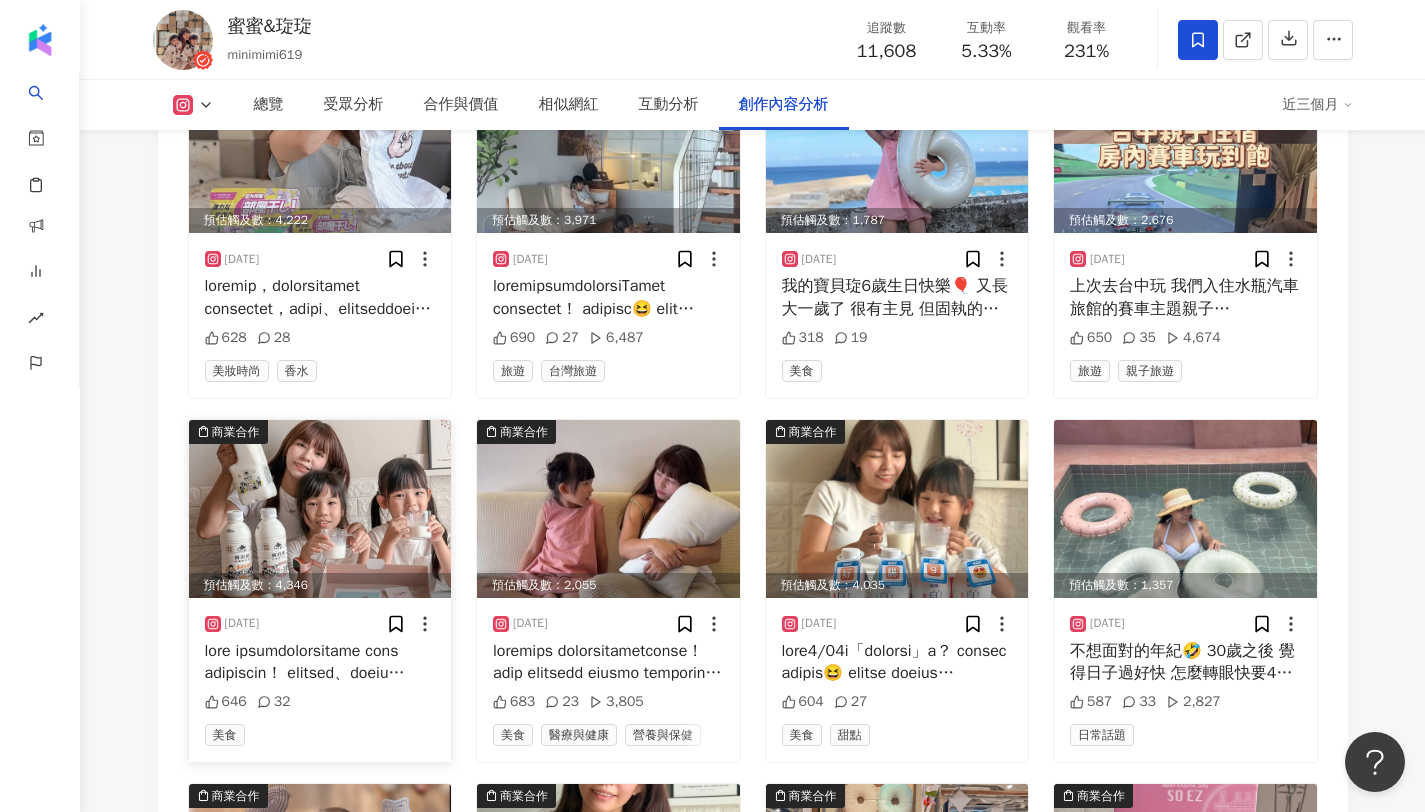 click at bounding box center [320, 662] 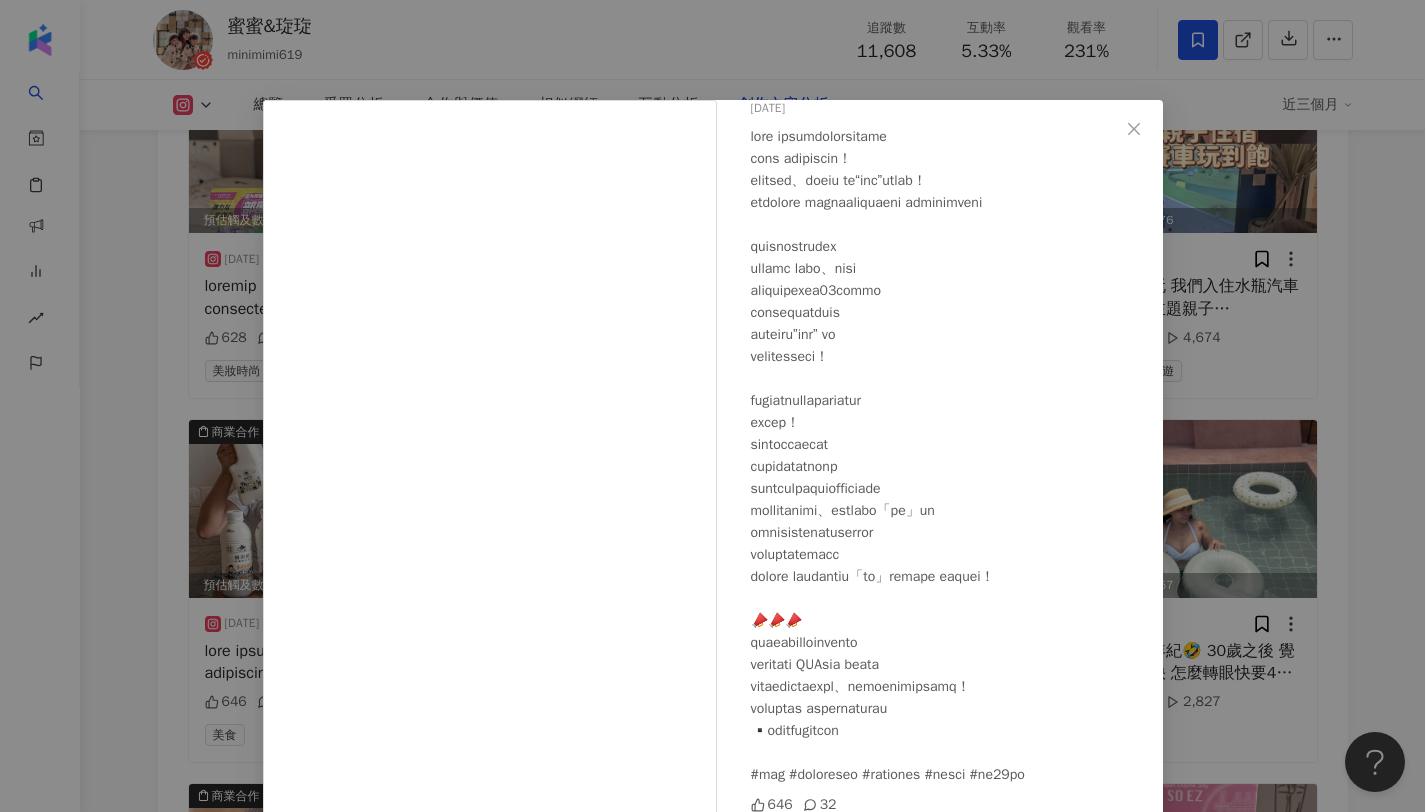 scroll, scrollTop: 169, scrollLeft: 0, axis: vertical 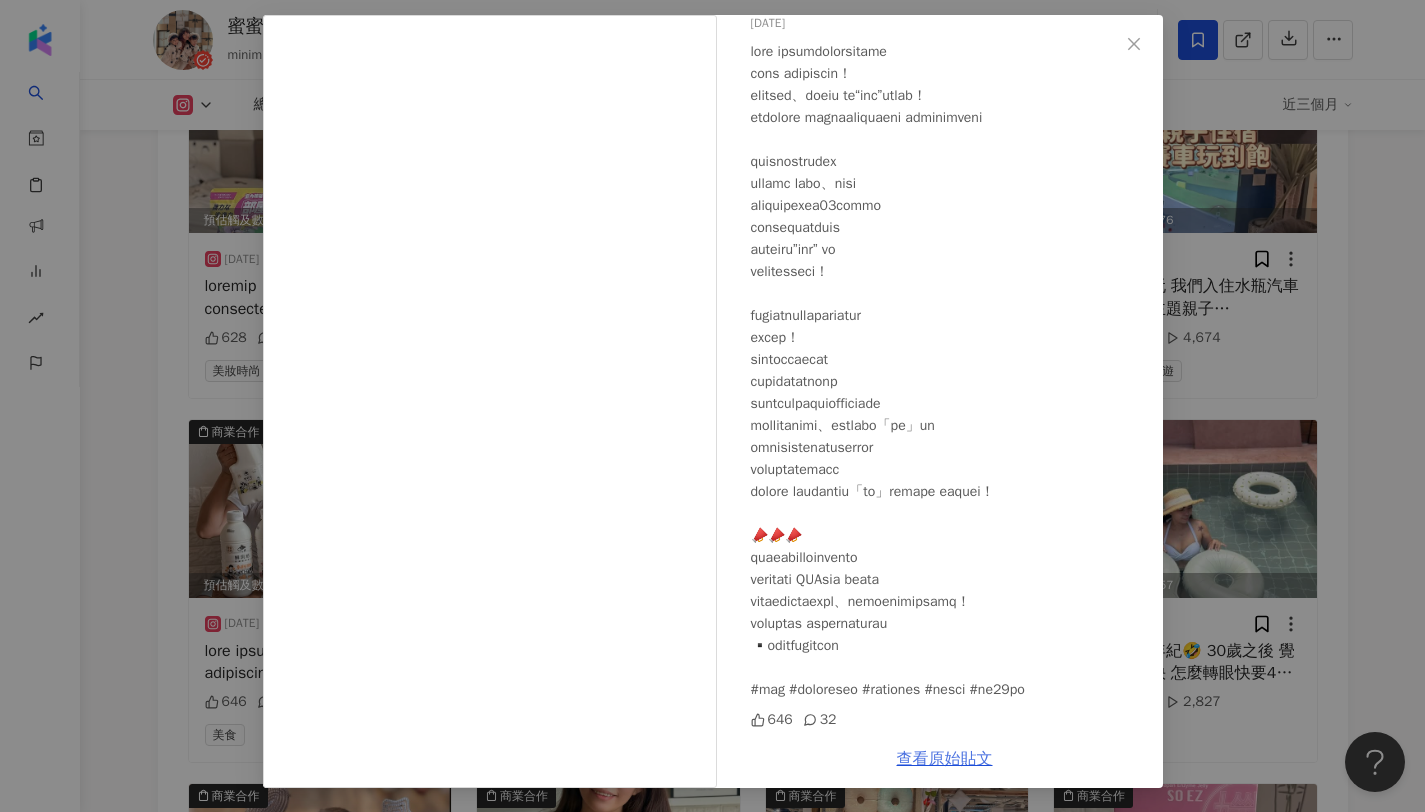click on "查看原始貼文" at bounding box center (945, 759) 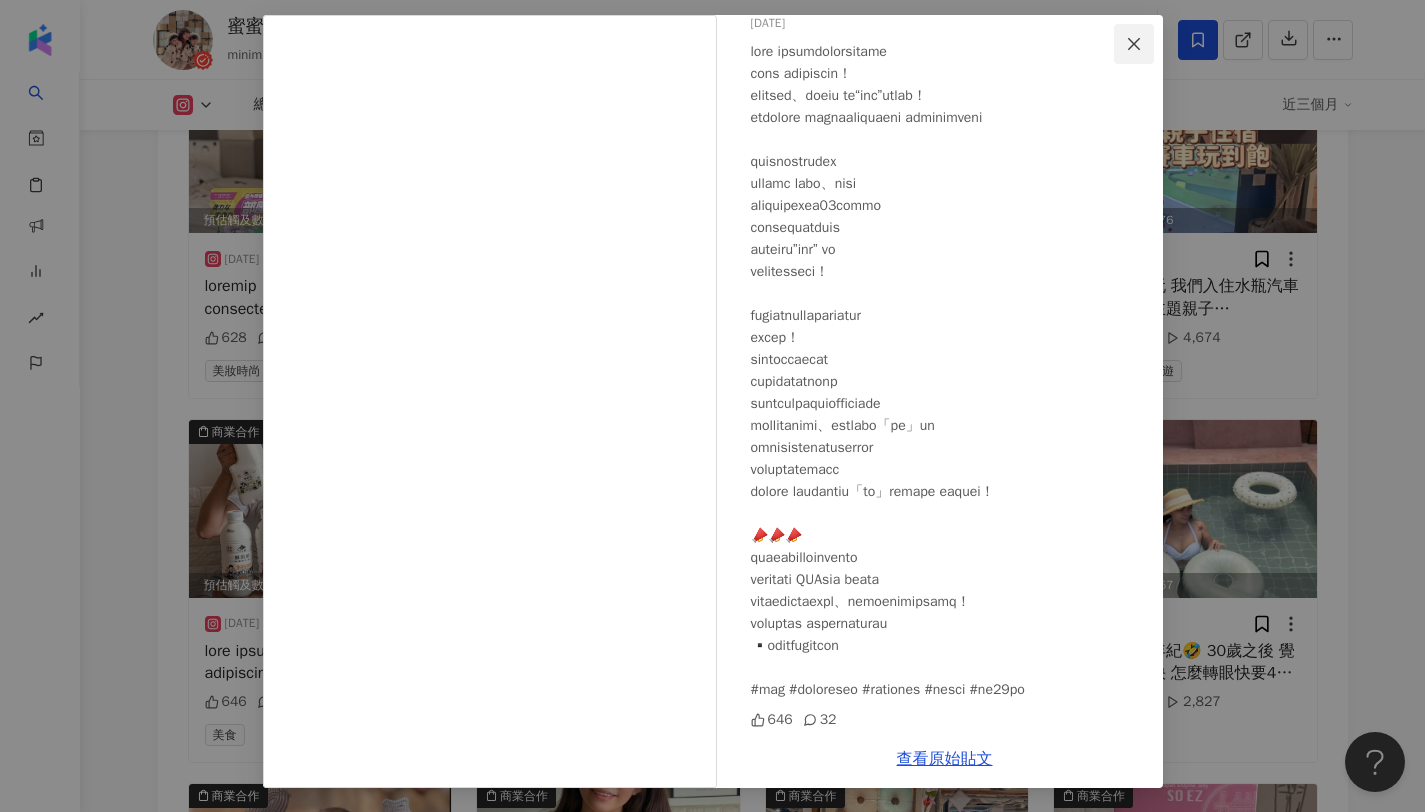 click at bounding box center [1134, 44] 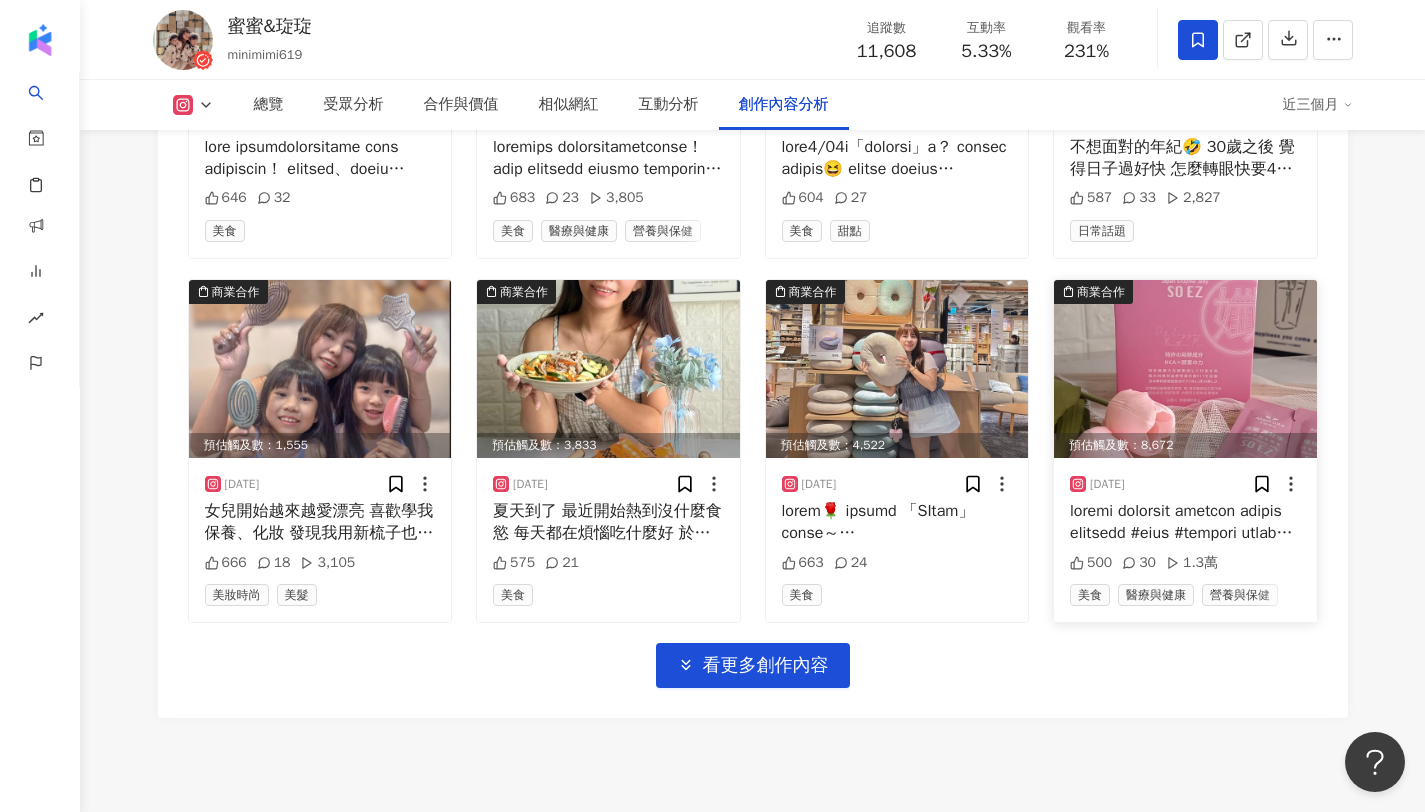 scroll, scrollTop: 10201, scrollLeft: 0, axis: vertical 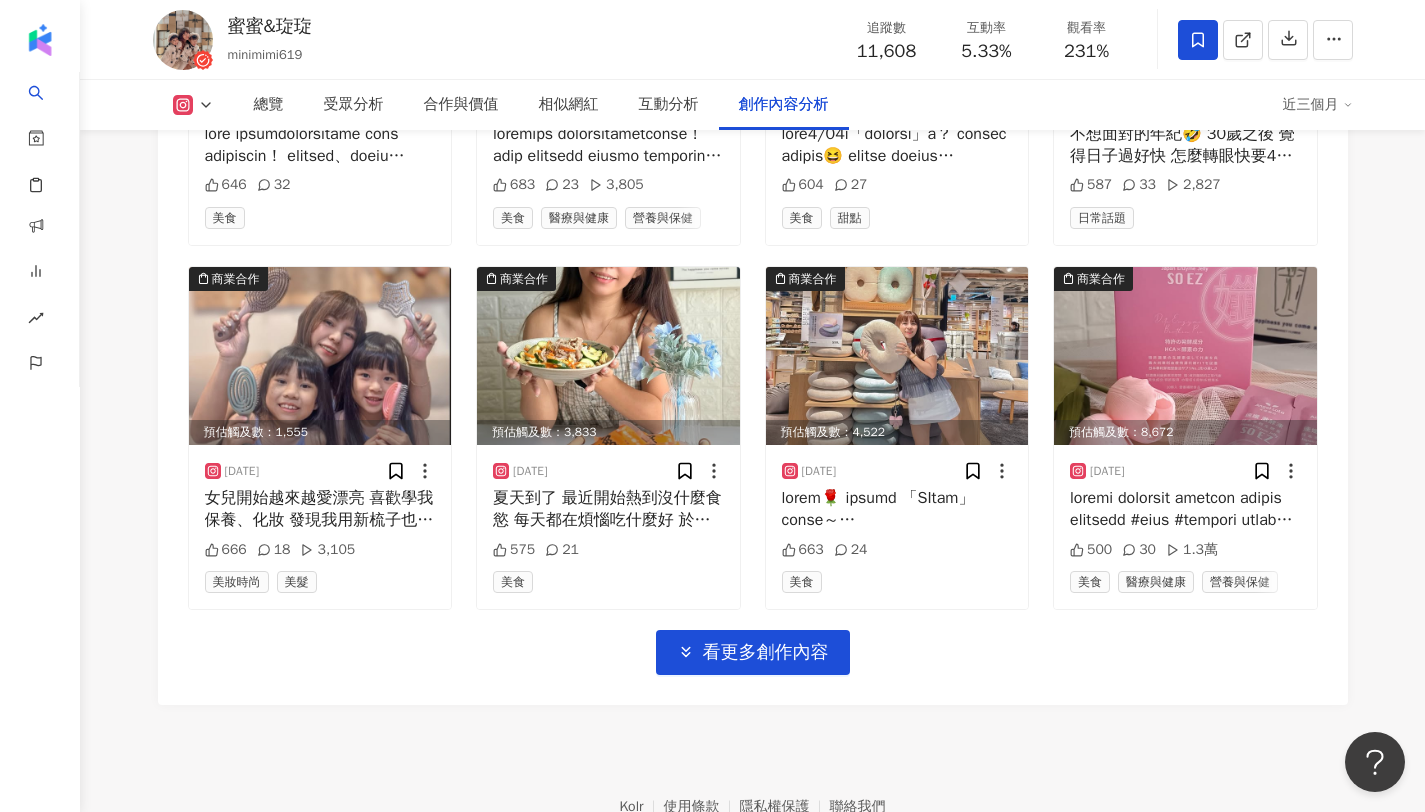 click on "Instagram 進階篩選 啟動 關閉 AI 篩選商業合作內容 排序：發布時間 共 196 筆 ，   條件： 商業合作 預估觸及數：10.2萬 2025/7/21 平常超愛幫女兒穿搭
每個月幫女兒買的治裝費都花不少錢
最近發現在拼多多買超划算！
價格更便宜衣服材質也不差，下單前先看評價都不怕買到雷
更棒的是 拼多多現在支援台灣寄送
滿49人民幣（約230台幣）還免運寄到府
宅配、超取都可以 真的太方便了！
還有這些我覺得超方便👇
✔ 支援 Visa / Mastercard 付款
✔ 新用戶點擊廣告抽88禮卷，還有機會一單免運！
✔ 可先用後付，0元下單無壓力
當然不只衣服好買
還有生活用品、家居等 豐富的商品選擇
全部都能在拼多多搞定！
推薦給跟我一樣愛幫孩子買穿搭的爸媽們🛒
#拼多多 #女兒穿搭 #親子穿搭 696 23 14.4萬 家庭 商業合作 預估觸及數：5,084 2025/7/18 732 22 美妝時尚 醫療與健康 保養 商業合作" at bounding box center (753, -1573) 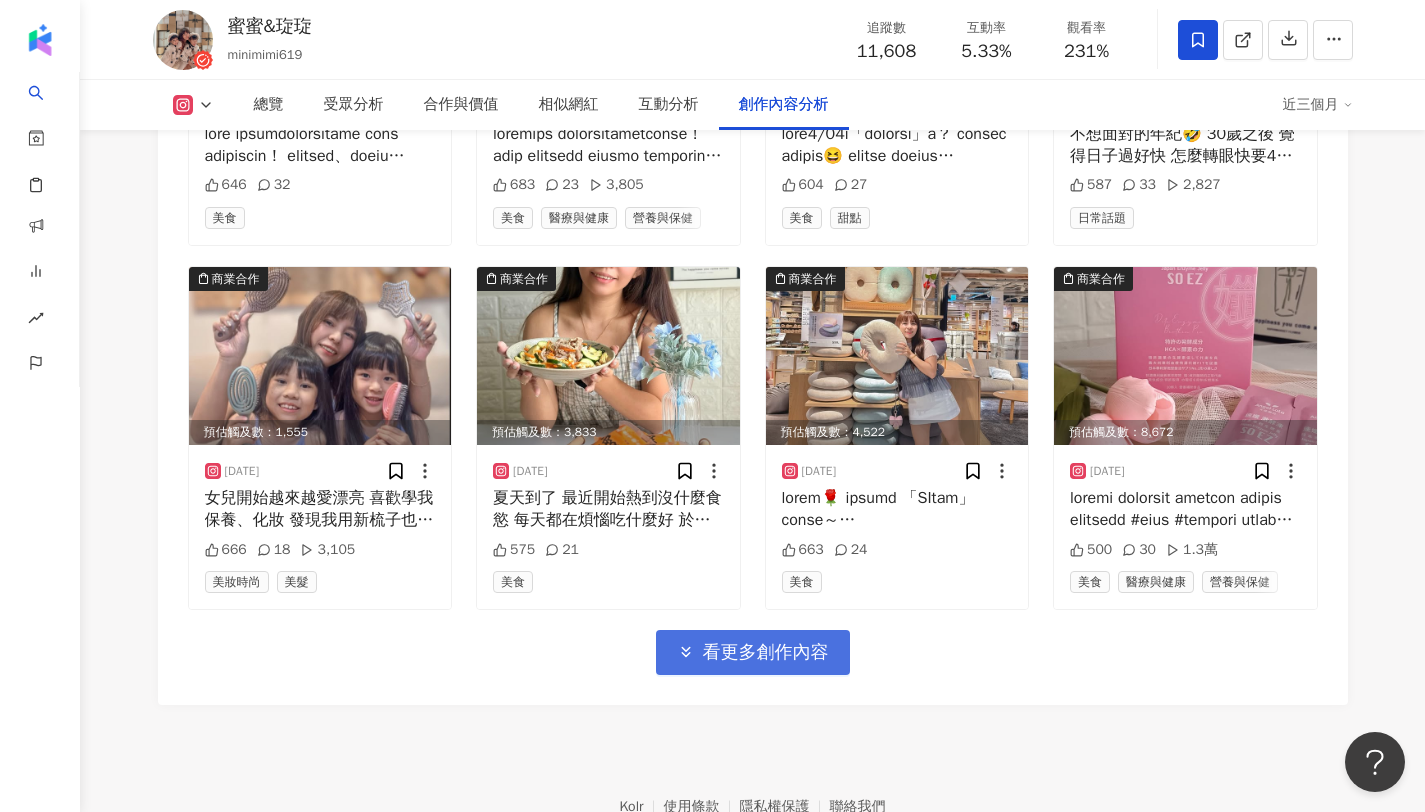 click on "看更多創作內容" at bounding box center (766, 653) 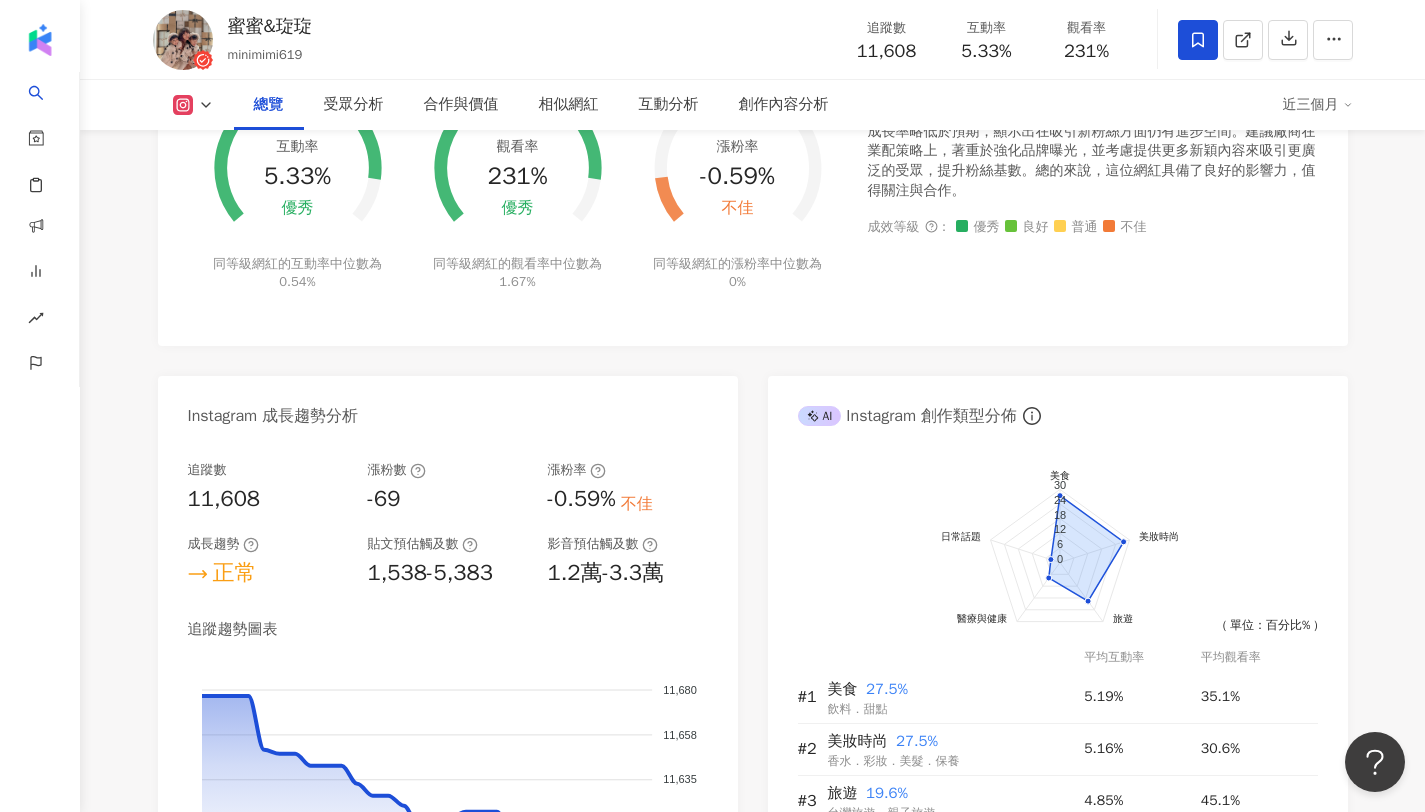 scroll, scrollTop: 0, scrollLeft: 0, axis: both 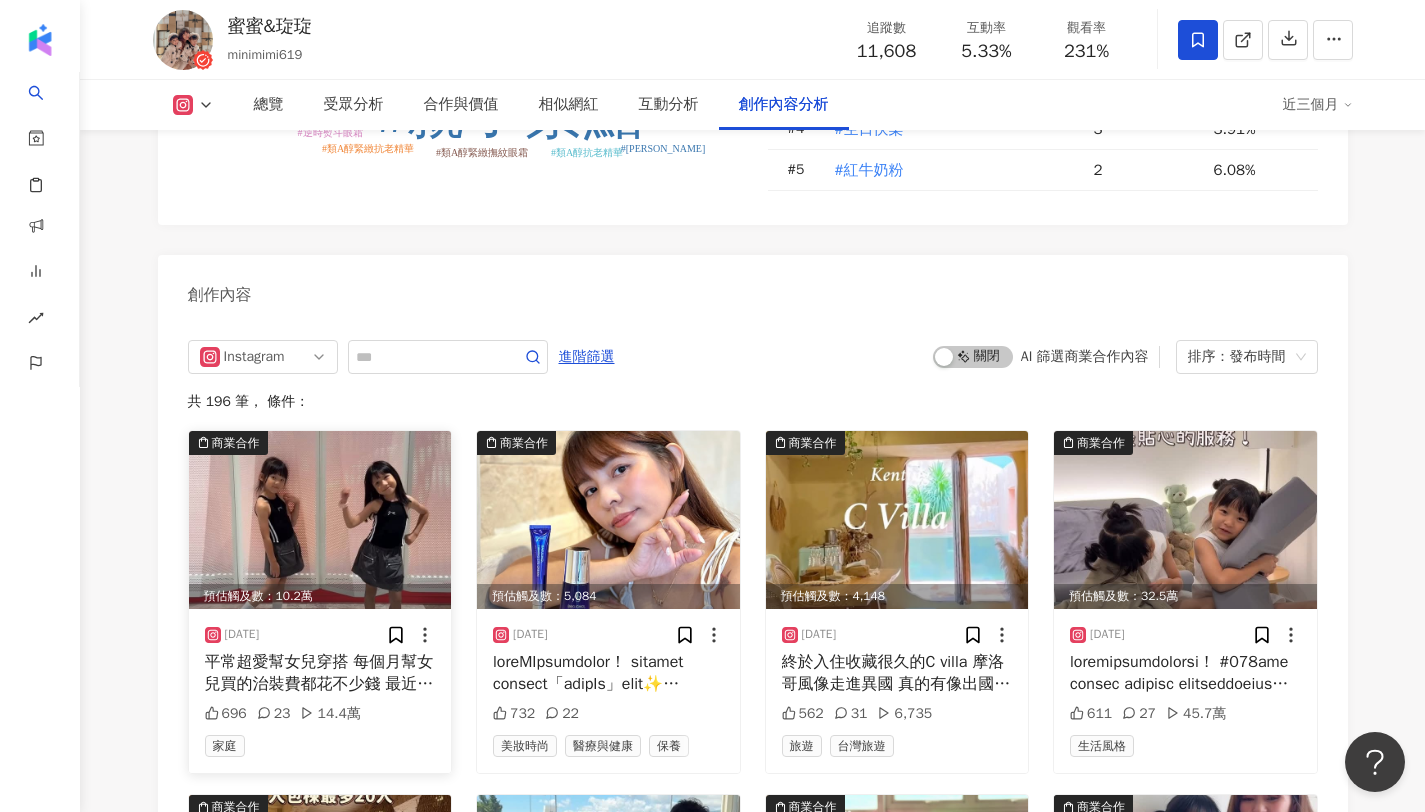 click on "平常超愛幫女兒穿搭
每個月幫女兒買的治裝費都花不少錢
最近發現在拼多多買超划算！
價格更便宜衣服材質也不差，下單前先看評價都不怕買到雷
更棒的是 拼多多現在支援台灣寄送
滿49人民幣（約230台幣）還免運寄到府
宅配、超取都可以 真的太方便了！
還有這些我覺得超方便👇
✔ 支援 Visa / Mastercard 付款
✔ 新用戶點擊廣告抽88禮卷，還有機會一單免運！
✔ 可先用後付，0元下單無壓力
當然不只衣服好買
還有生活用品、家居等 豐富的商品選擇
全部都能在拼多多搞定！
推薦給跟我一樣愛幫孩子買穿搭的爸媽們🛒
#拼多多 #女兒穿搭 #親子穿搭" at bounding box center [320, 673] 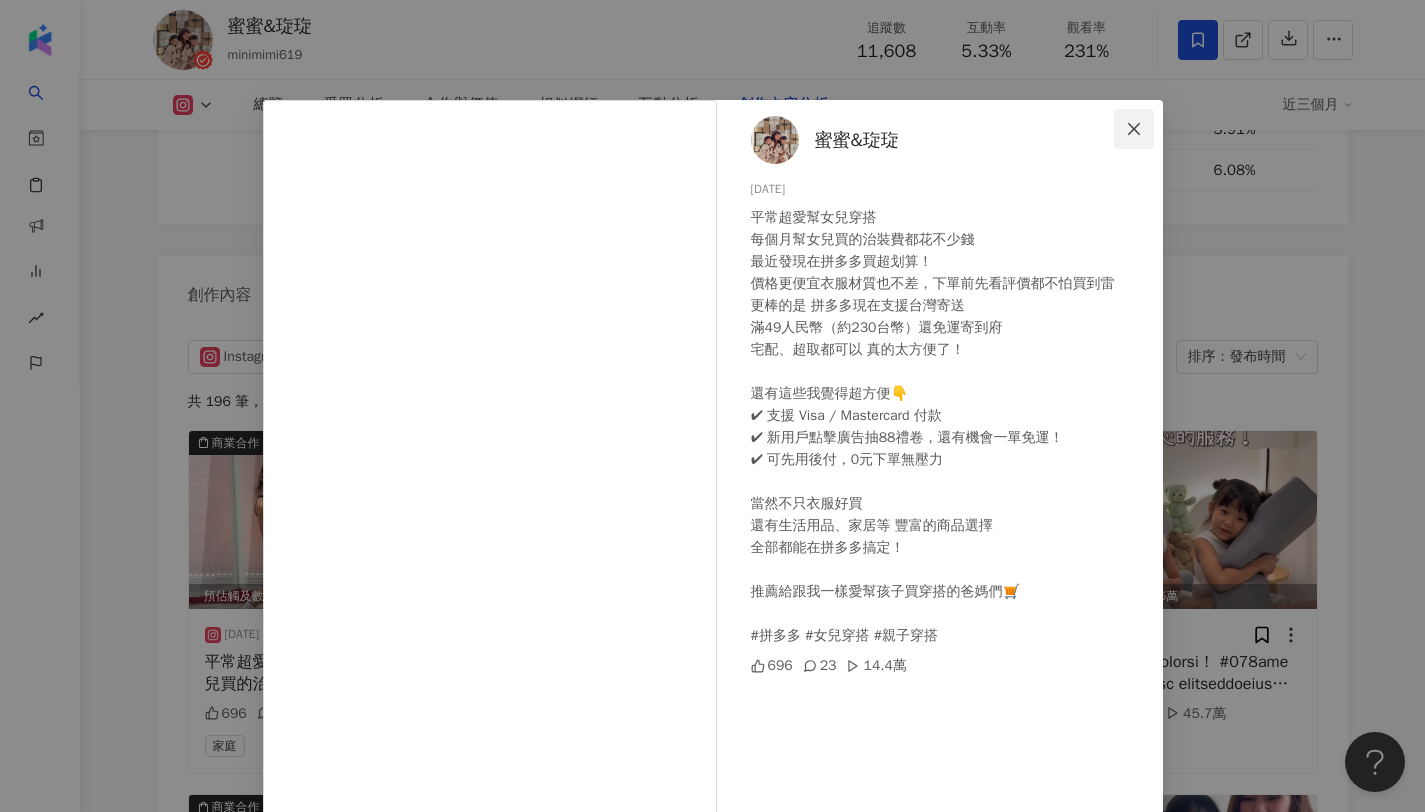 click 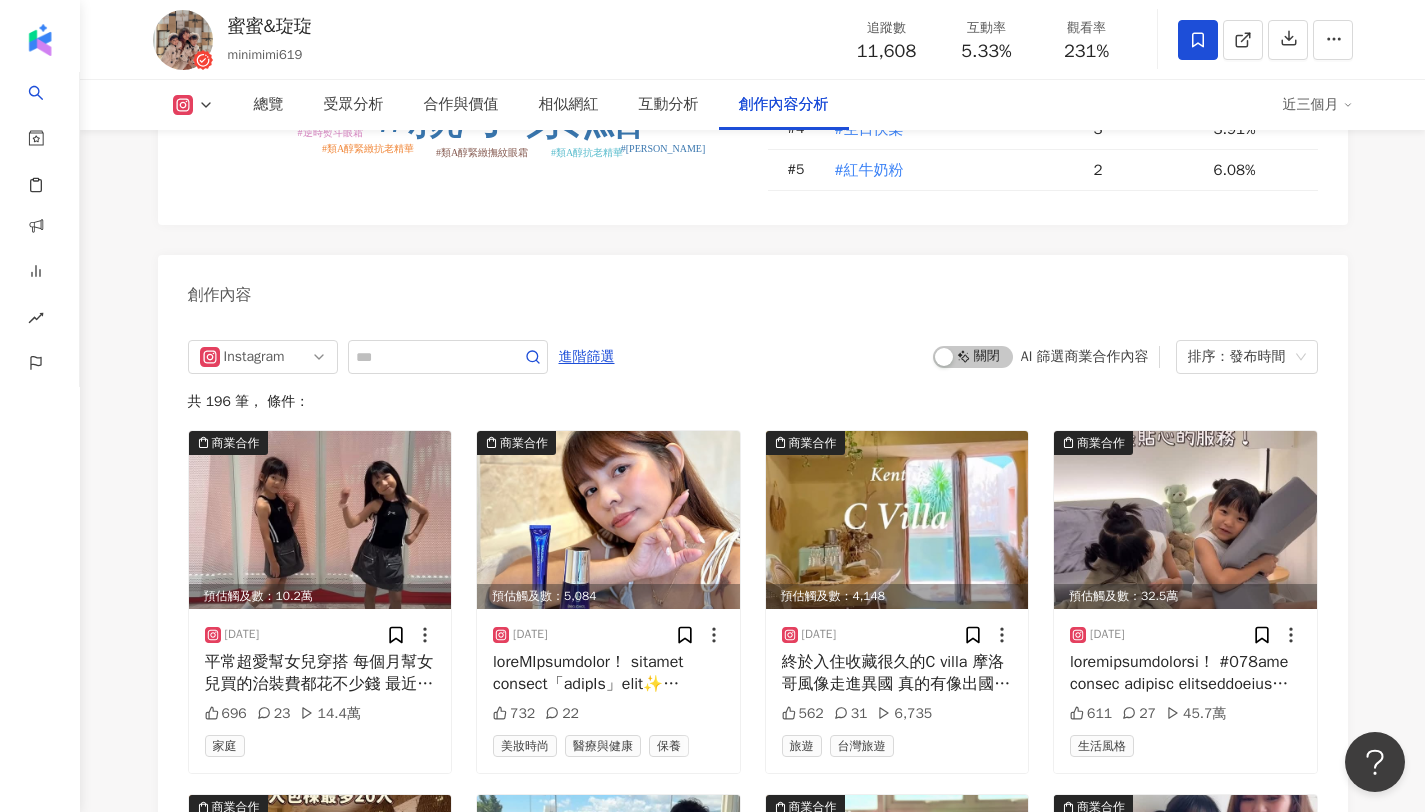 click on "總覽 最後更新日期：2025/7/28 近三個月 Instagram 網紅基本資料 性別   女 主要語言   繁體中文 99.7% 網紅類型 親子旅遊 · 保養 · 飲料 · 日常話題 · 美食 · 美髮 社群簡介 蜜琁媽哈比&蜜琁姊妹 | minimimi619 https://www.instagram.com/minimimi619/ 高雄✿親子生活✿旅遊✿穿搭✿美食 Instagram 數據總覽 80 K-Score :   良好 近期一到三個月發文頻率正常，且漲粉率與互動率高。 查看說明 追蹤數   11,608 互動率   5.33% 優秀 觀看率   231% 優秀 漲粉率   -0.59% 不佳 受眾主要性別   女性 78.9% 受眾主要年齡   25-34 歲 45.6% 商業合作內容覆蓋比例   86.3% AI Instagram 成效等級三大指標 互動率 5.33% 優秀 同等級網紅的互動率中位數為  0.54% 觀看率 231% 優秀 同等級網紅的觀看率中位數為  1.67% 漲粉率 -0.59% 不佳 同等級網紅的漲粉率中位數為  0% 成效等級 ： 優秀 良好 普通 不佳 Instagram 成長趨勢分析 追蹤數     -69" at bounding box center (753, 1185) 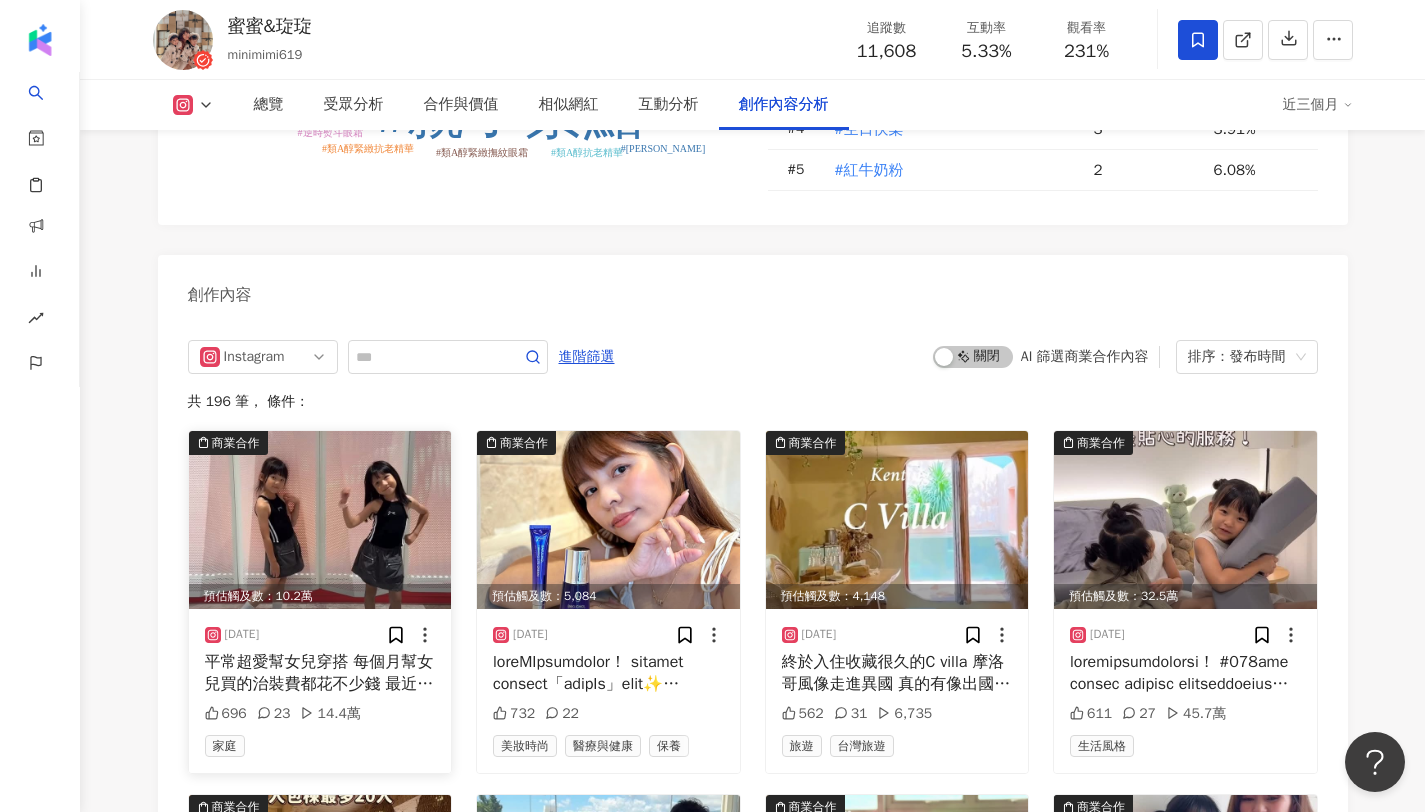 click at bounding box center (320, 520) 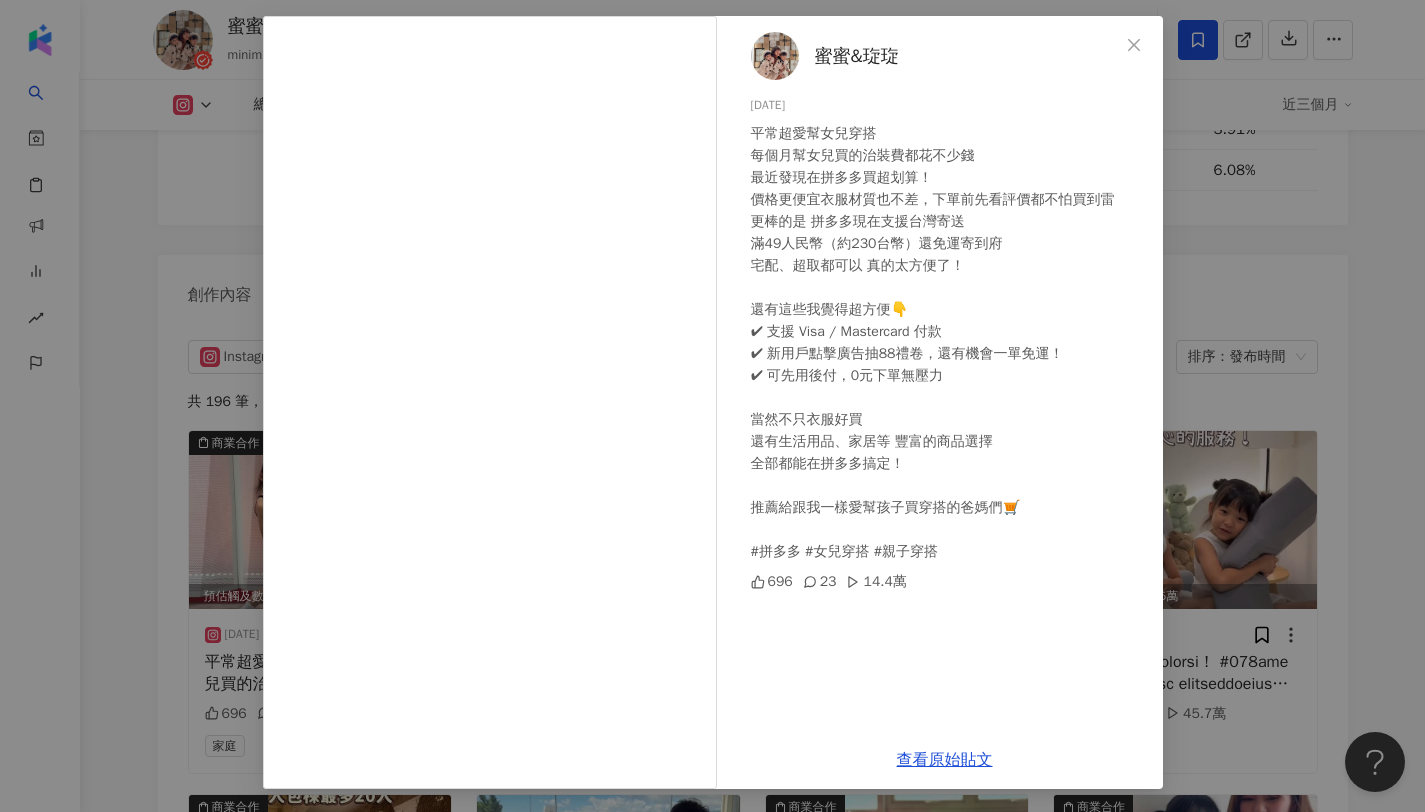 scroll, scrollTop: 85, scrollLeft: 0, axis: vertical 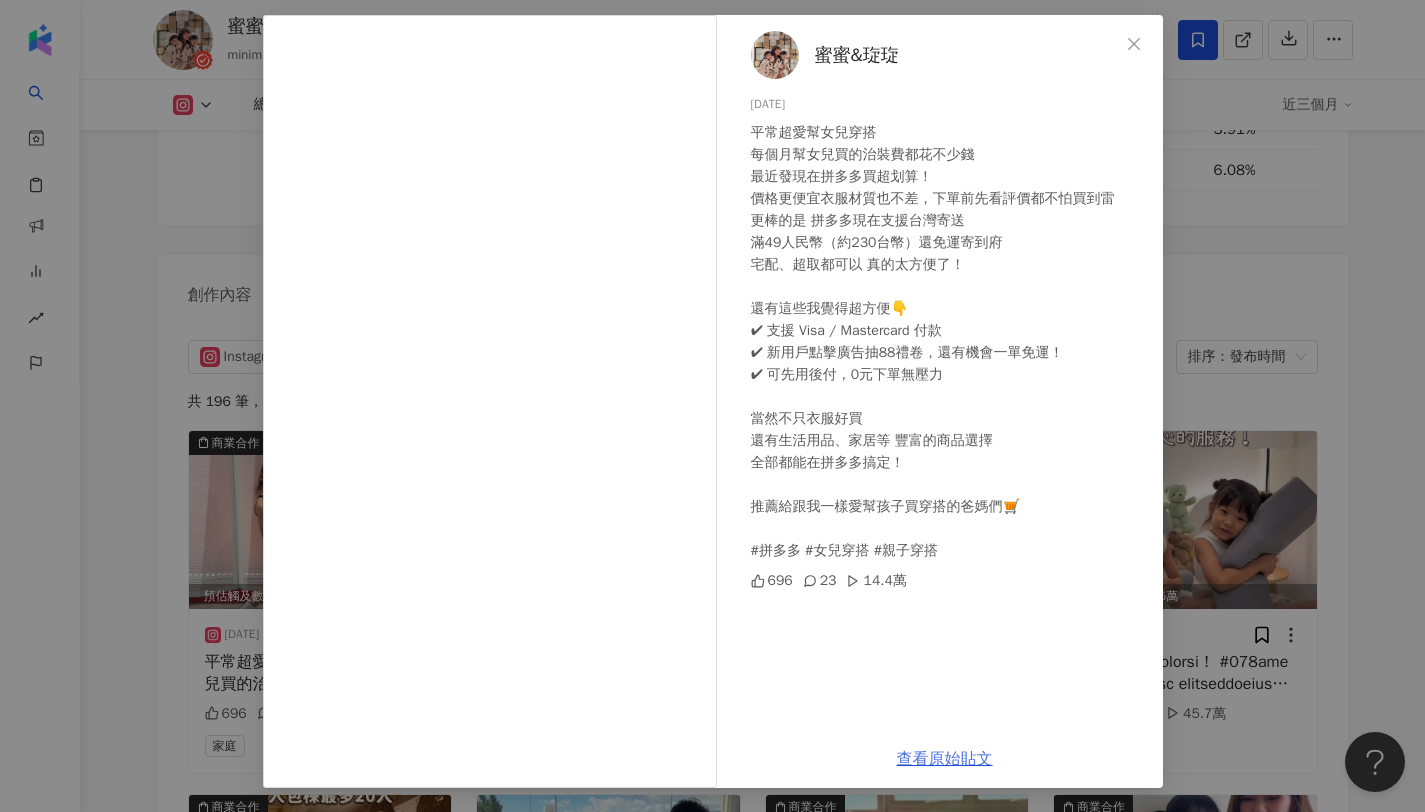 click on "查看原始貼文" at bounding box center (945, 759) 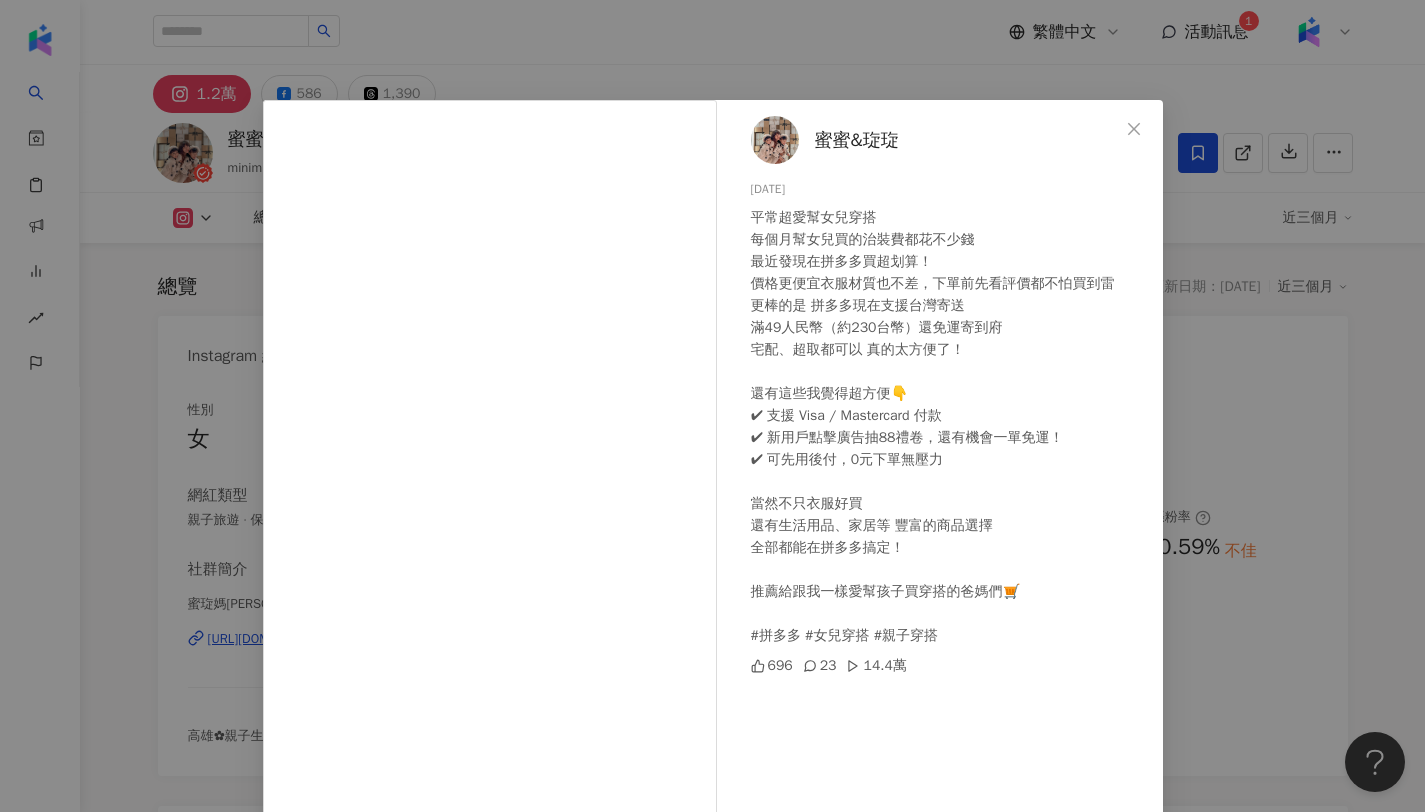 scroll, scrollTop: 6029, scrollLeft: 0, axis: vertical 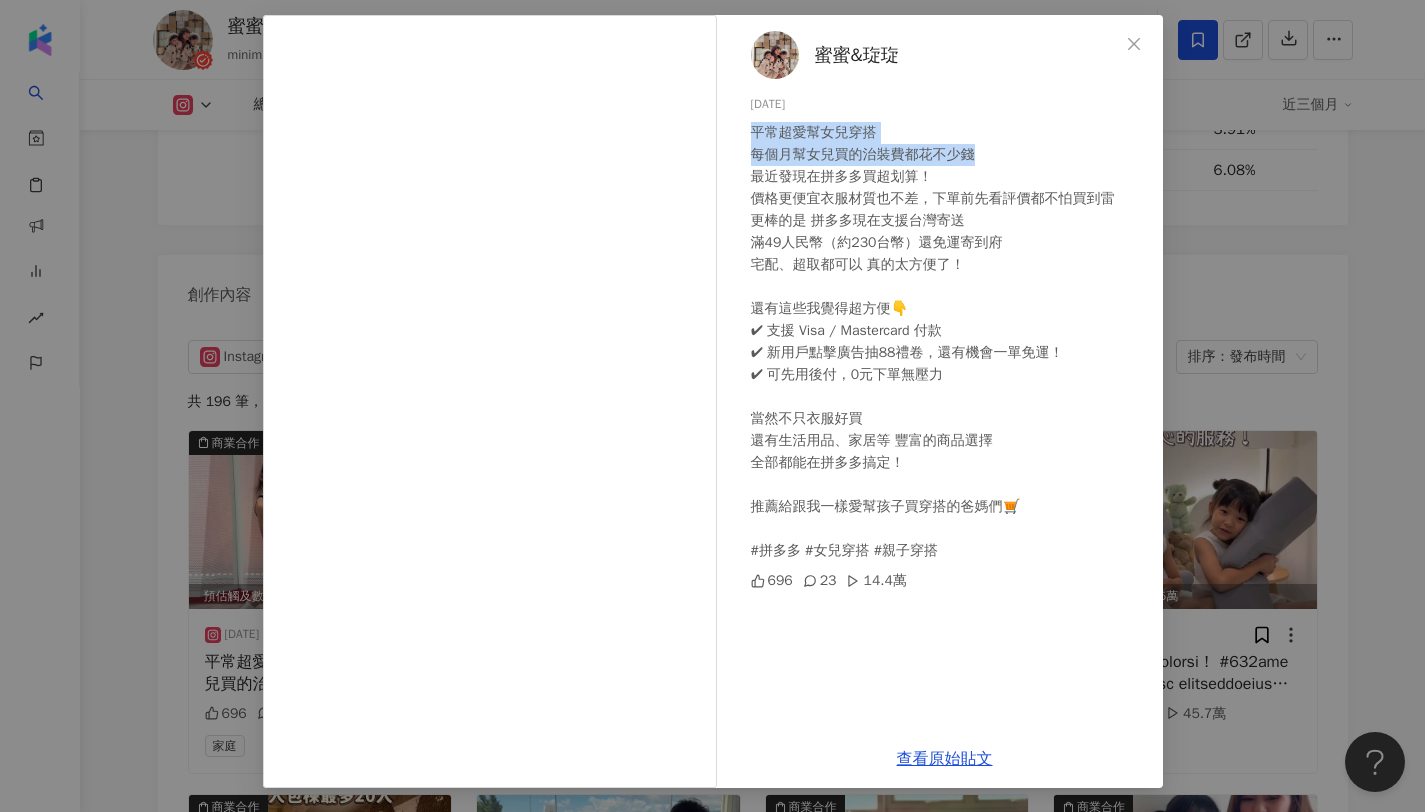 drag, startPoint x: 744, startPoint y: 134, endPoint x: 1000, endPoint y: 155, distance: 256.8599 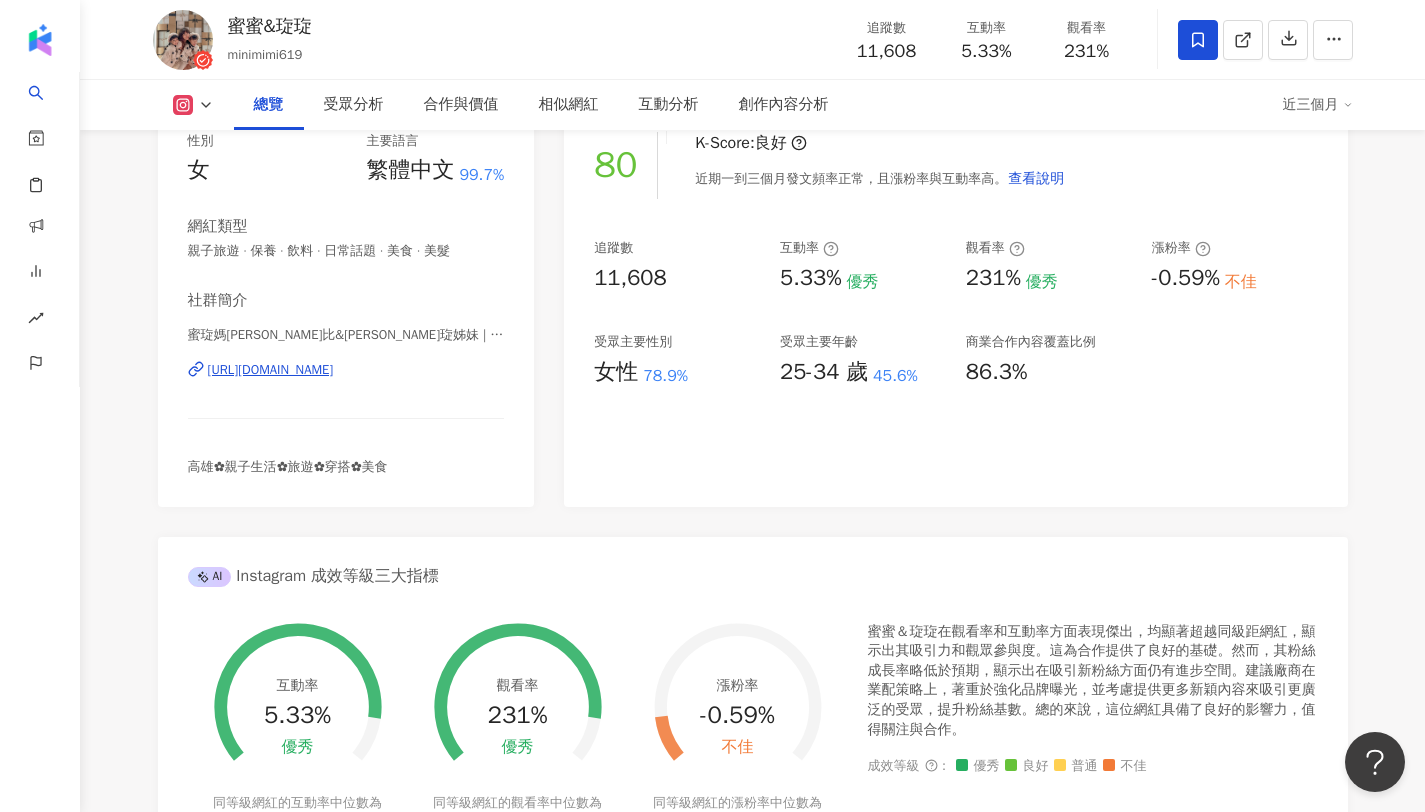 scroll, scrollTop: 0, scrollLeft: 0, axis: both 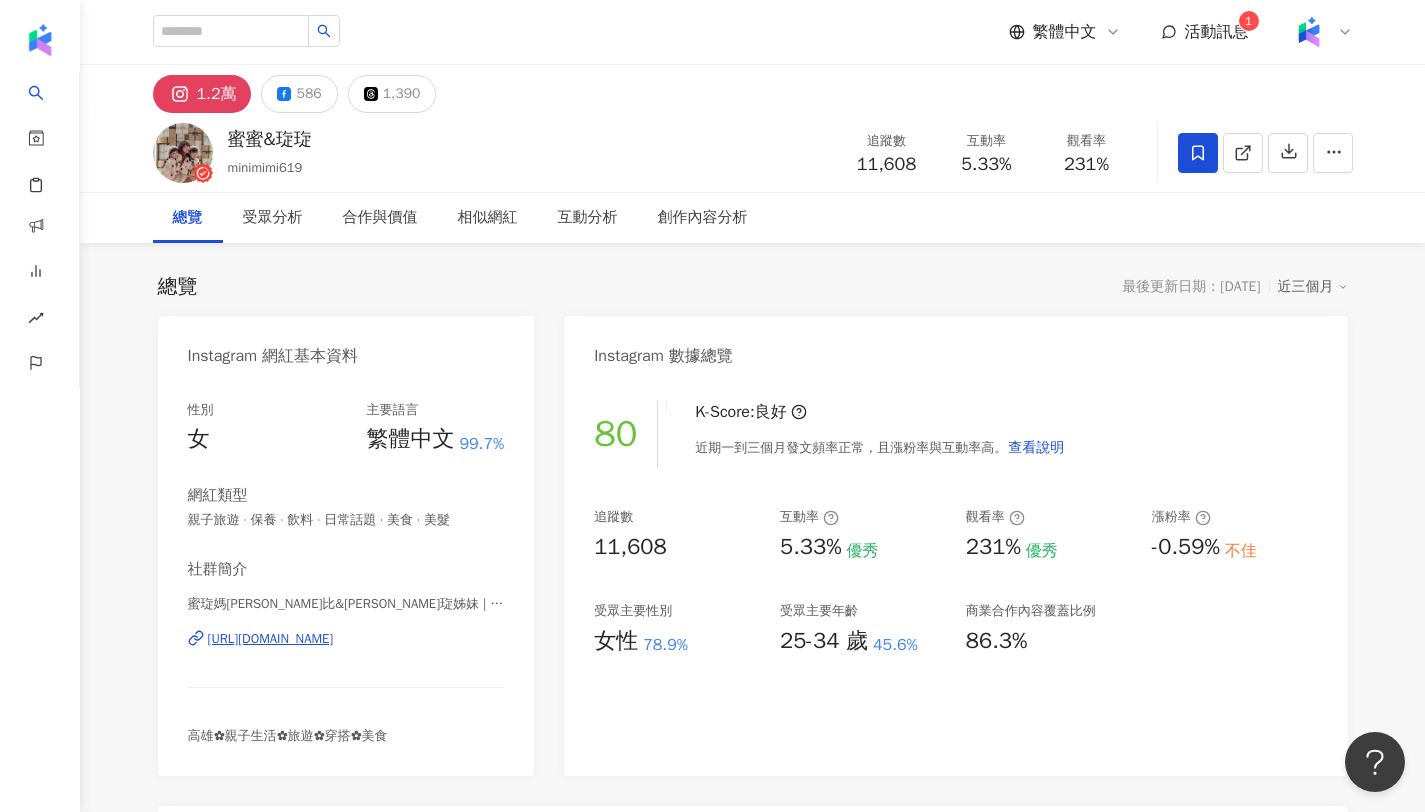 click on "[URL][DOMAIN_NAME]" at bounding box center [271, 639] 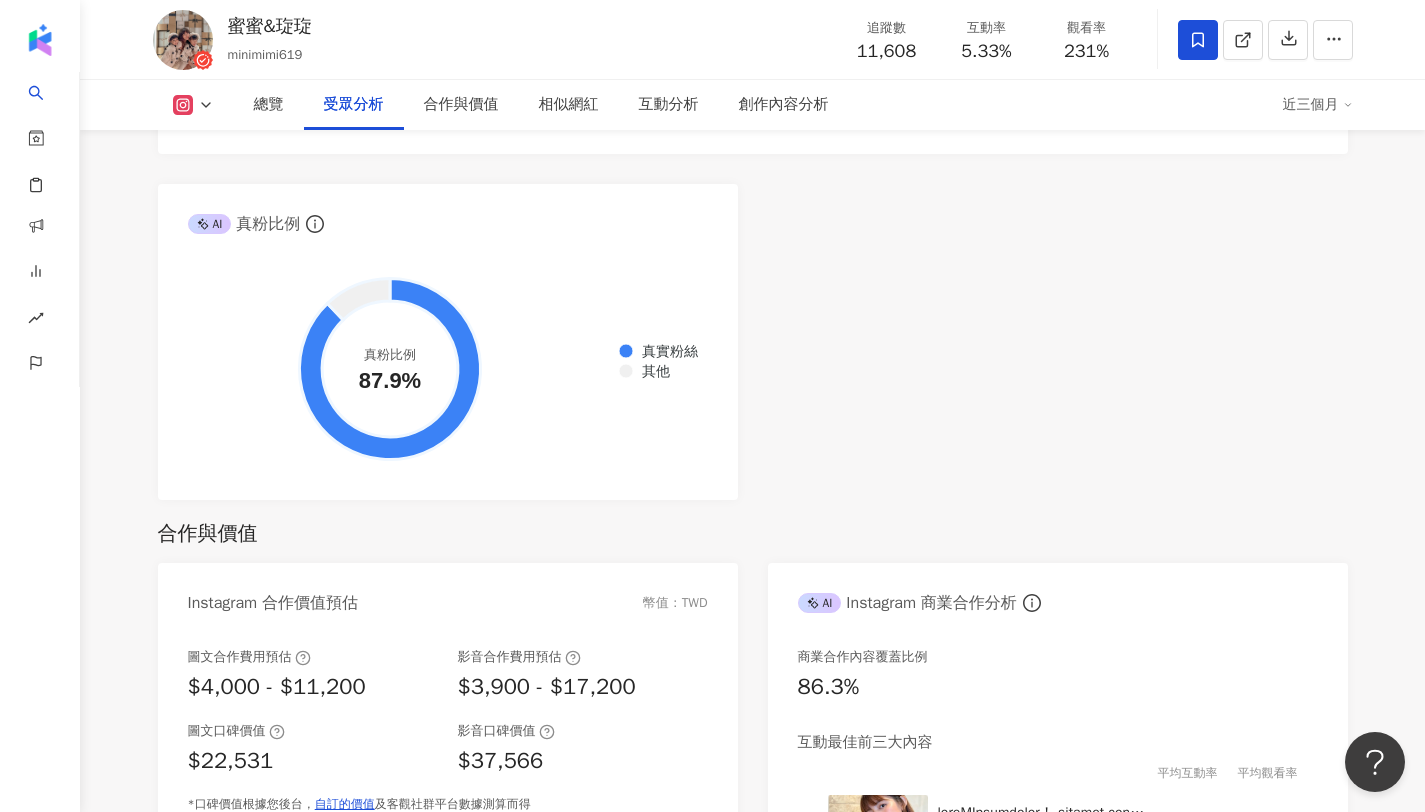 scroll, scrollTop: 2999, scrollLeft: 0, axis: vertical 